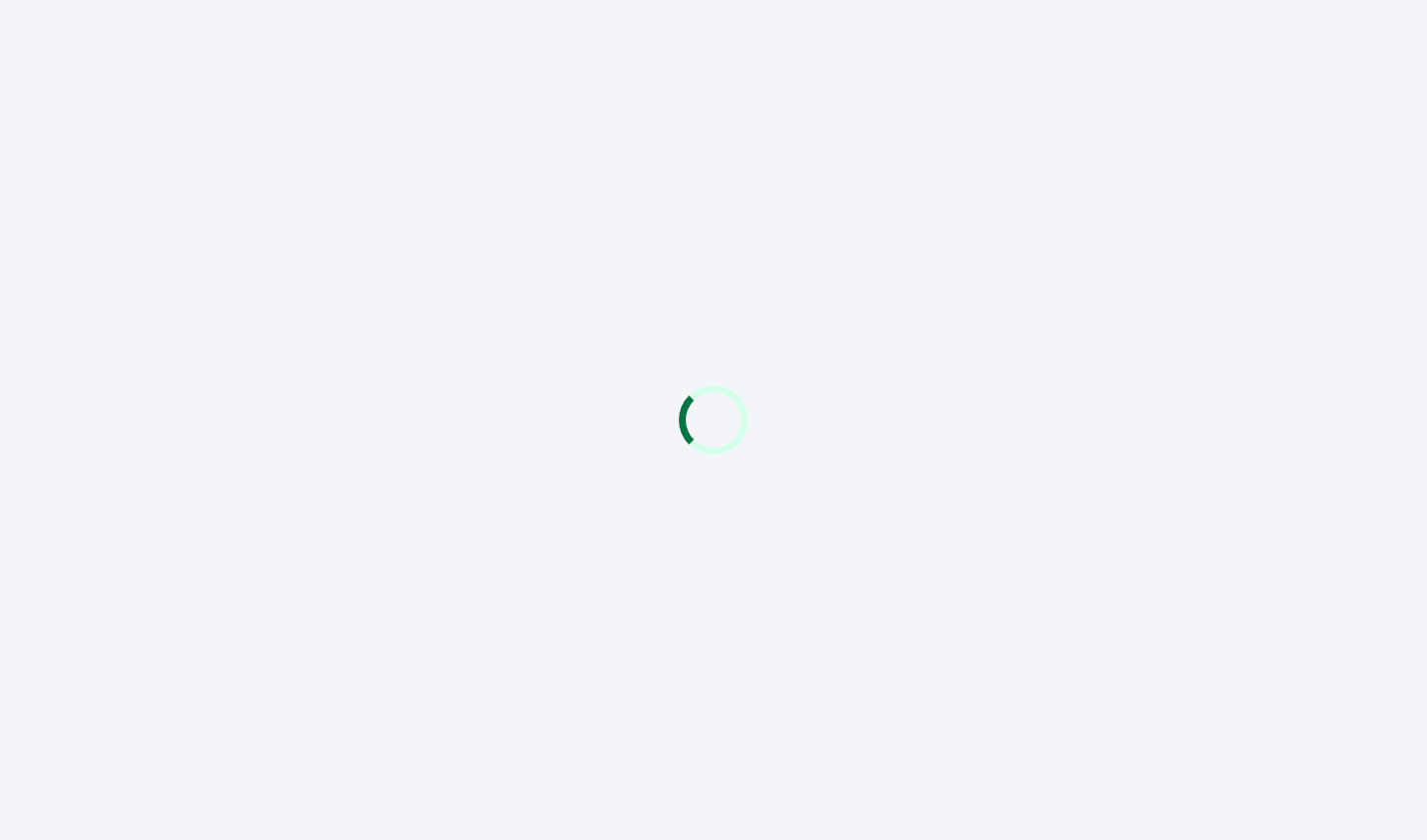scroll, scrollTop: 0, scrollLeft: 0, axis: both 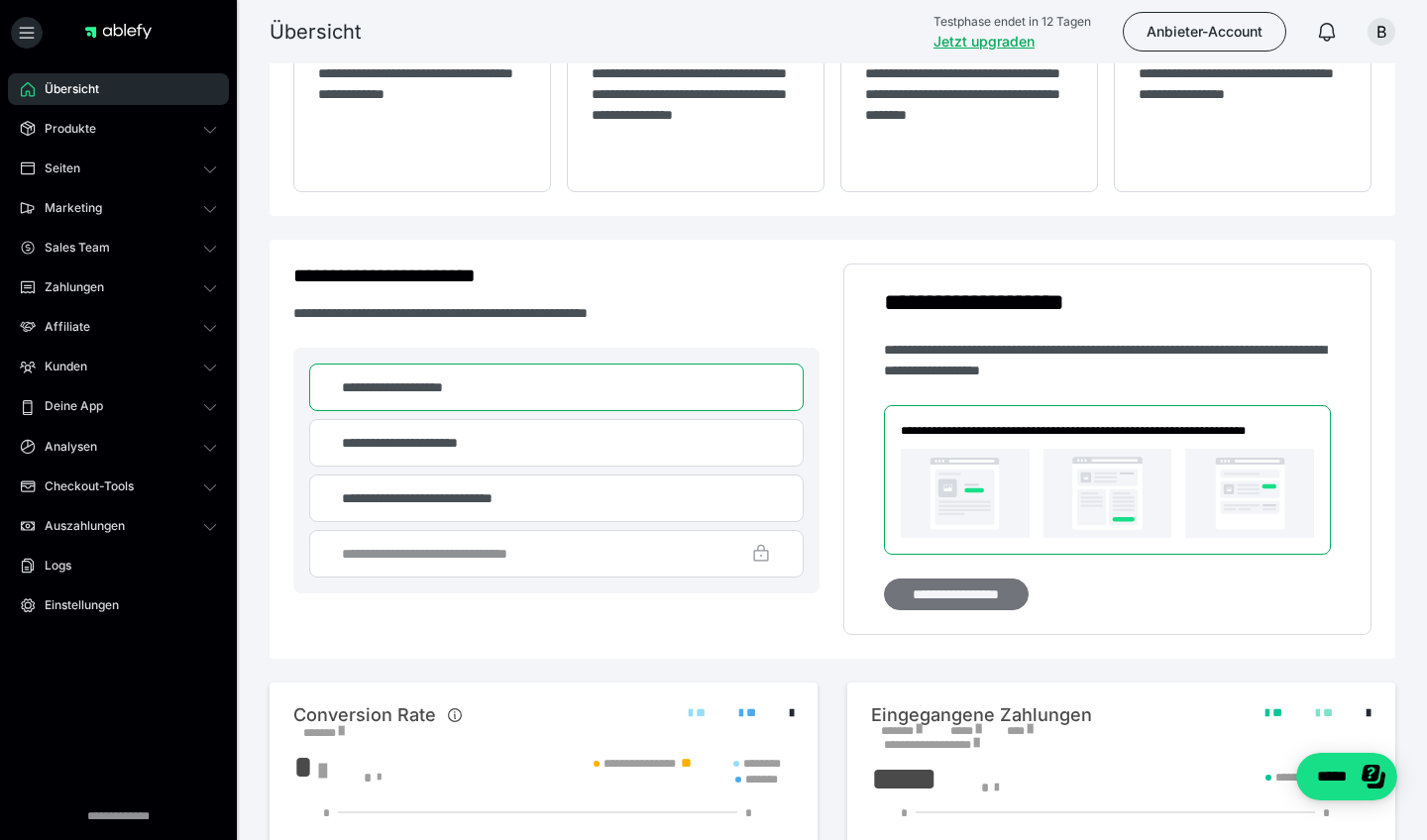 click on "**********" at bounding box center (956, 594) 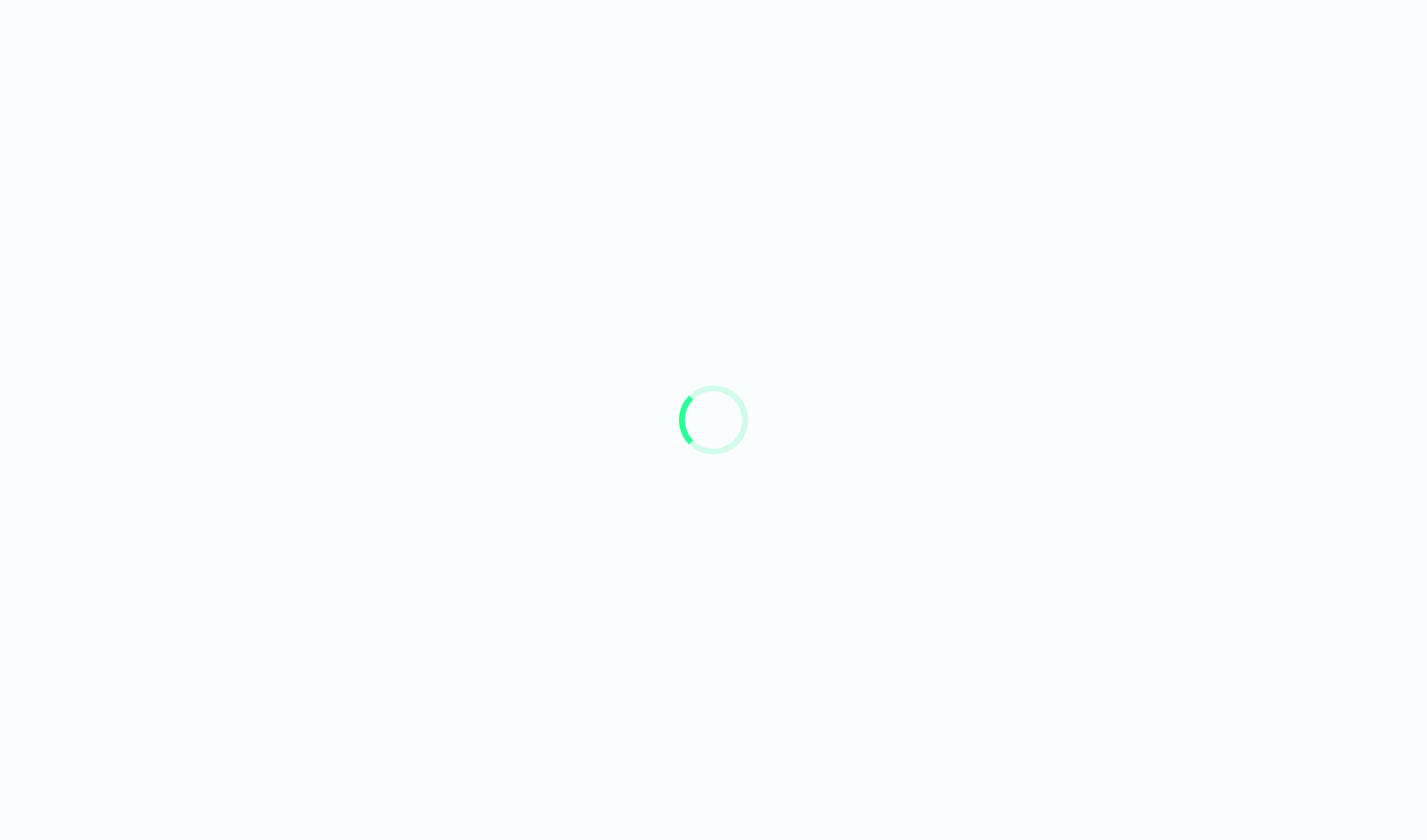scroll, scrollTop: 0, scrollLeft: 0, axis: both 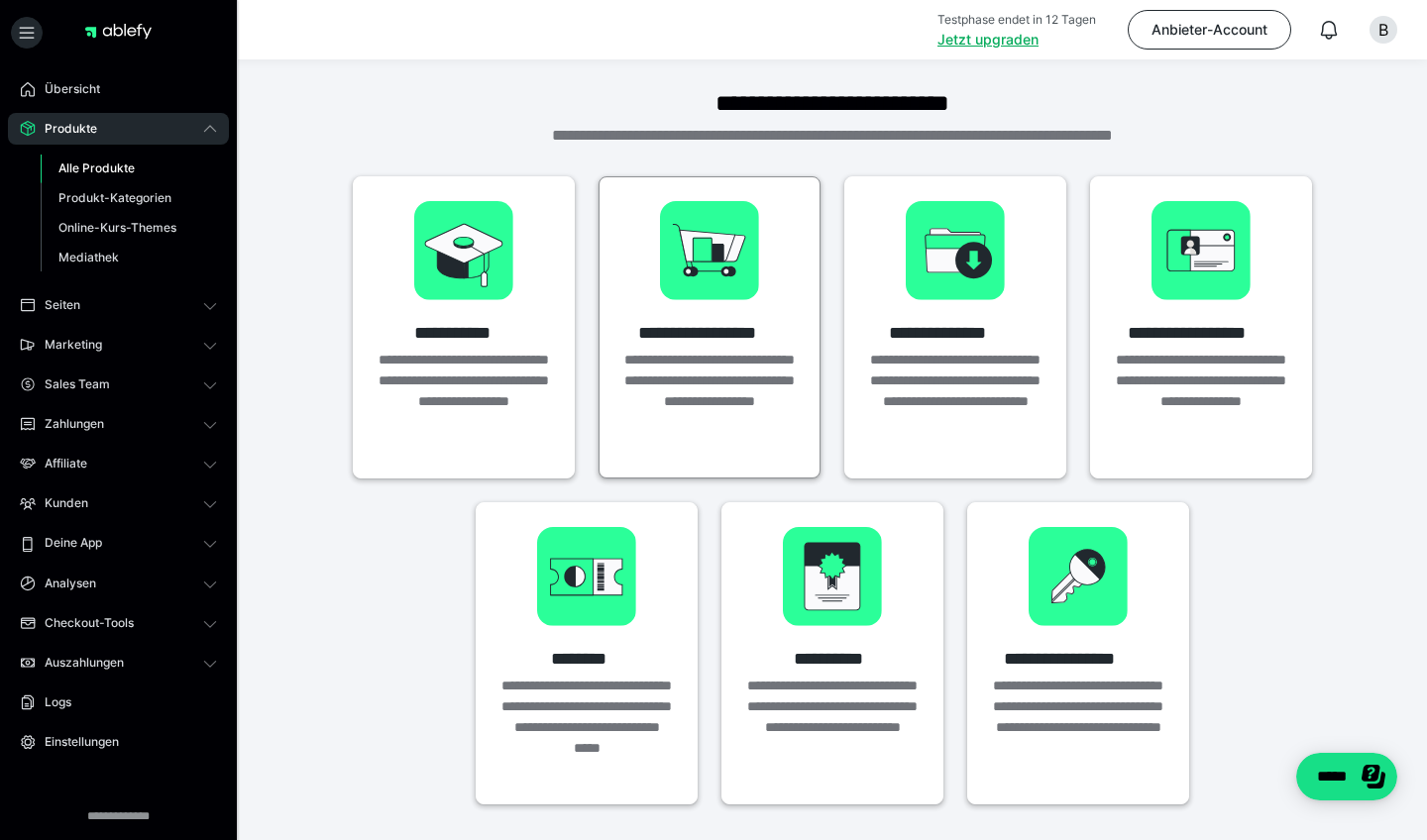 click on "**********" at bounding box center (710, 391) 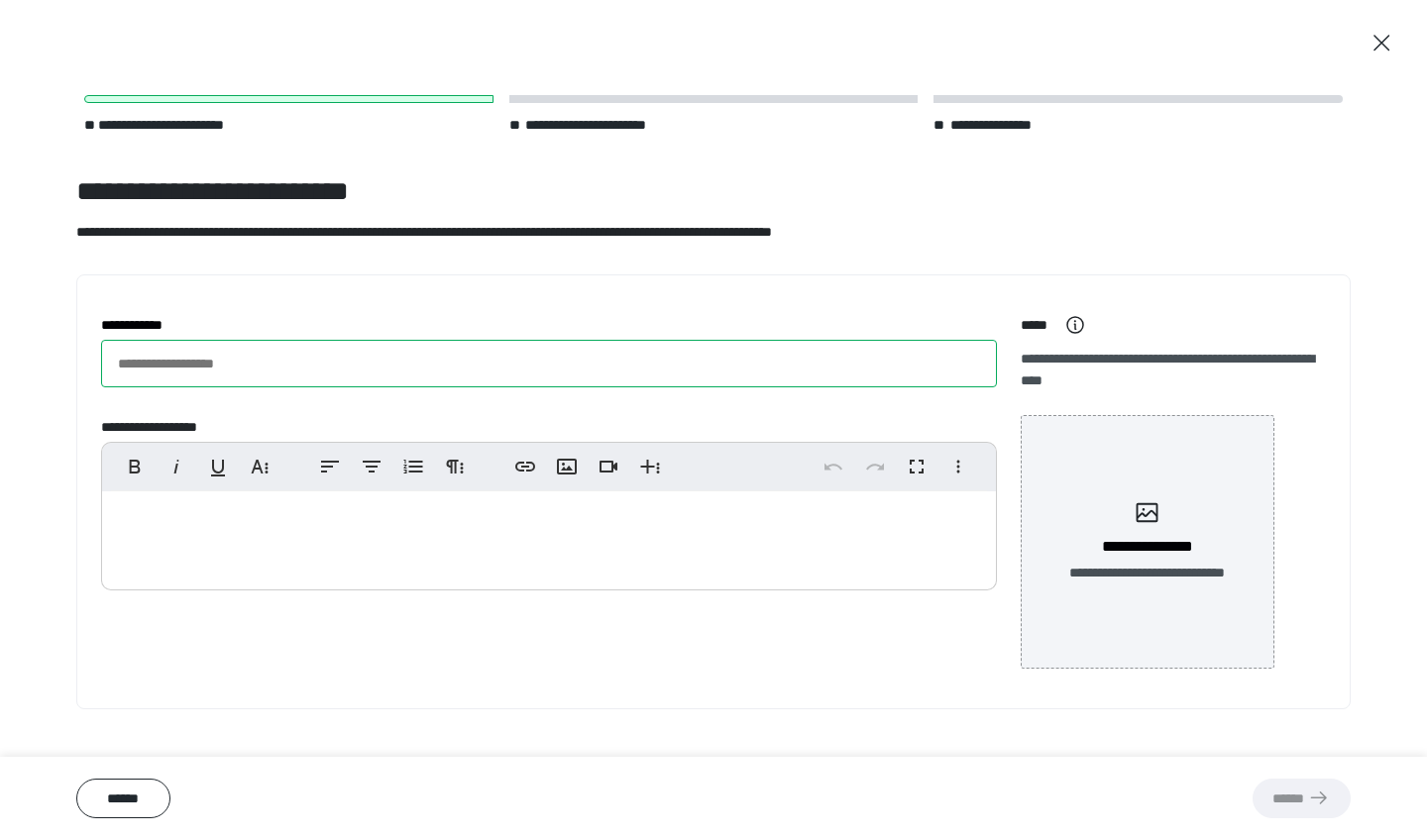 click on "**********" at bounding box center (549, 364) 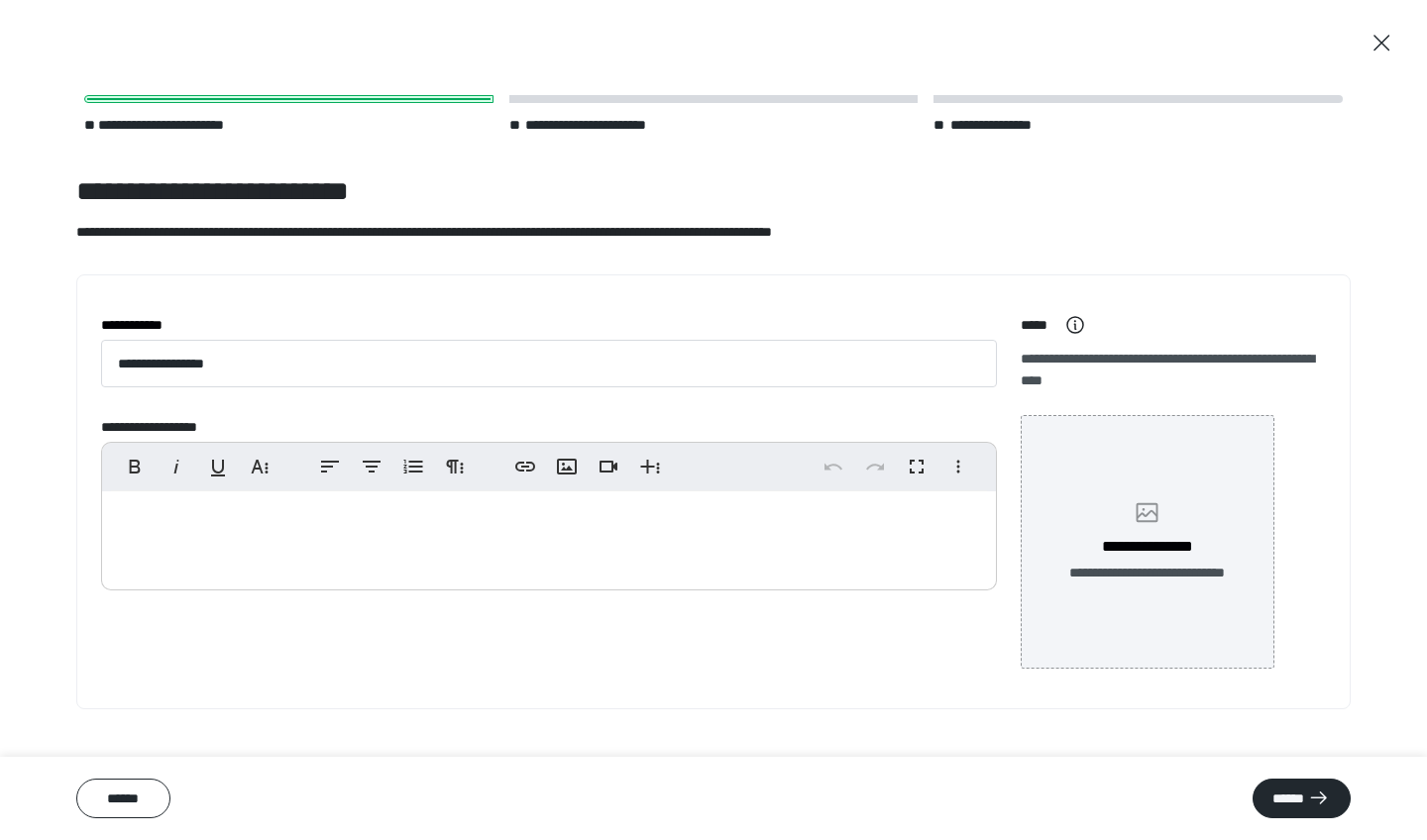 click on "**********" at bounding box center [1148, 542] 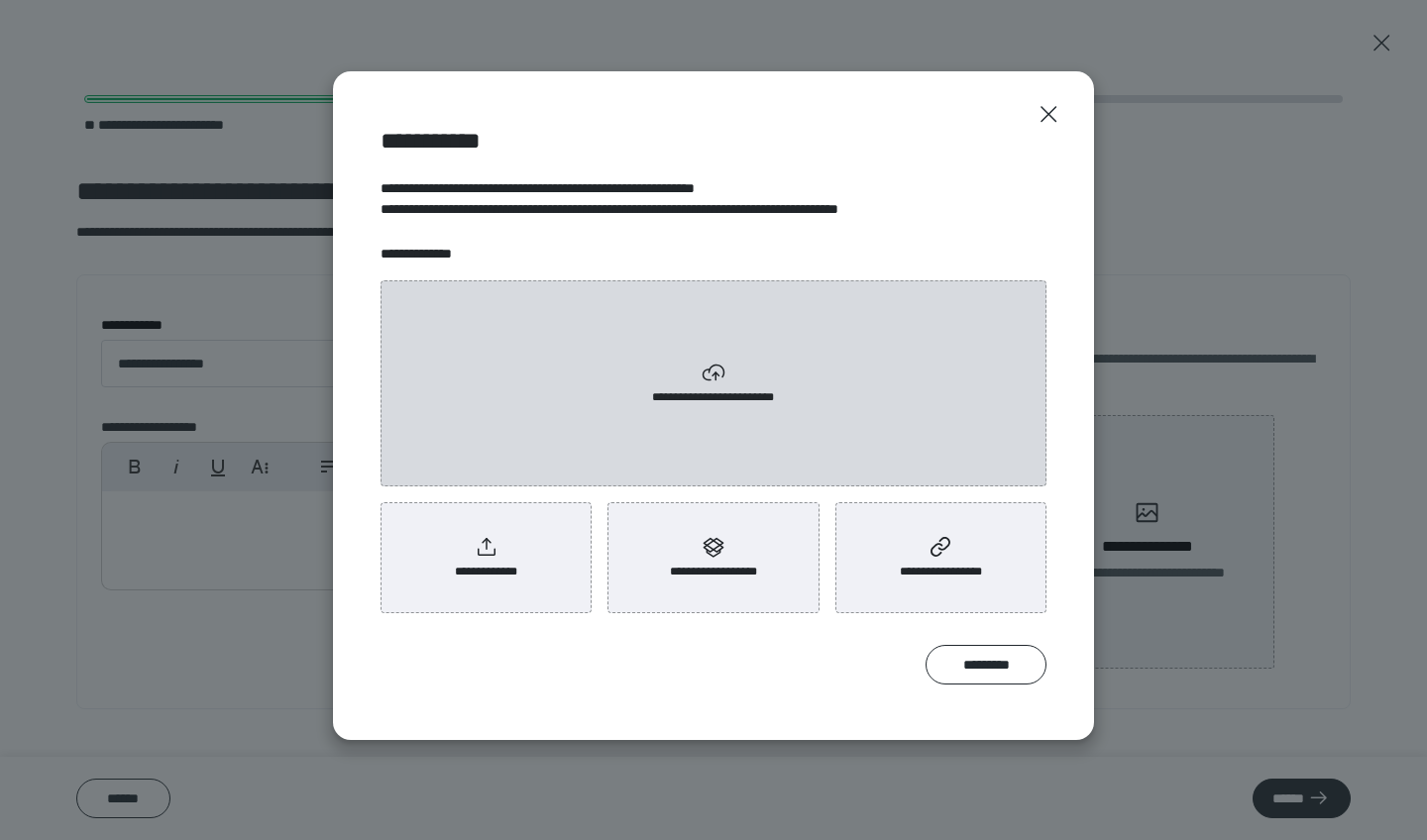 click on "**********" at bounding box center [714, 383] 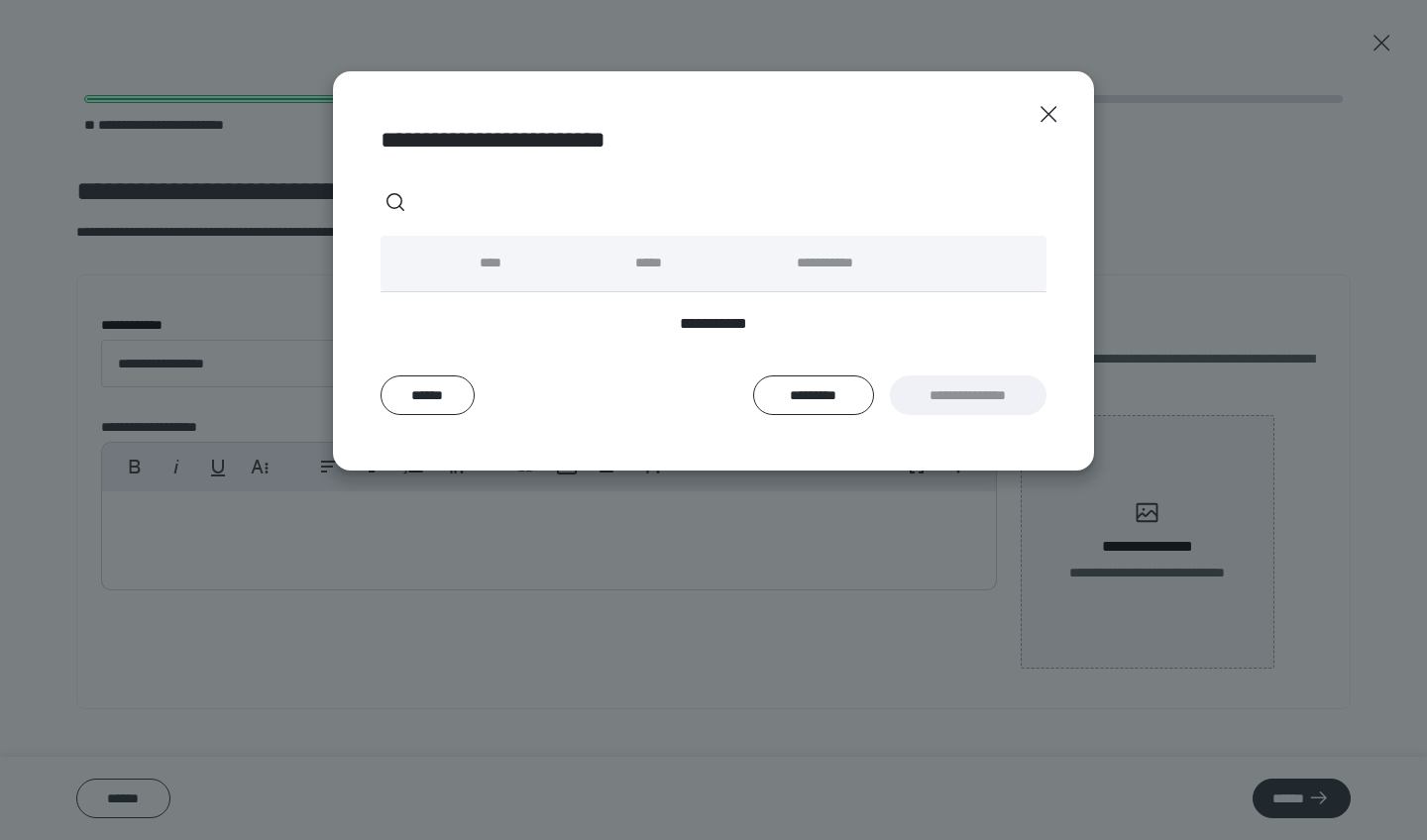 click on "**********" at bounding box center [900, 395] 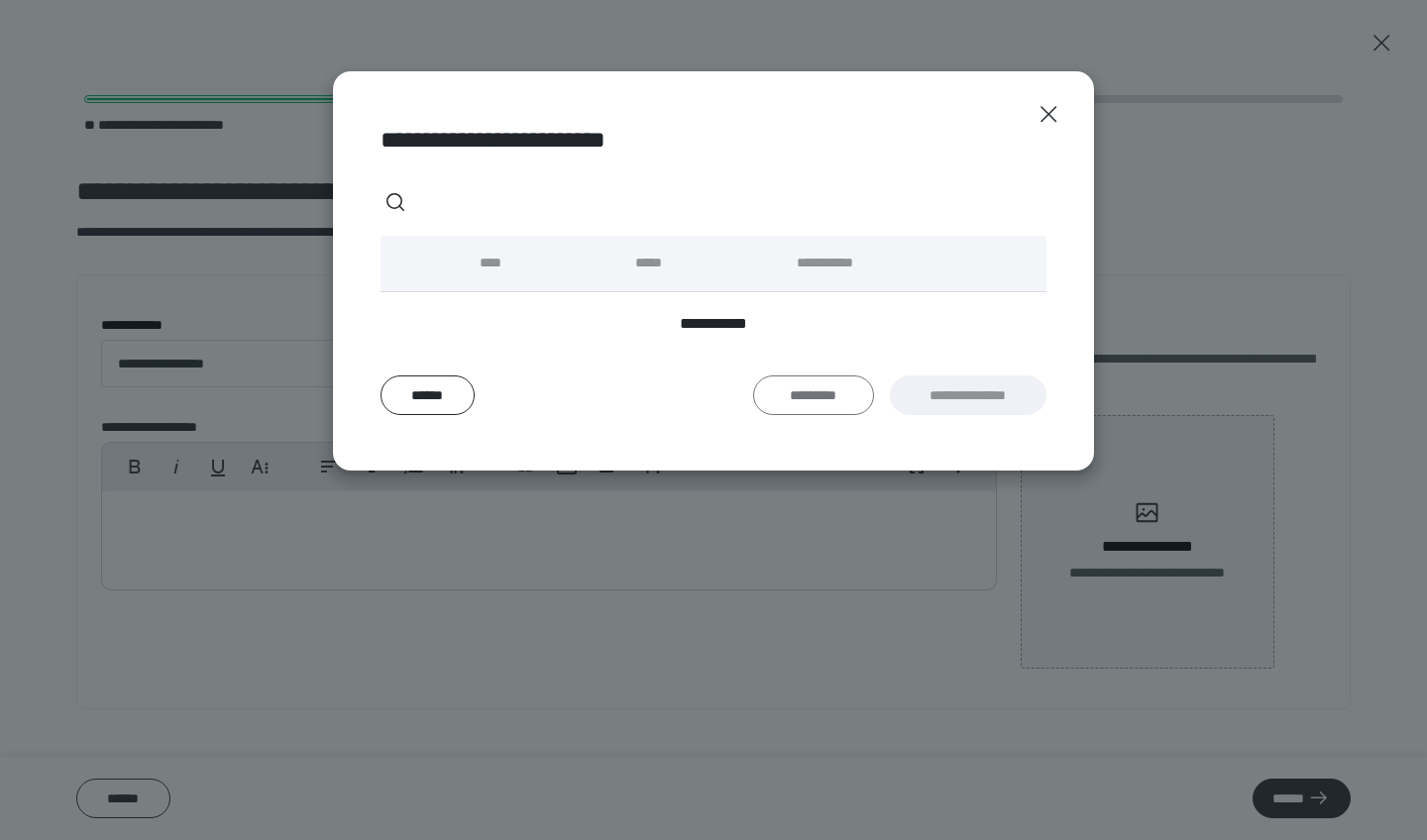click on "*********" at bounding box center [814, 395] 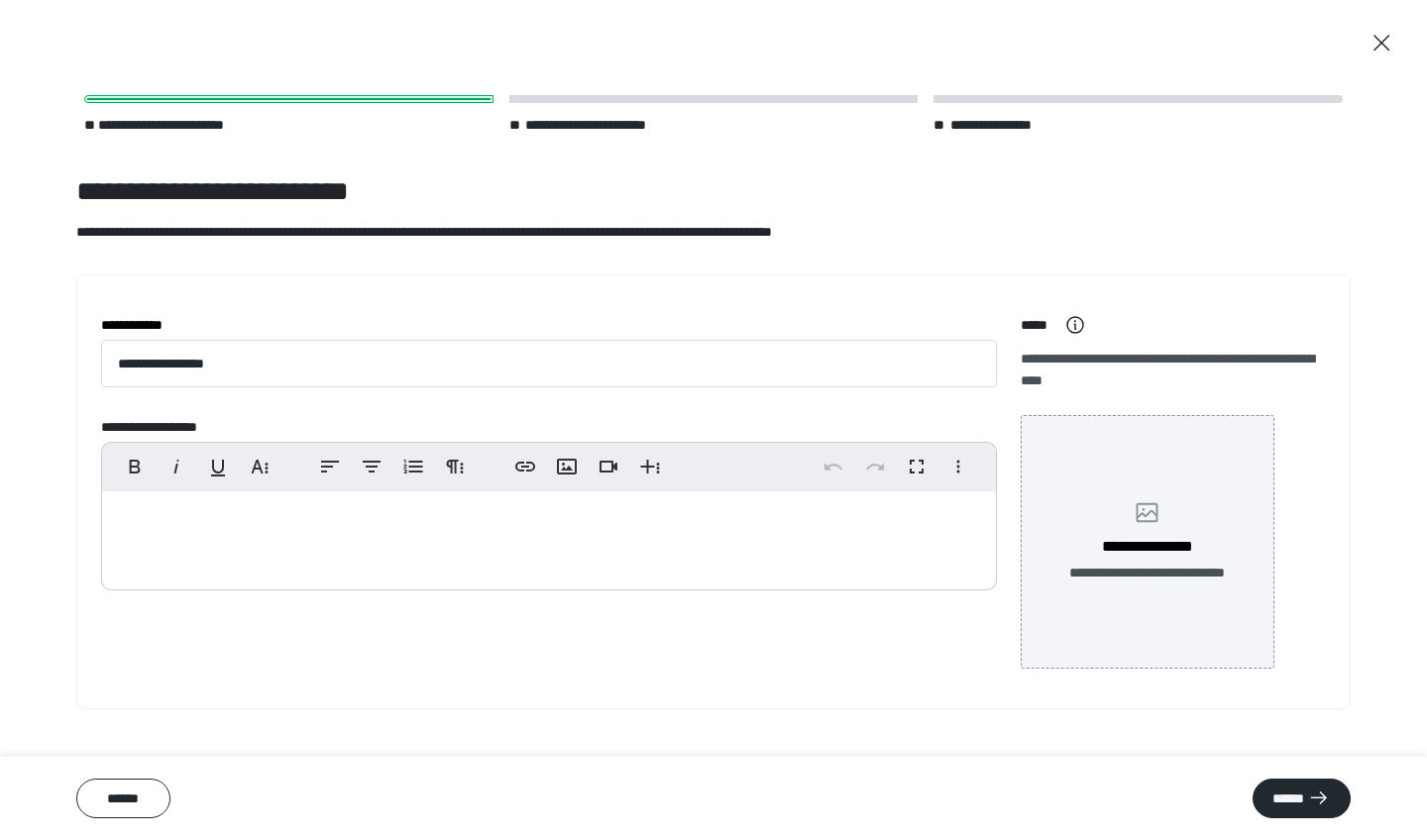 click on "**********" at bounding box center (1148, 542) 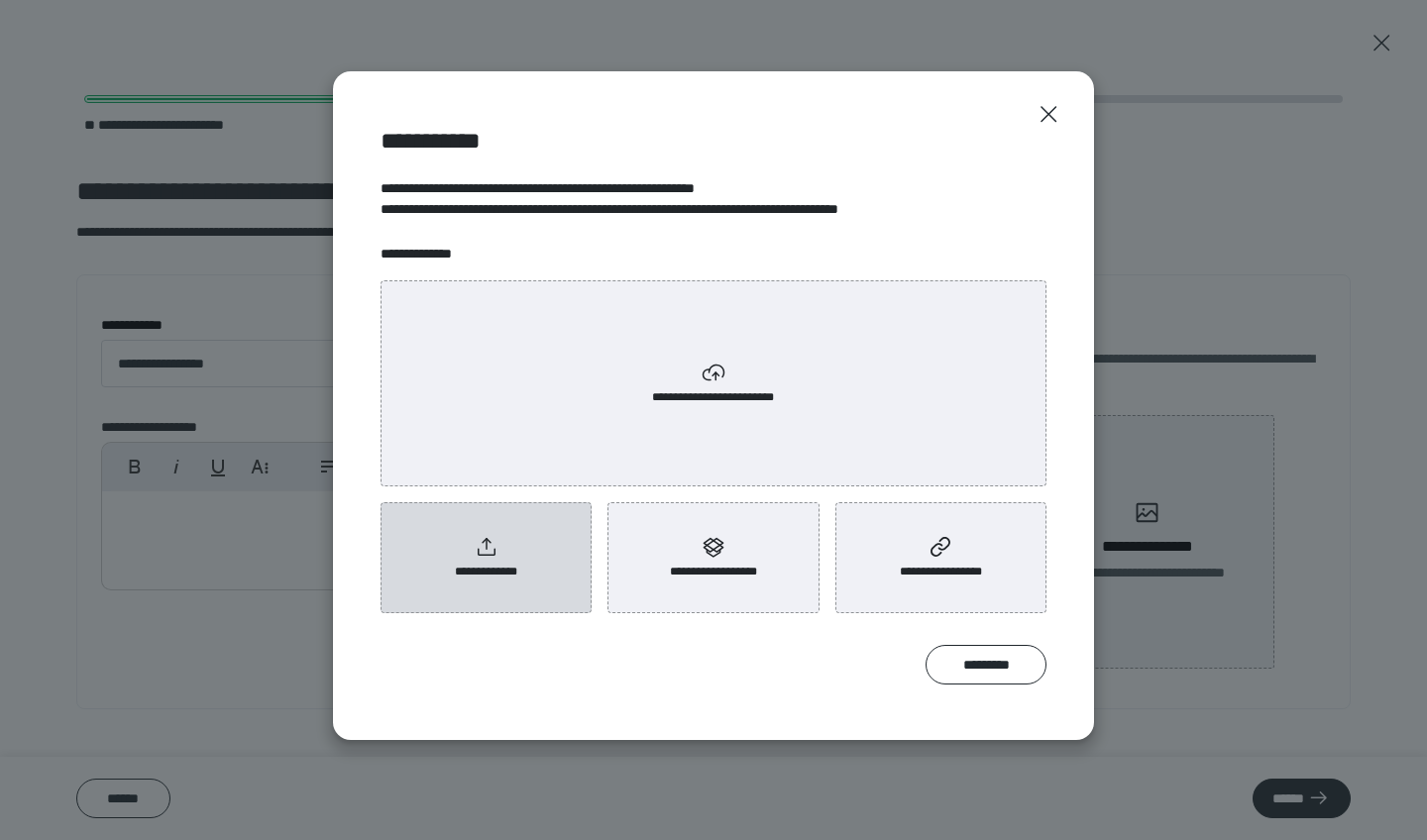 click on "**********" at bounding box center [486, 558] 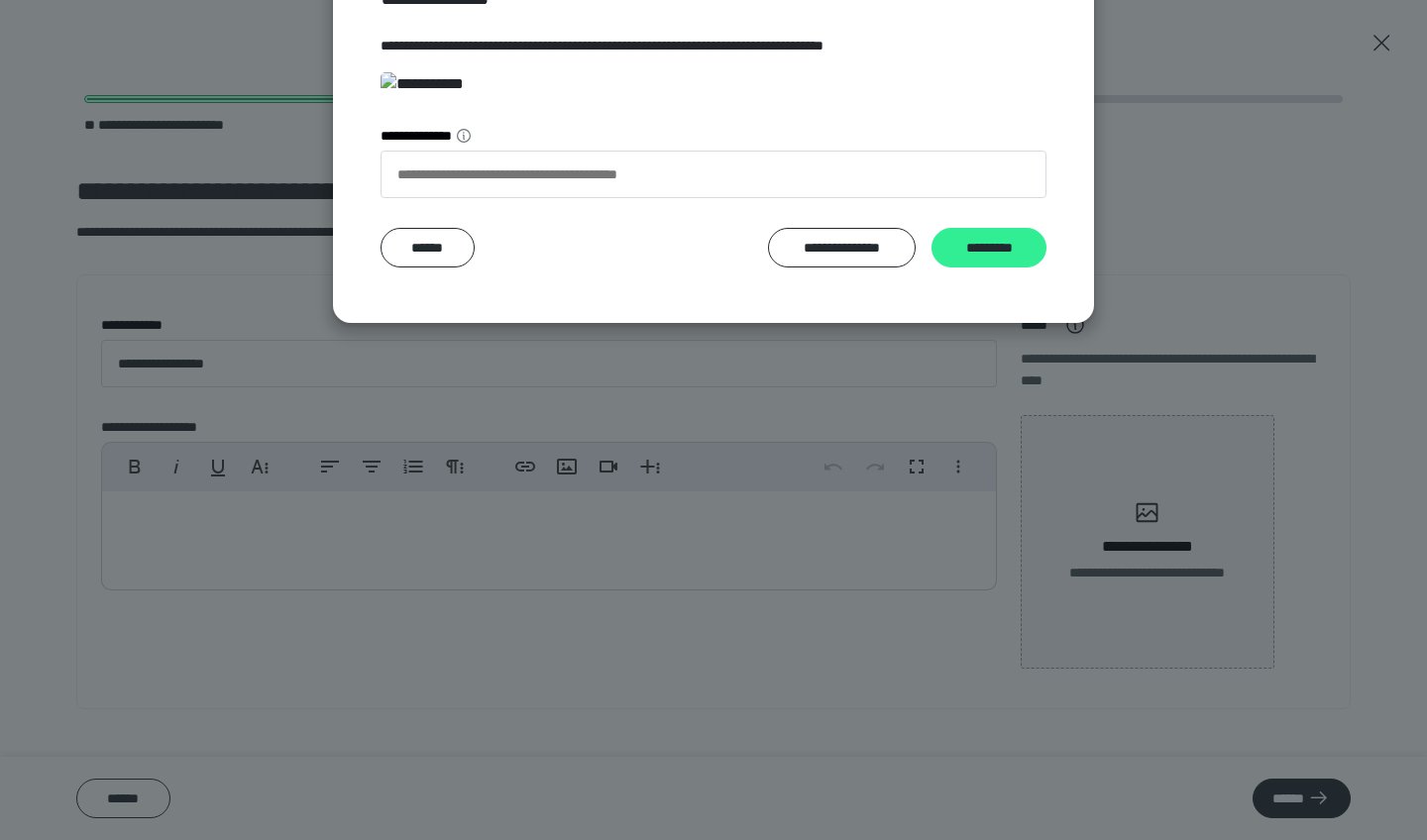 scroll, scrollTop: 303, scrollLeft: 0, axis: vertical 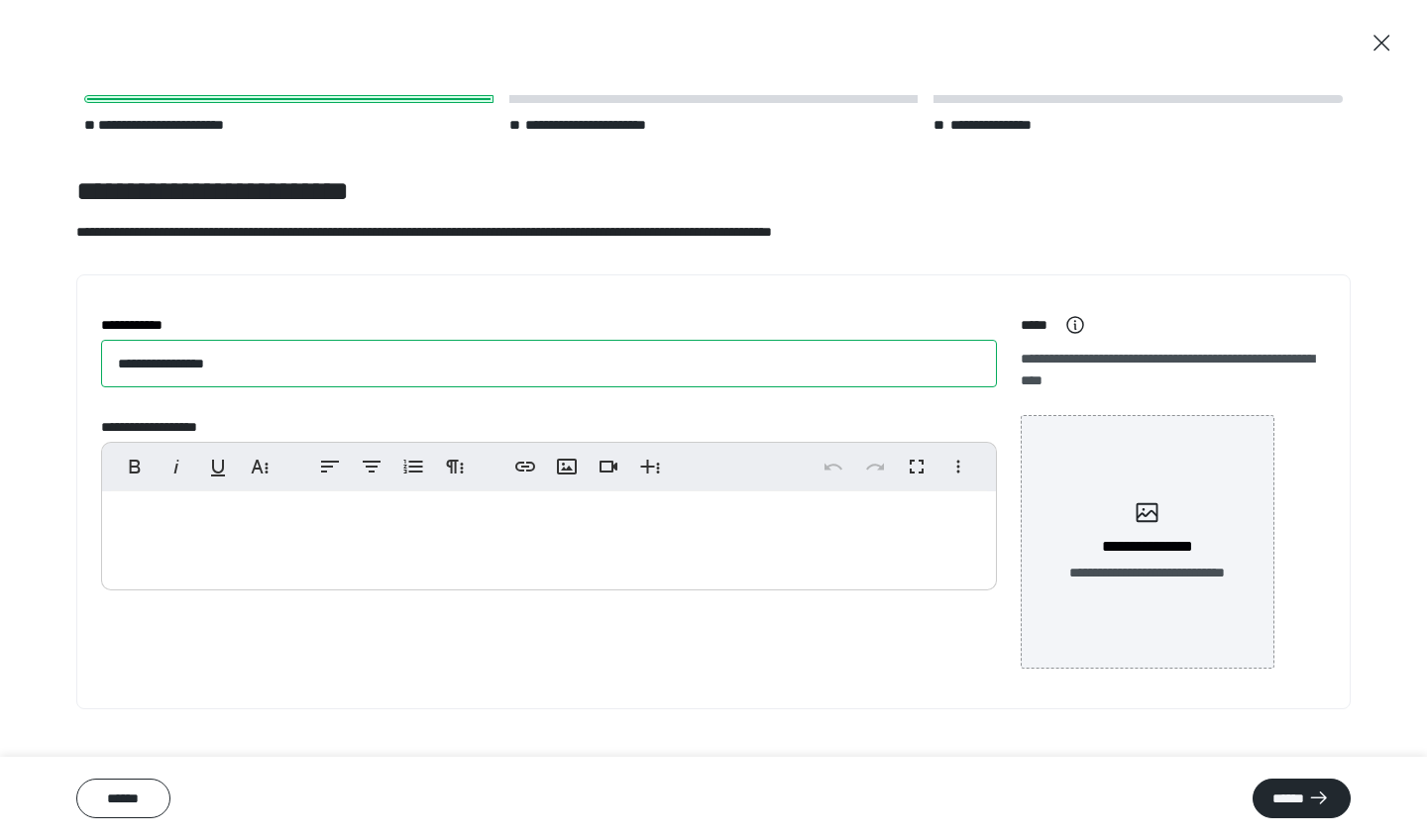 click on "**********" at bounding box center [549, 364] 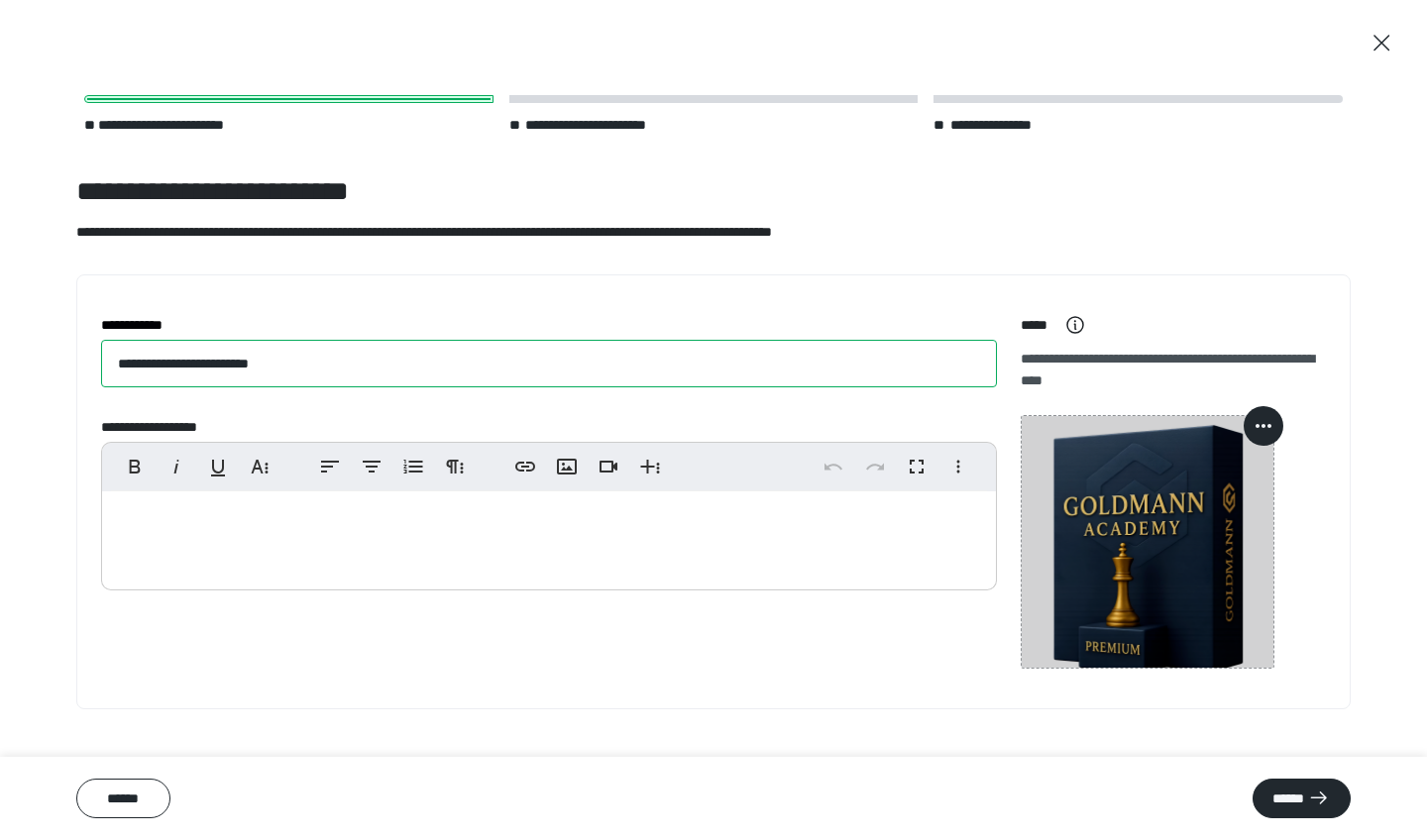 type on "**********" 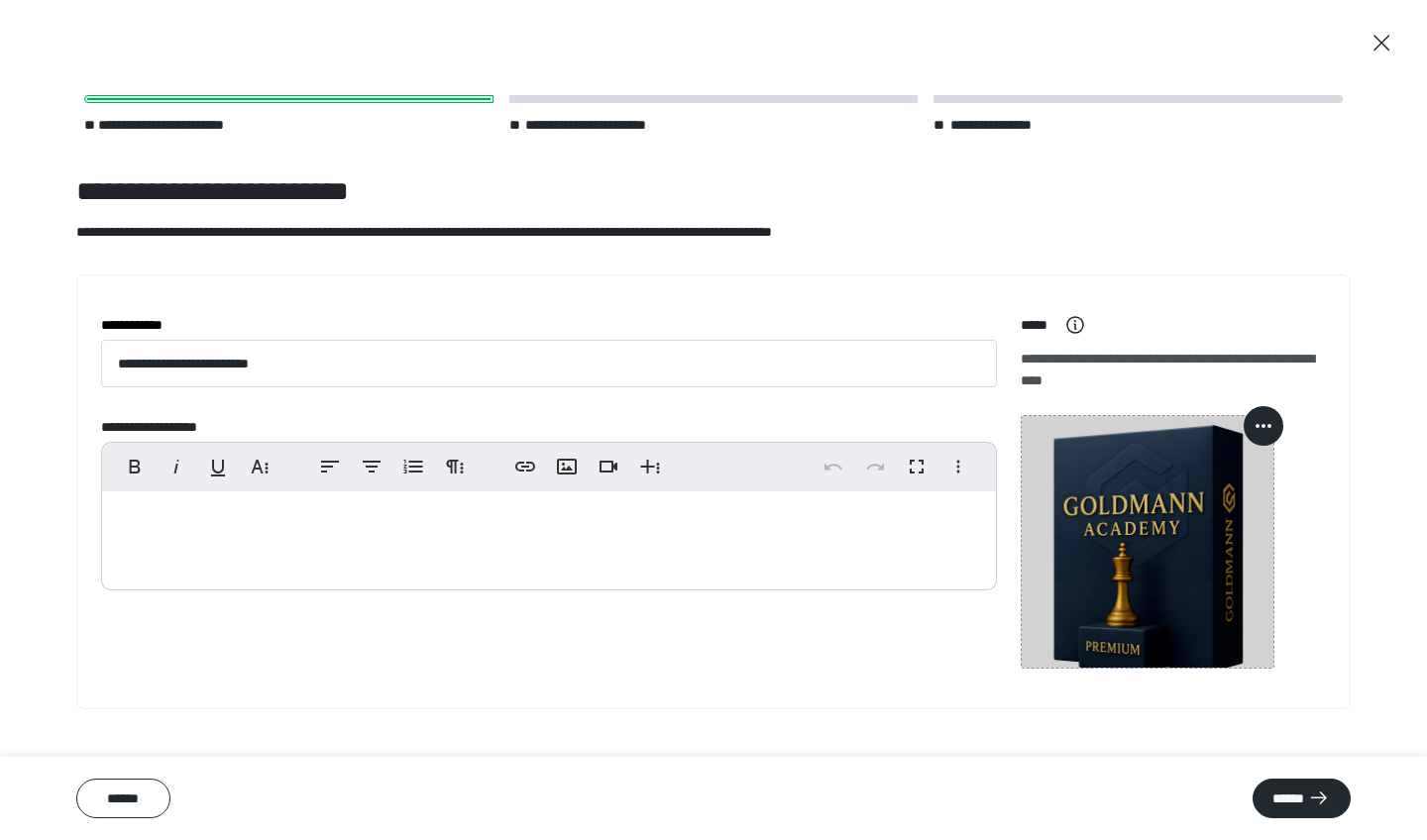 click at bounding box center [549, 536] 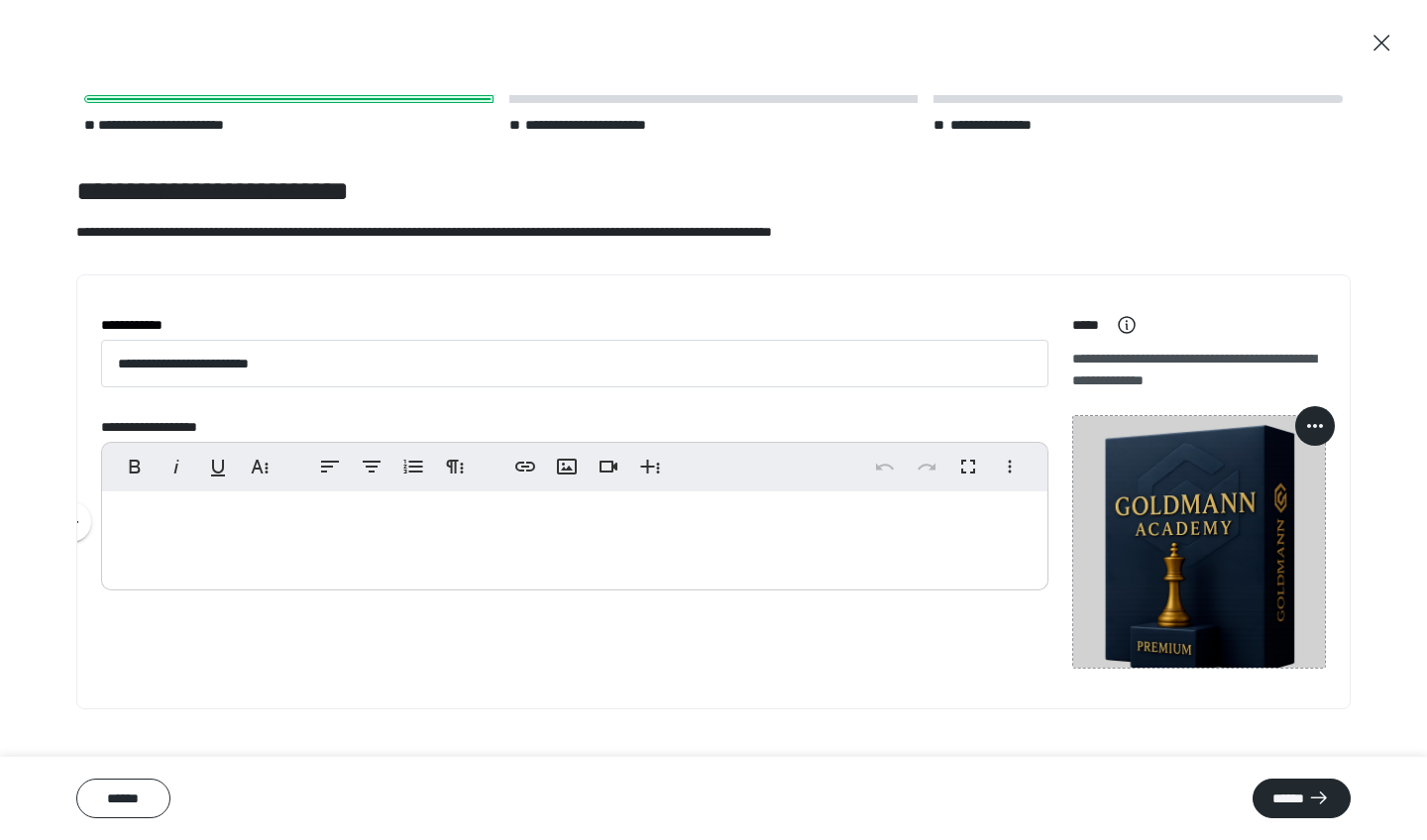 click at bounding box center (575, 536) 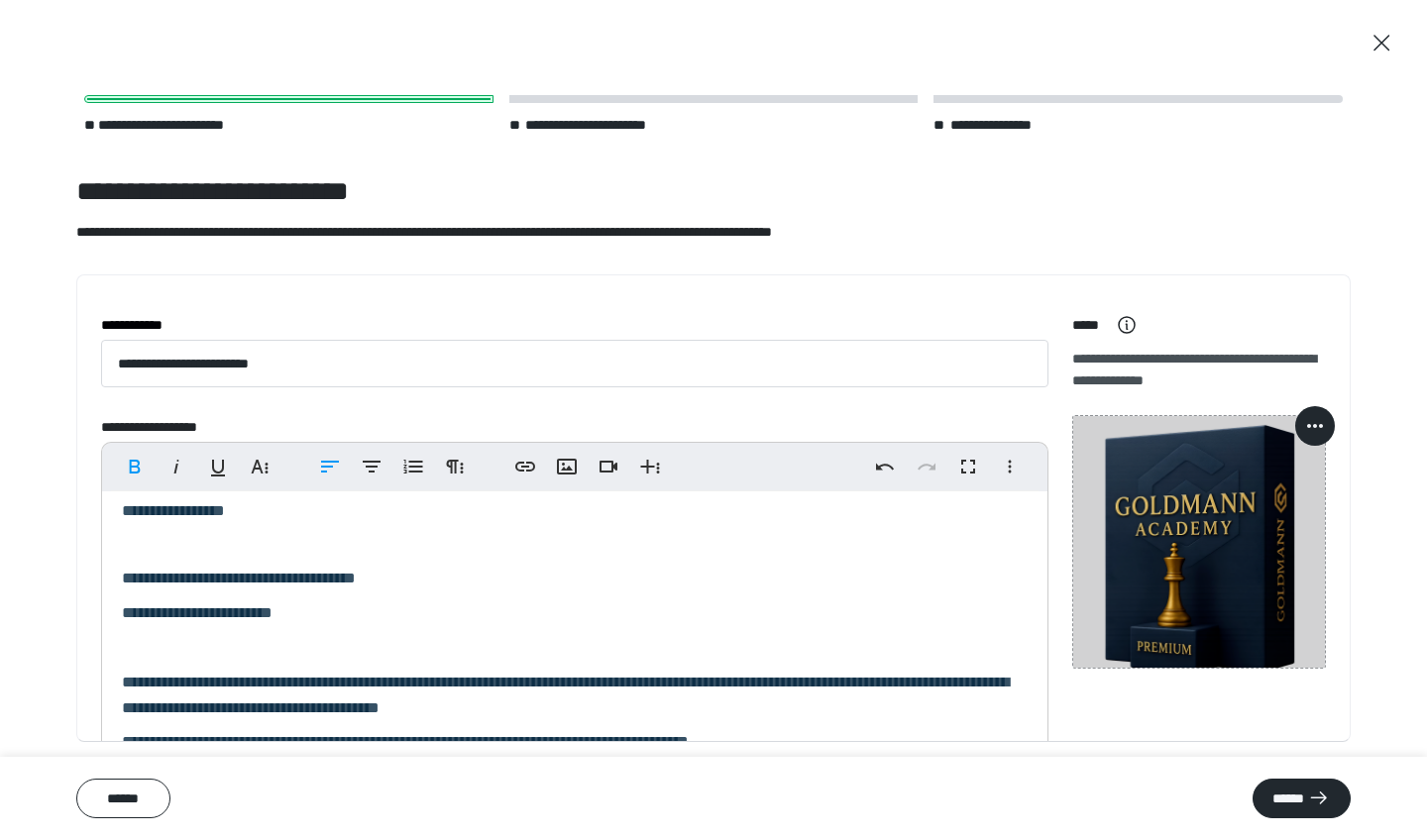 scroll, scrollTop: 1115, scrollLeft: 0, axis: vertical 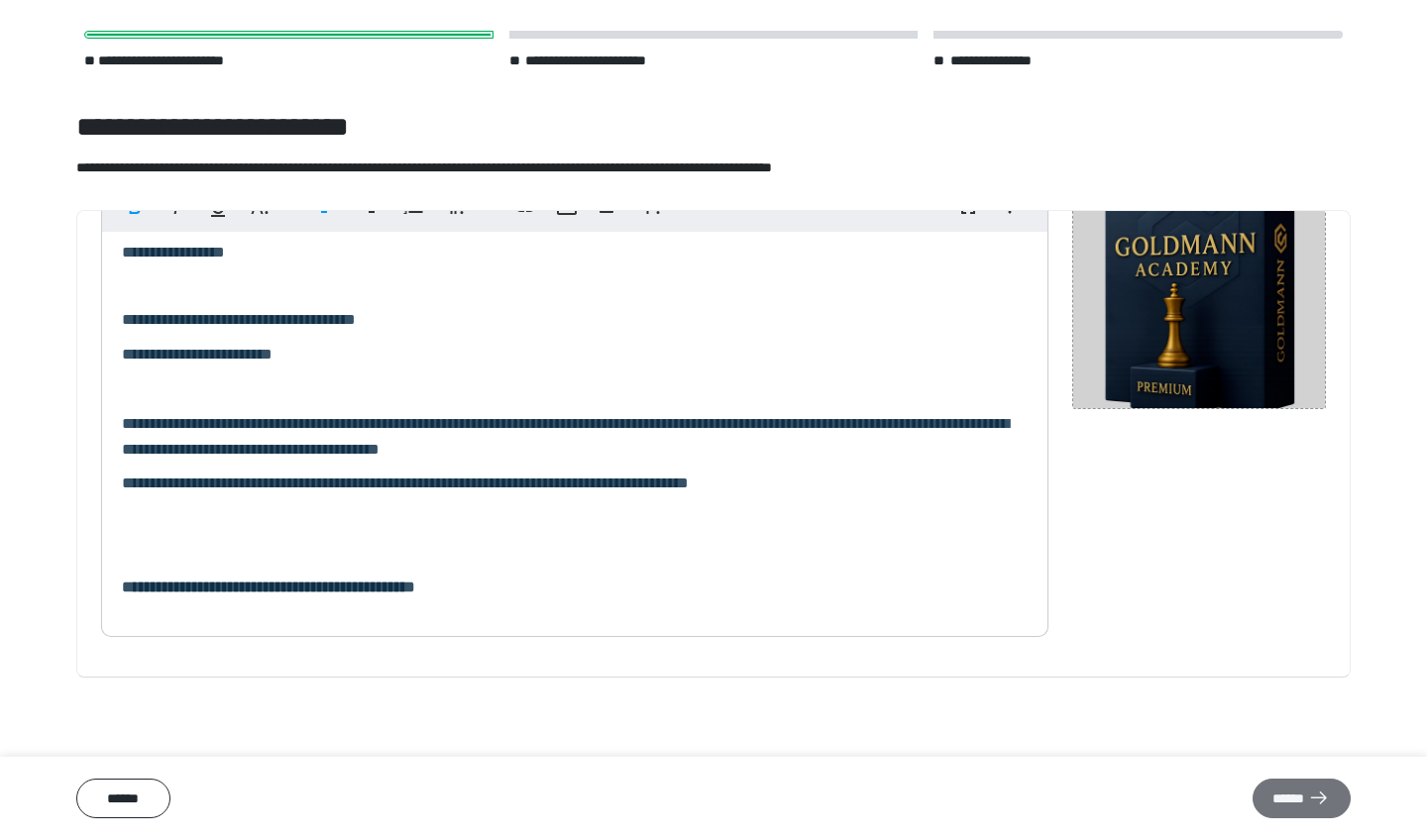 click on "******" at bounding box center (1301, 798) 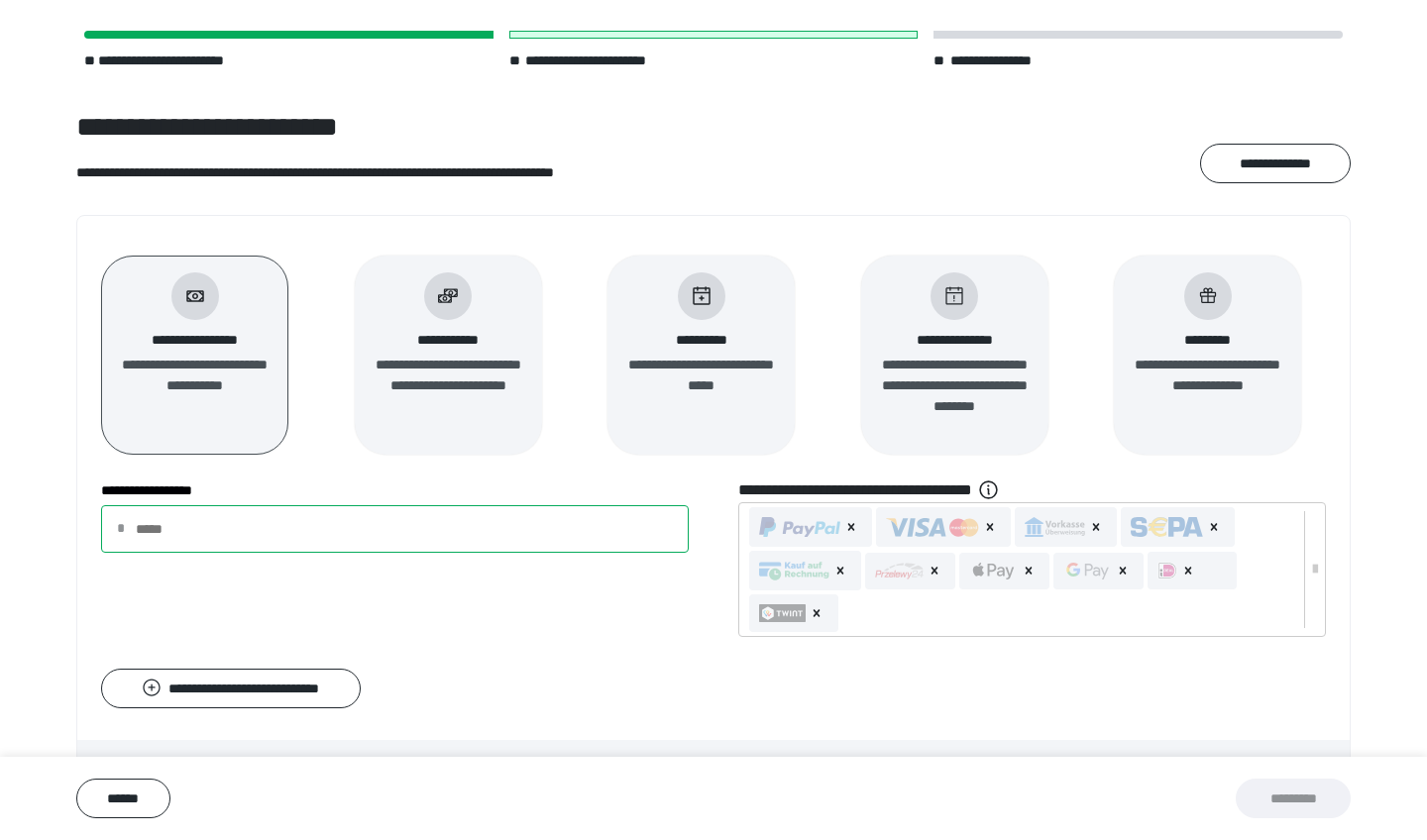 click on "**********" at bounding box center (394, 529) 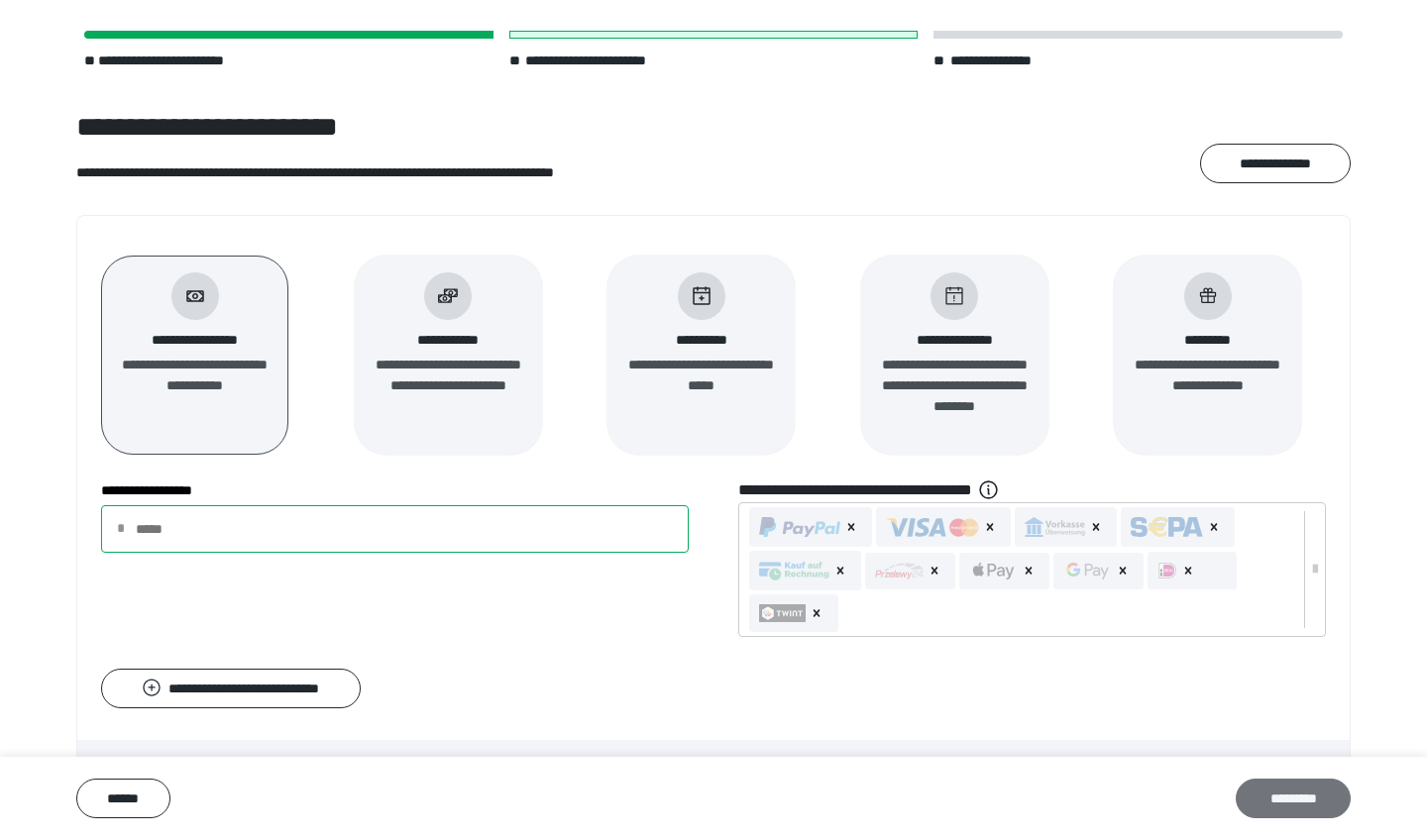 type on "****" 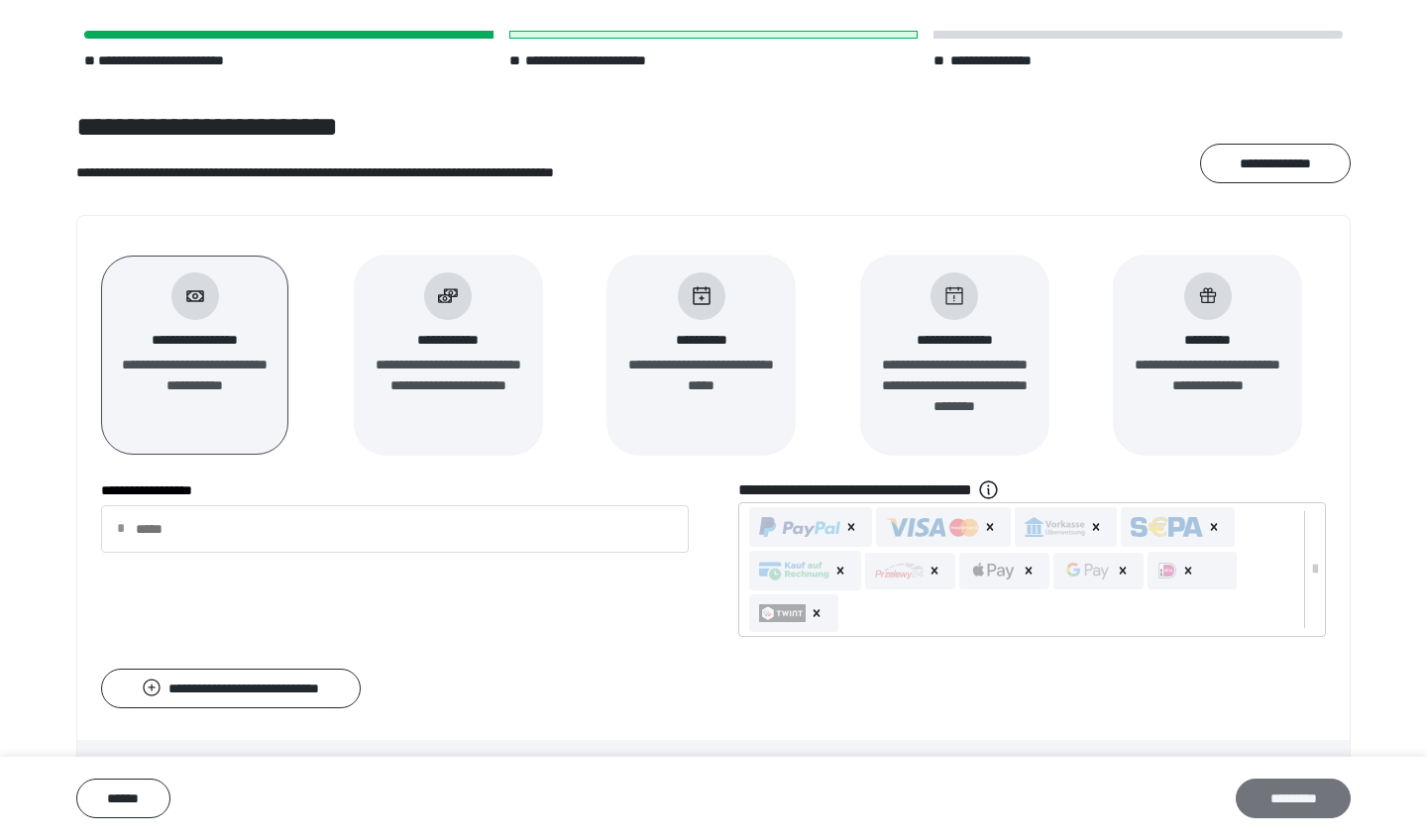 click on "*********" at bounding box center [1293, 798] 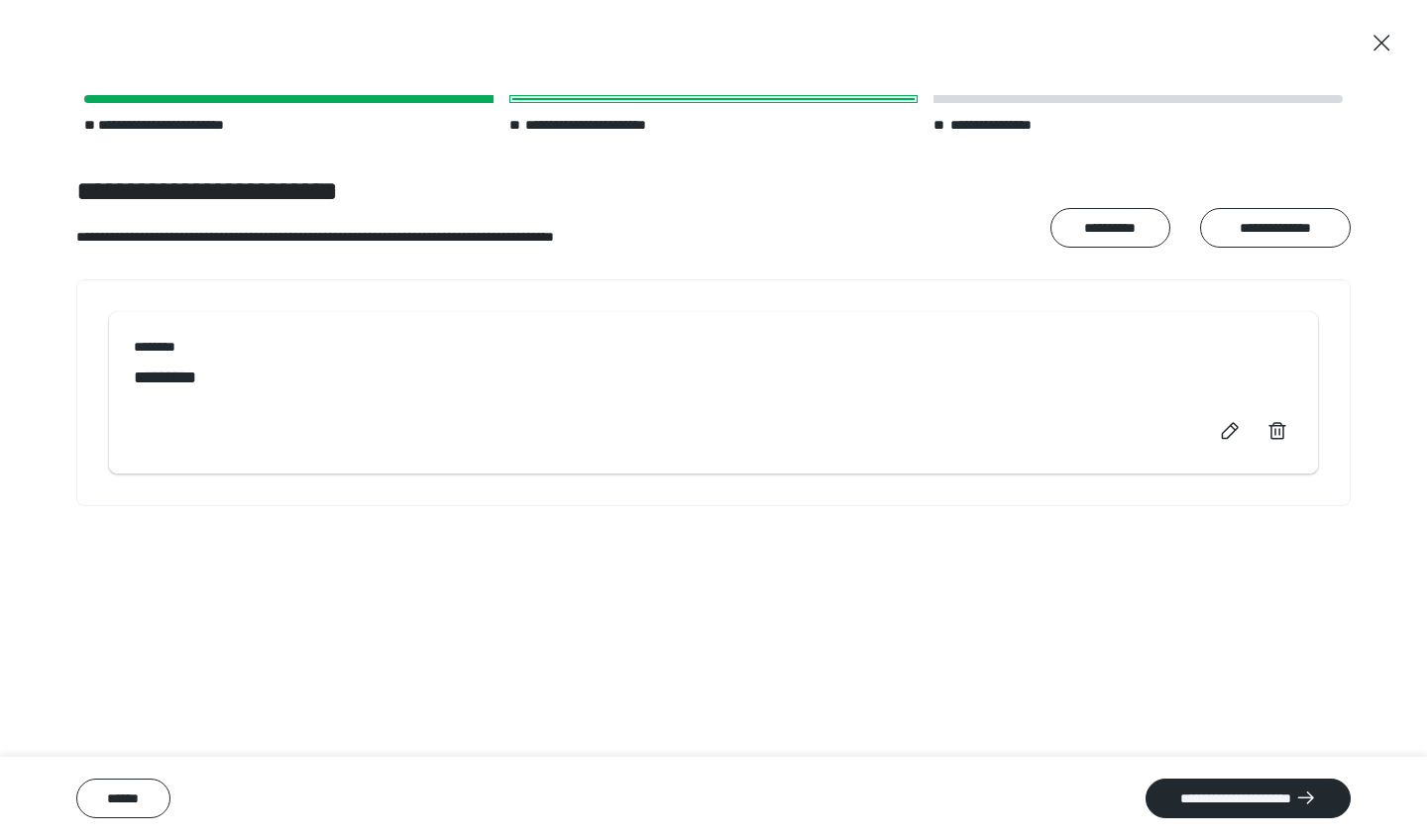 scroll, scrollTop: 0, scrollLeft: 0, axis: both 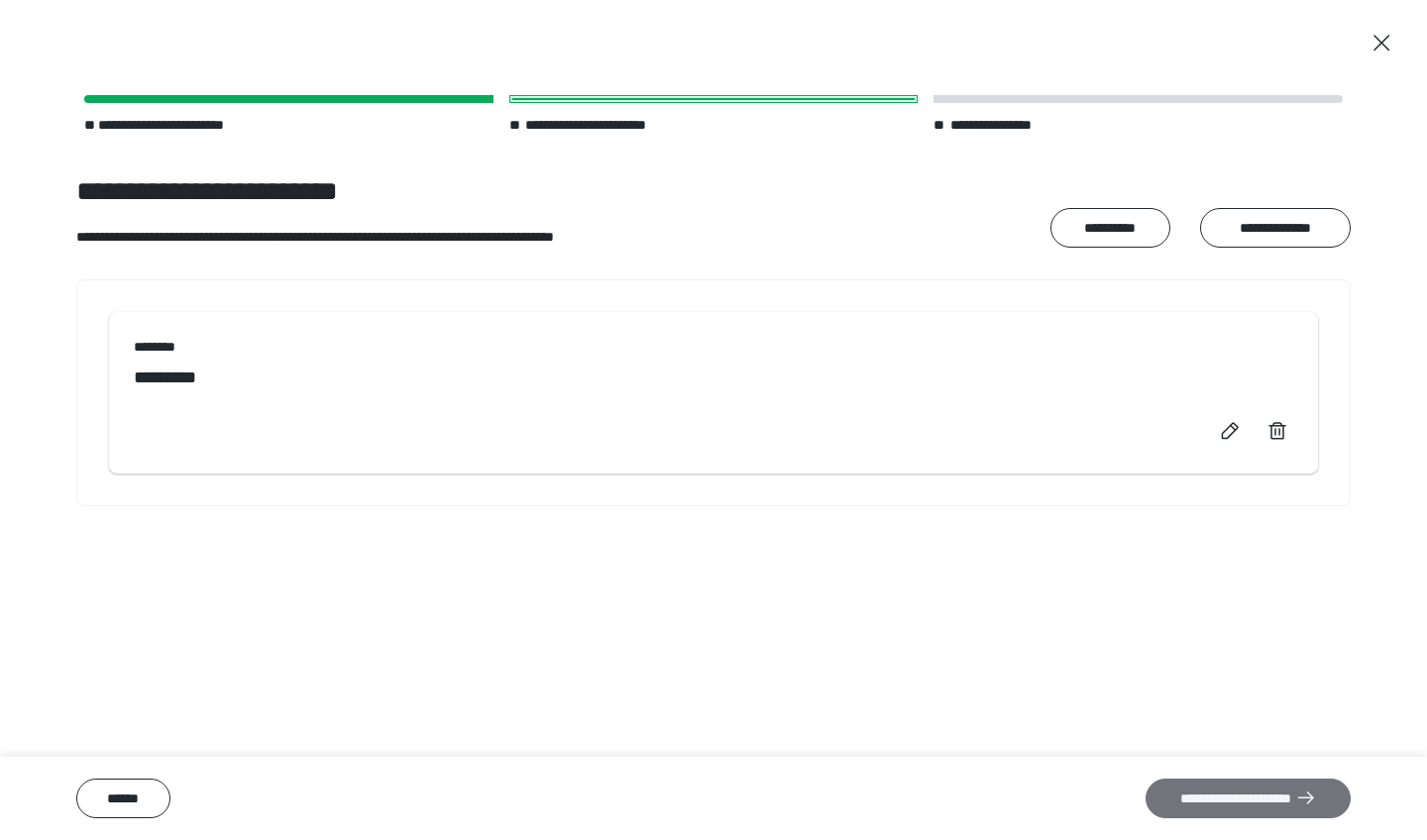 click on "**********" at bounding box center [1248, 798] 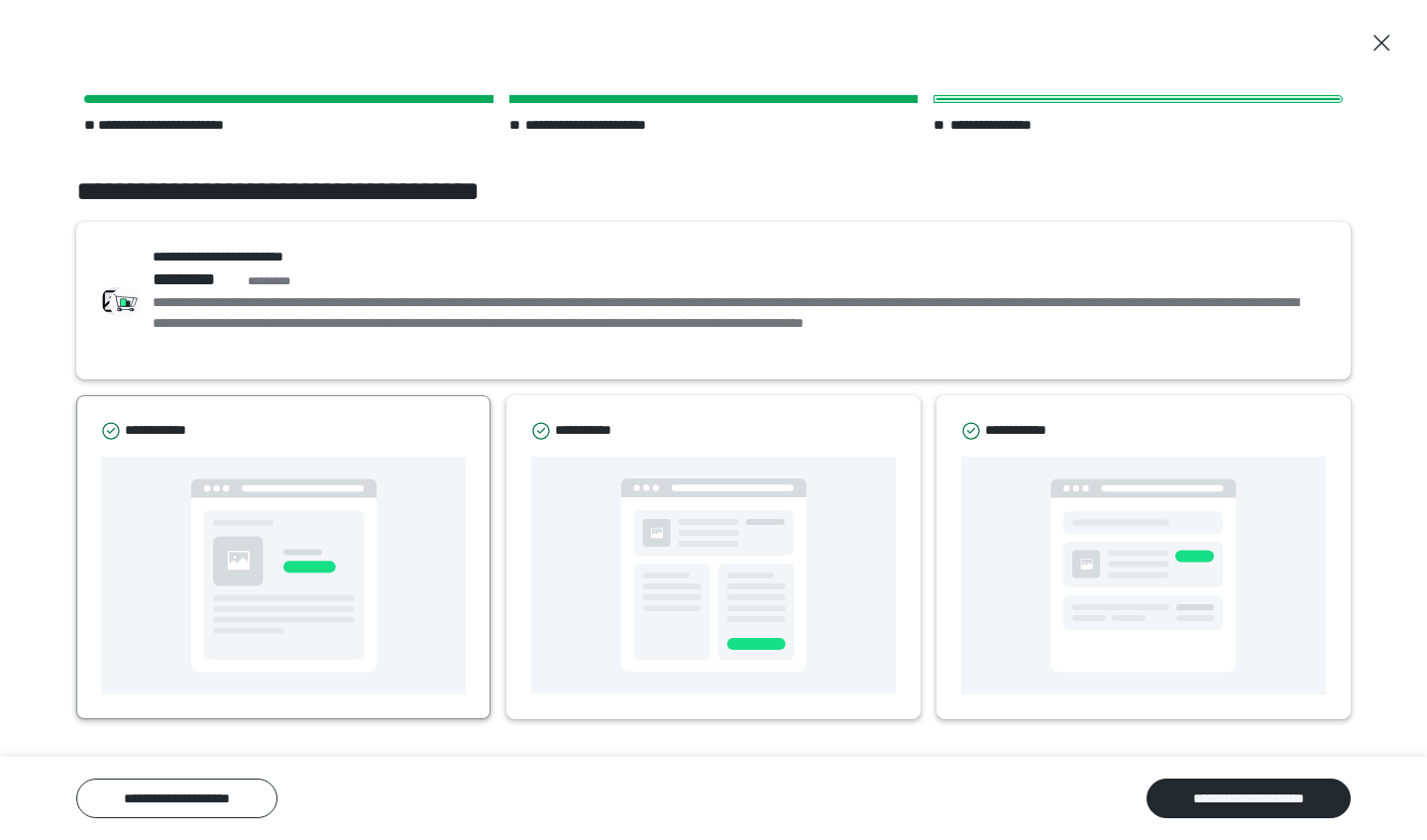 click at bounding box center [283, 576] 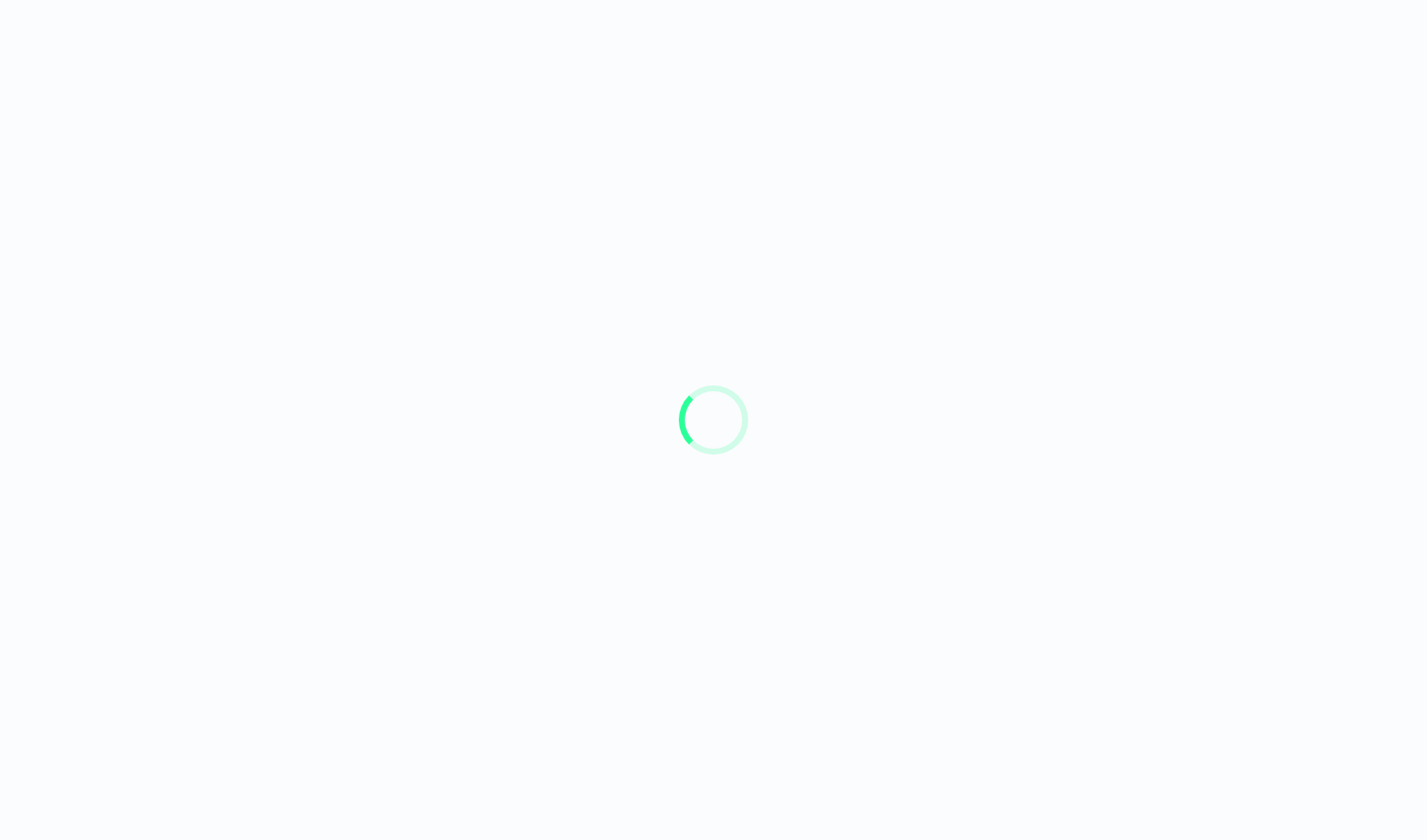 scroll, scrollTop: 0, scrollLeft: 0, axis: both 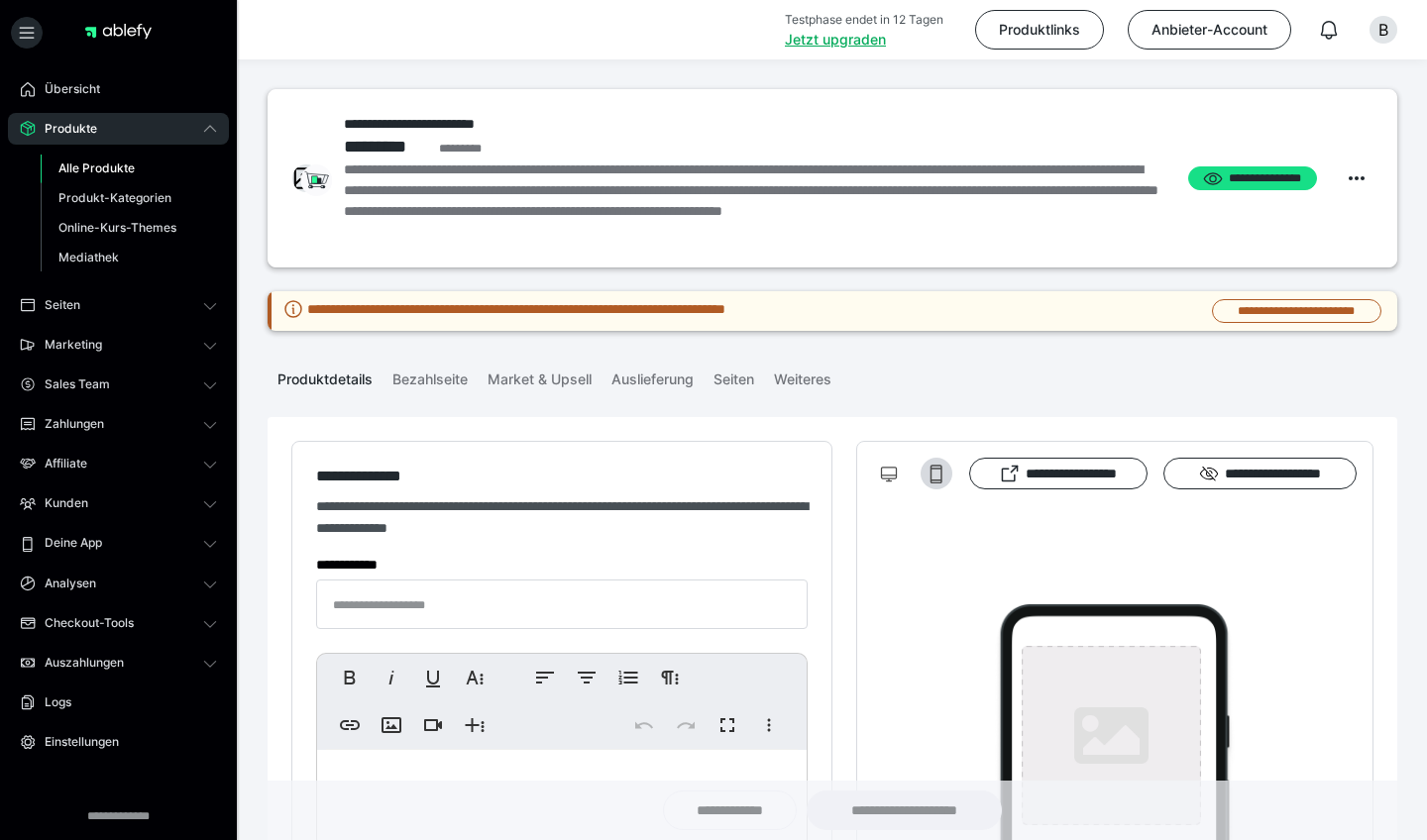 type on "**********" 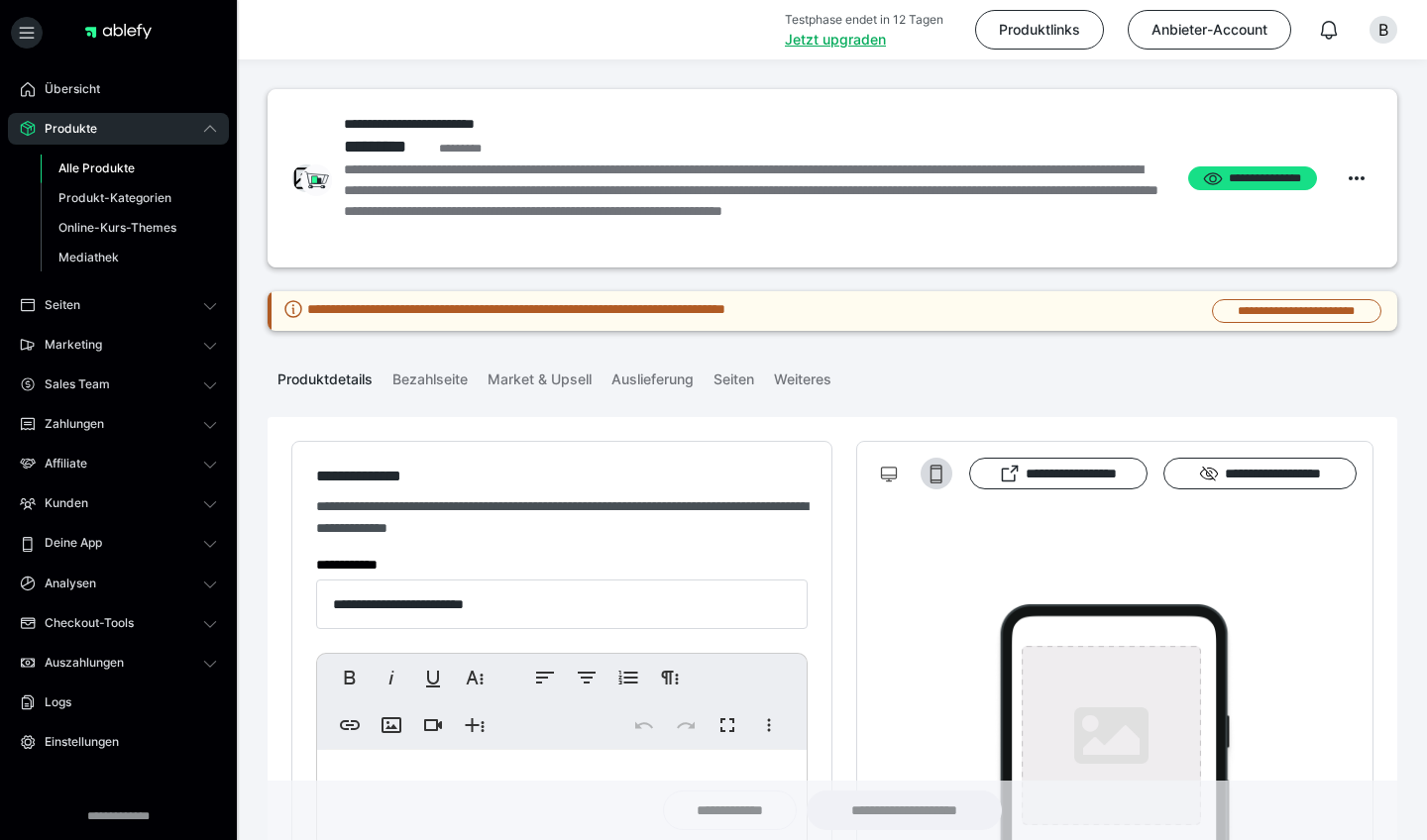 type on "**********" 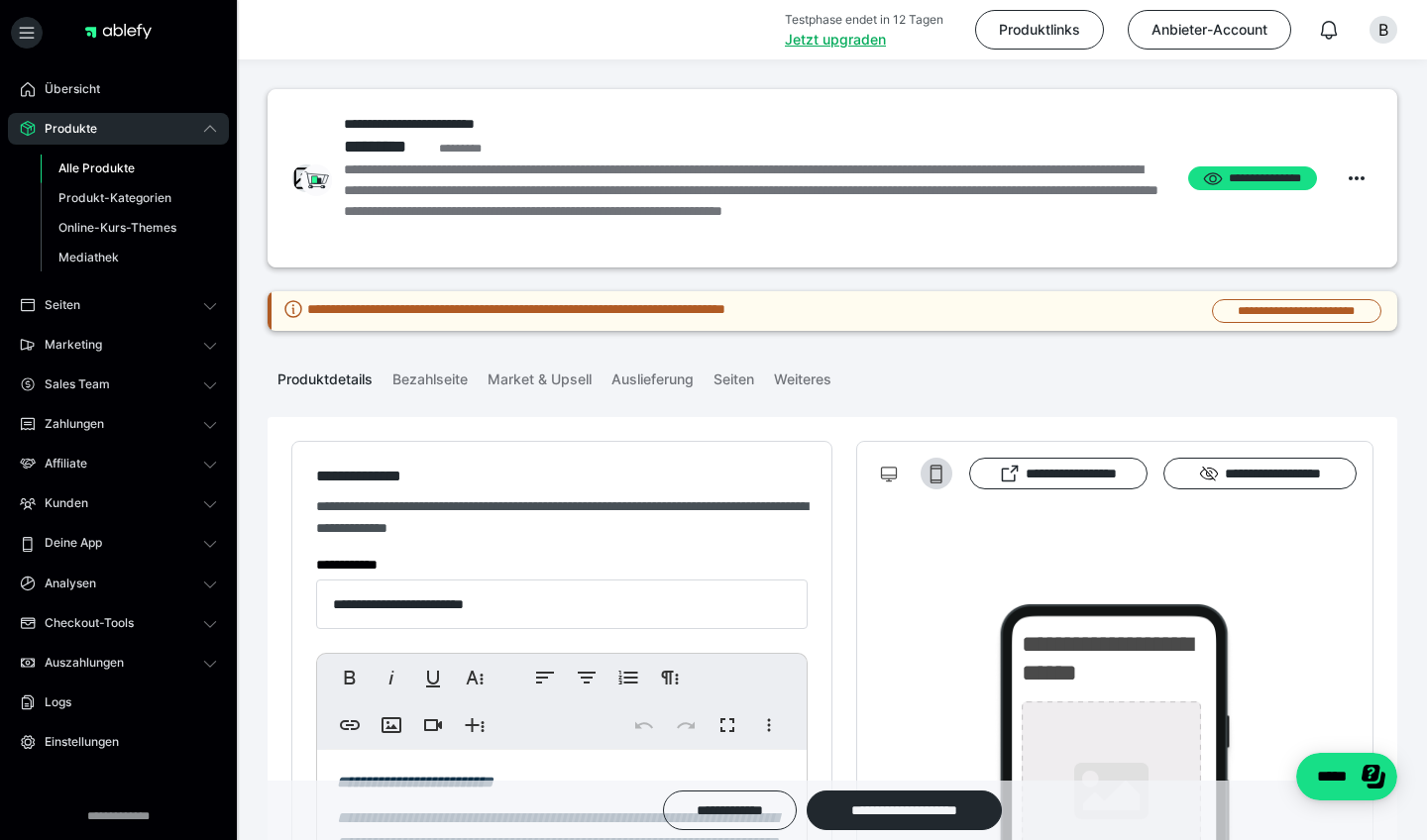 scroll, scrollTop: 0, scrollLeft: 0, axis: both 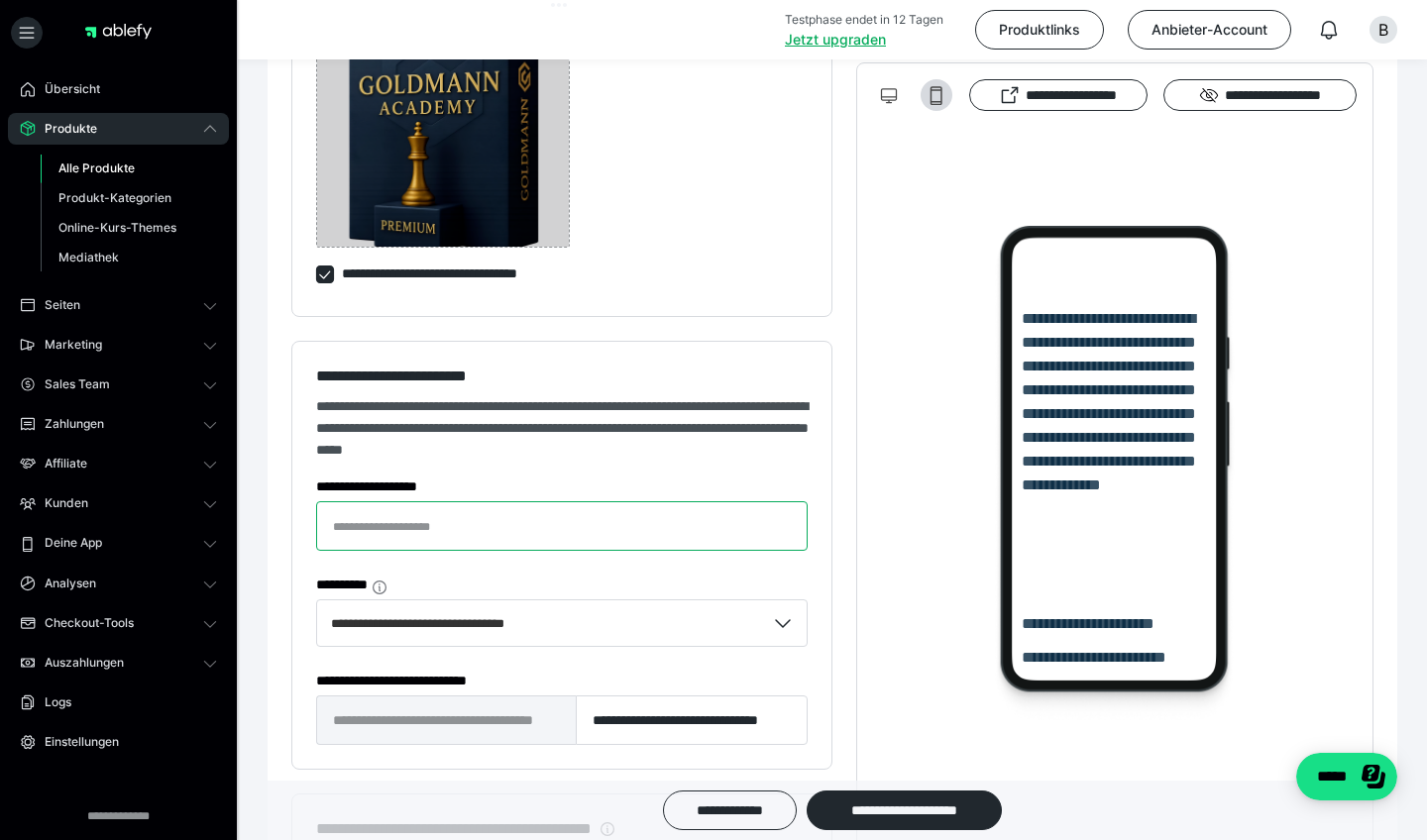 click on "**********" at bounding box center (562, 526) 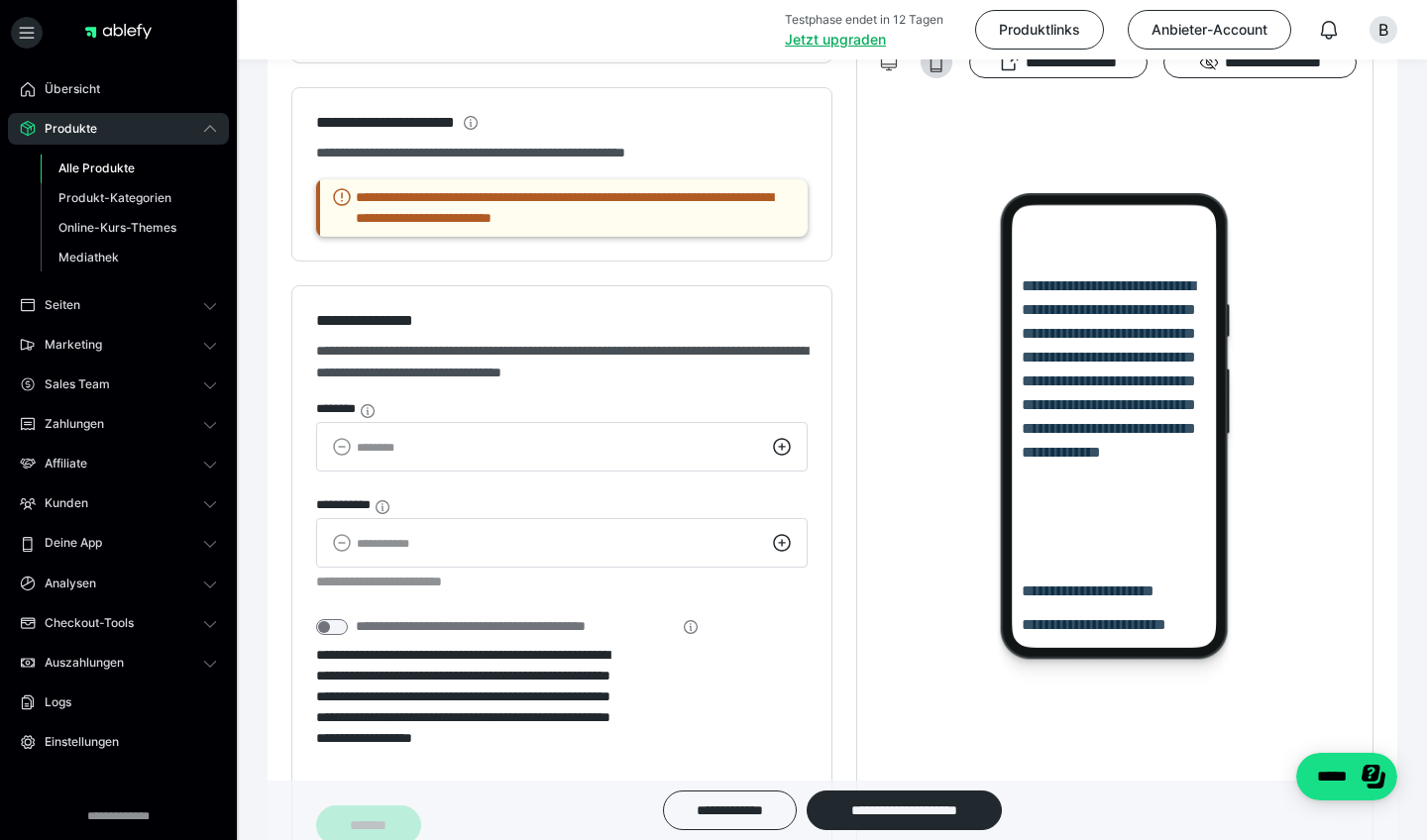 scroll, scrollTop: 2178, scrollLeft: 0, axis: vertical 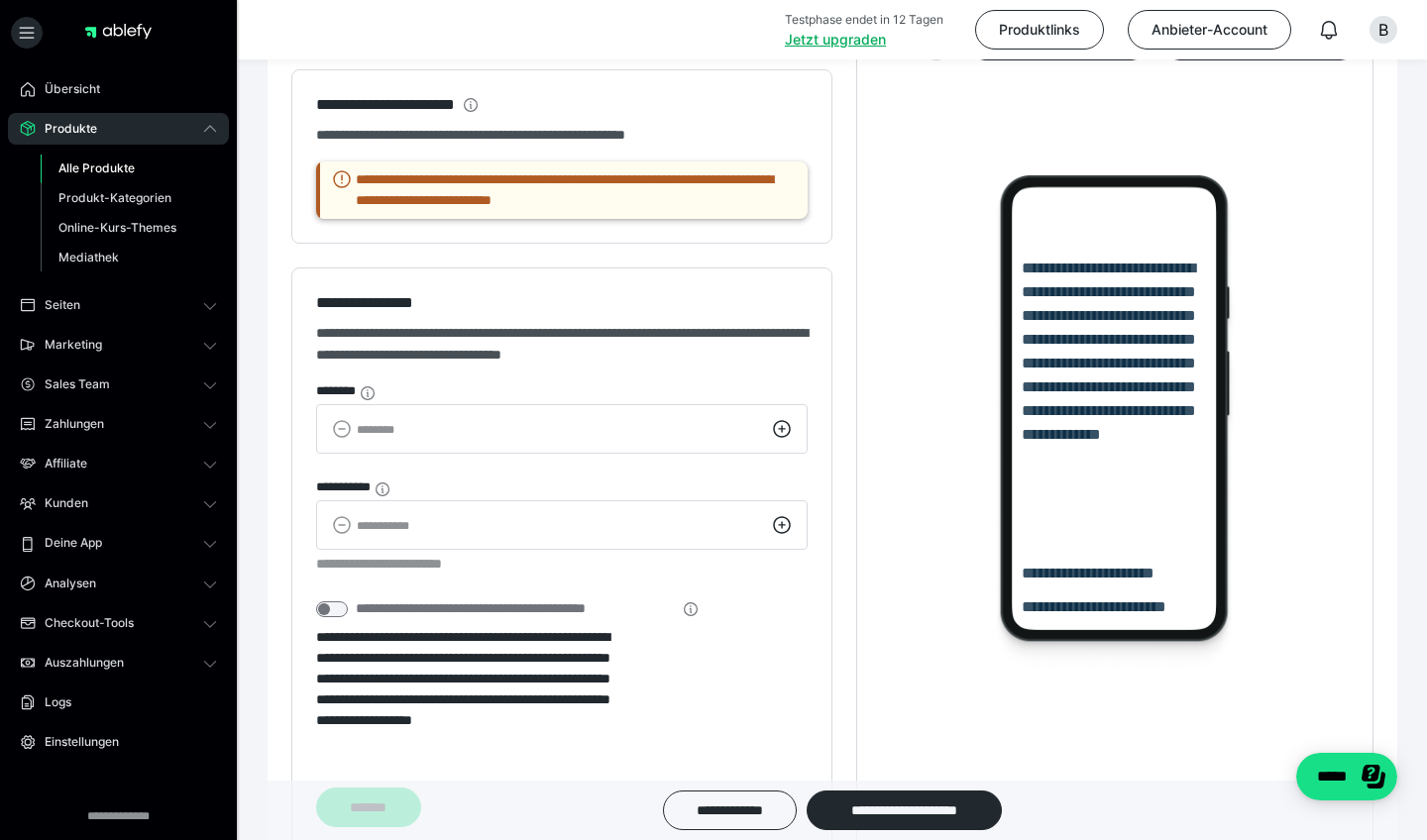 type on "**********" 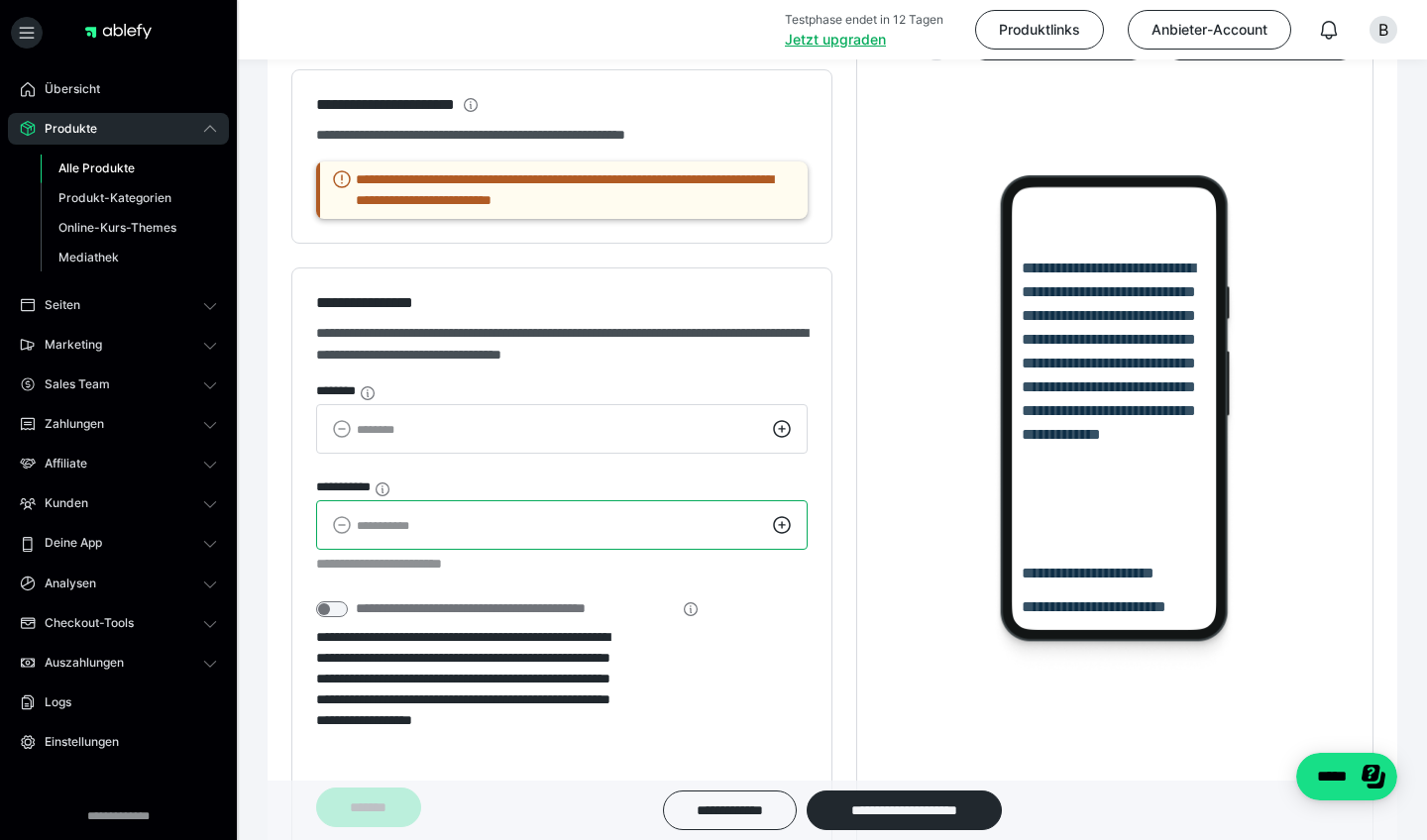 click at bounding box center (562, 525) 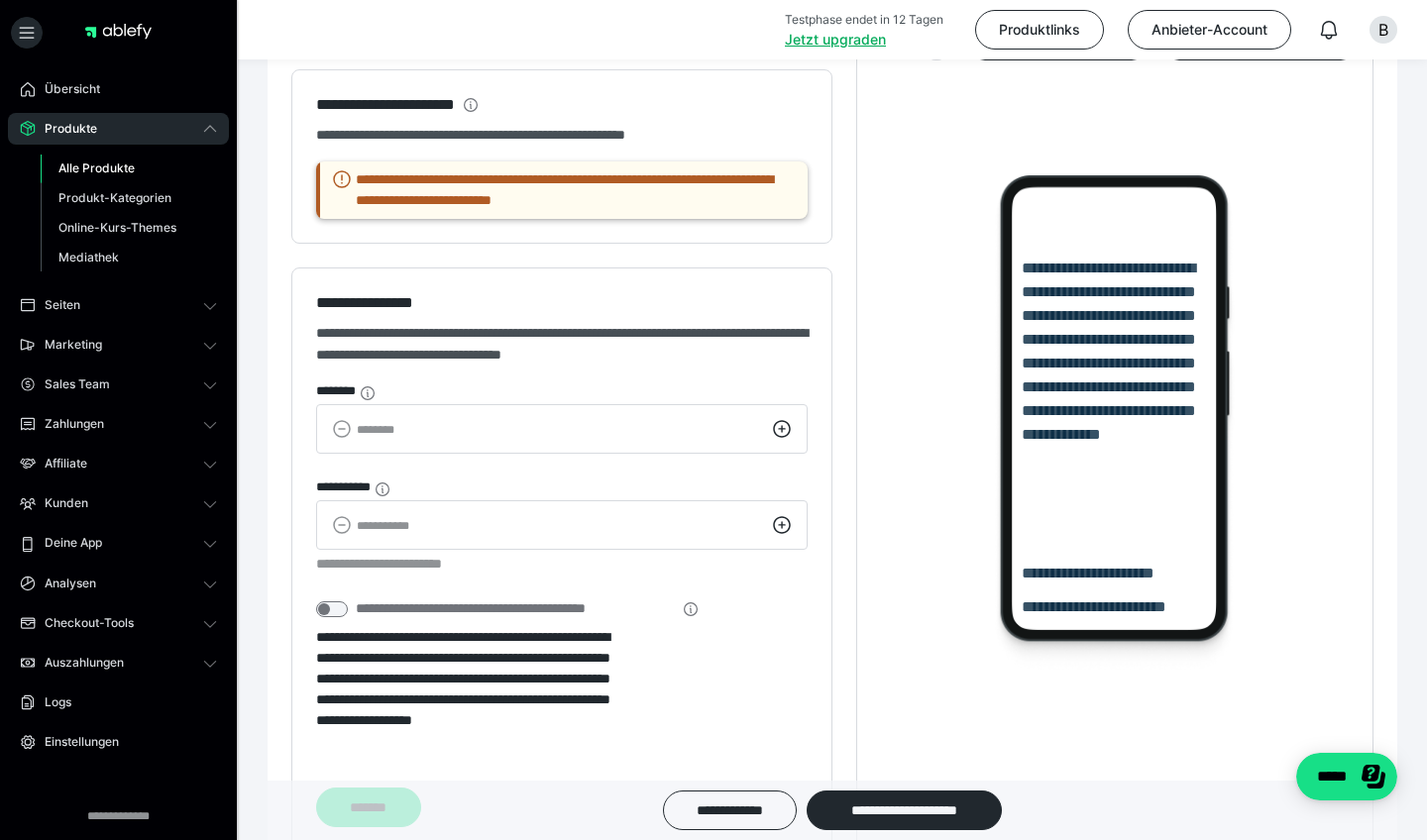 click on "**********" at bounding box center [464, 699] 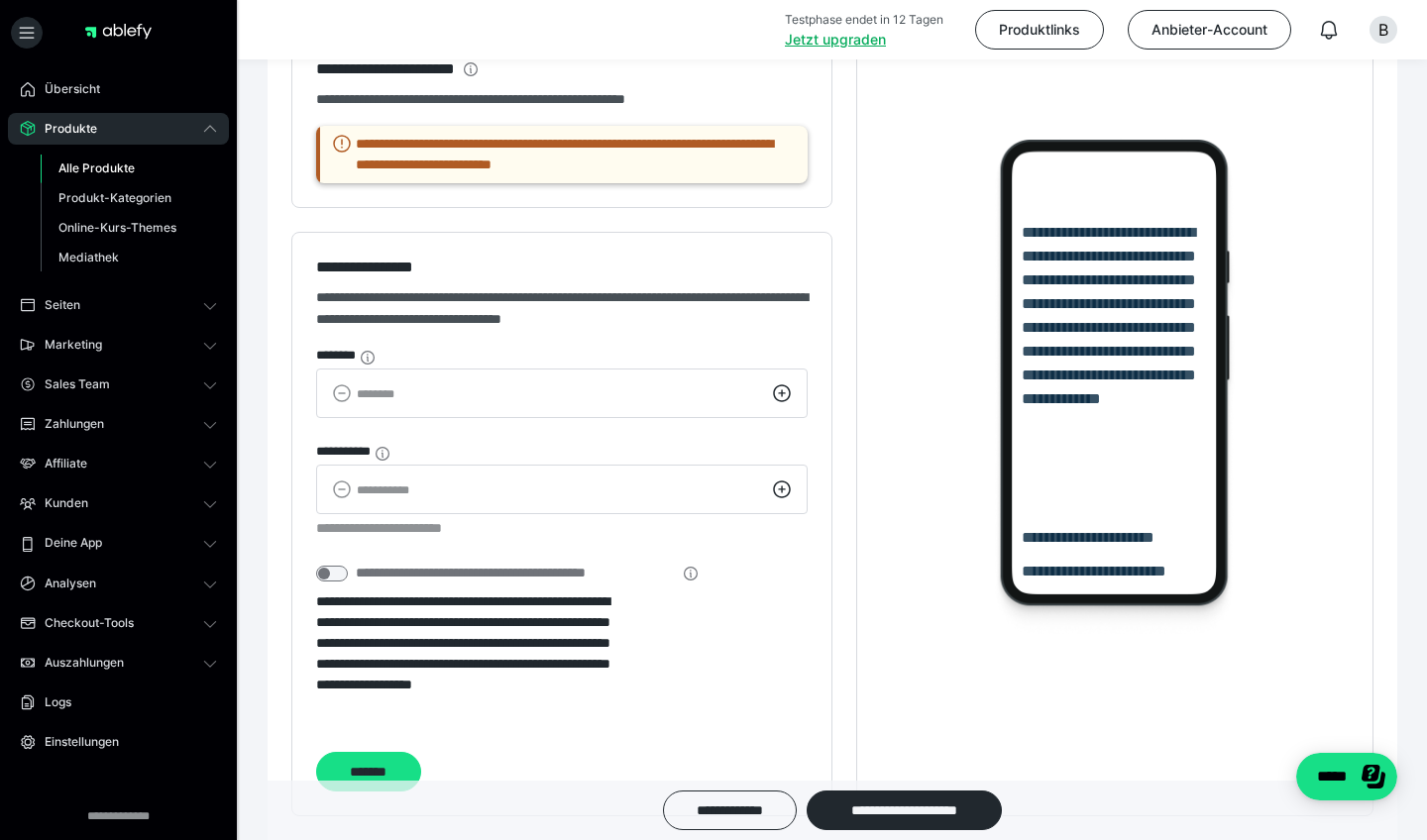 scroll, scrollTop: 2222, scrollLeft: 0, axis: vertical 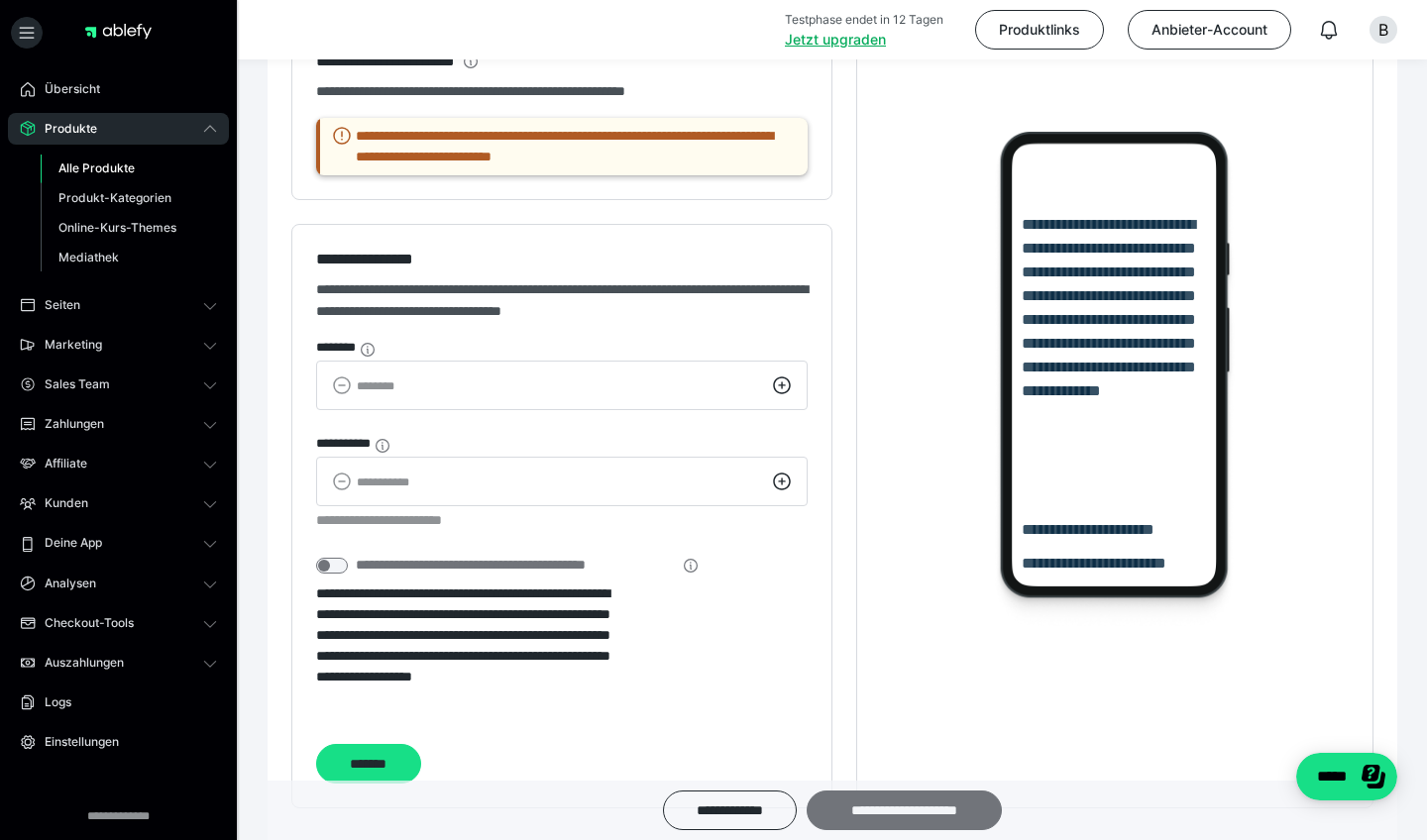 click on "**********" at bounding box center [904, 810] 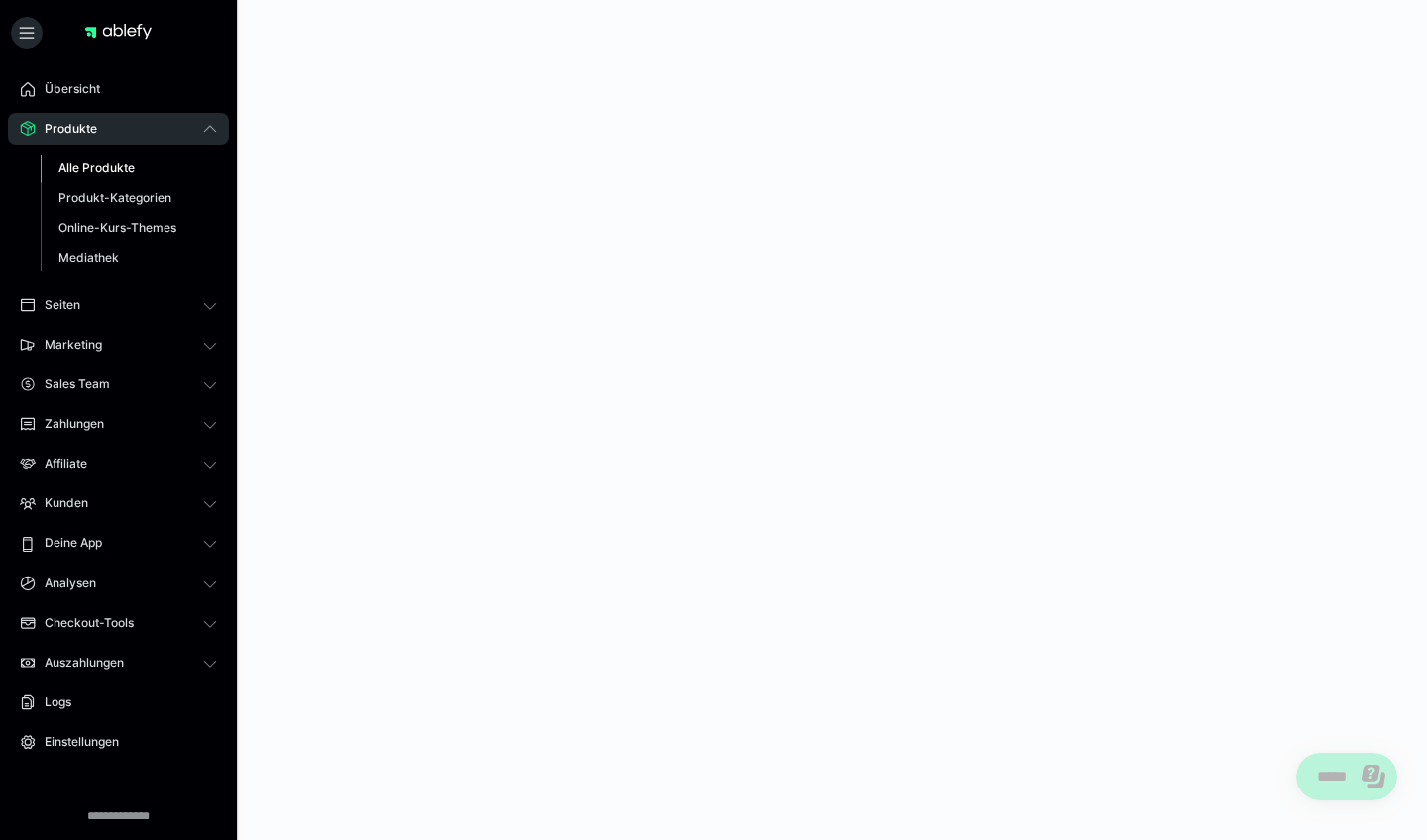 scroll, scrollTop: 0, scrollLeft: 0, axis: both 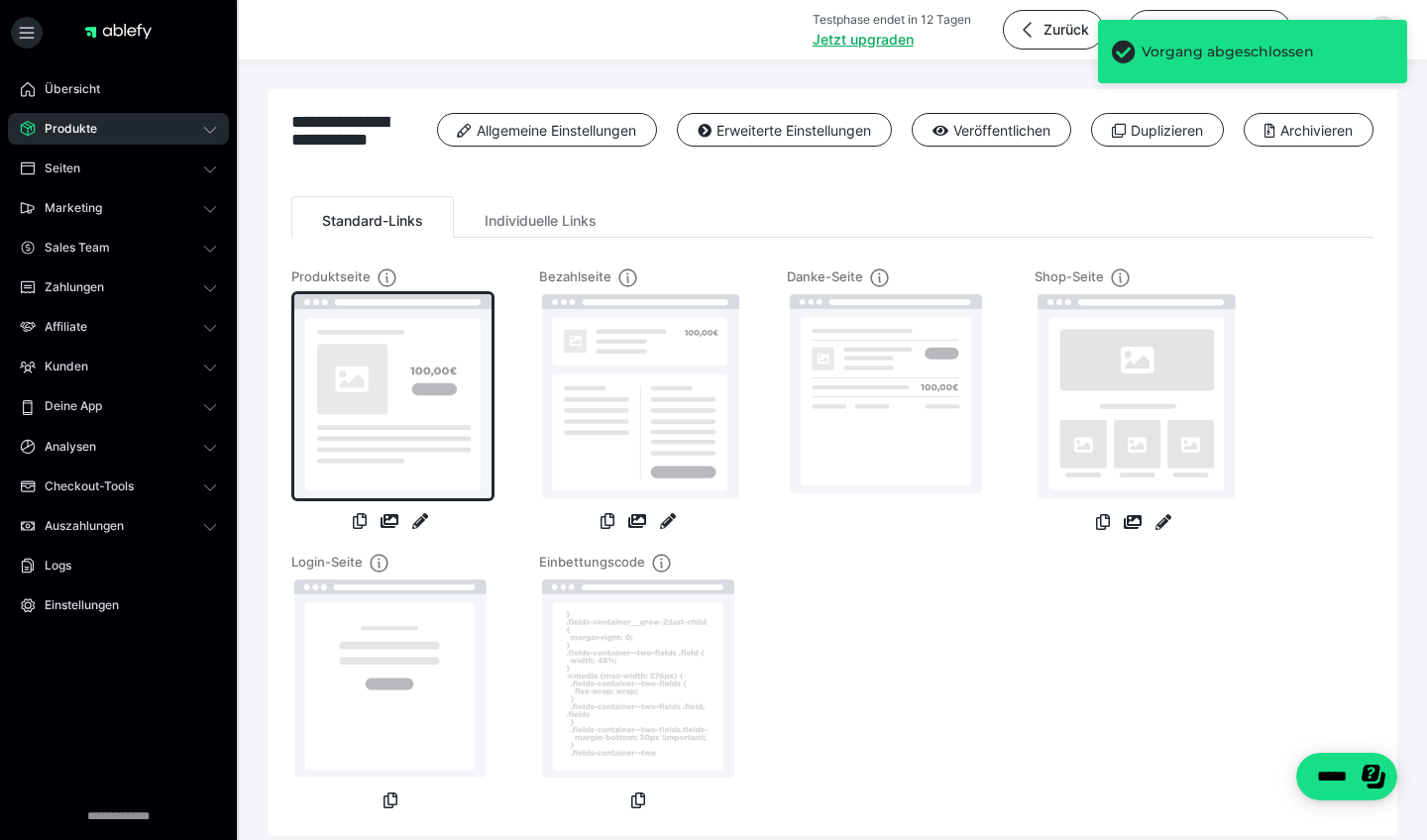 click at bounding box center [392, 396] 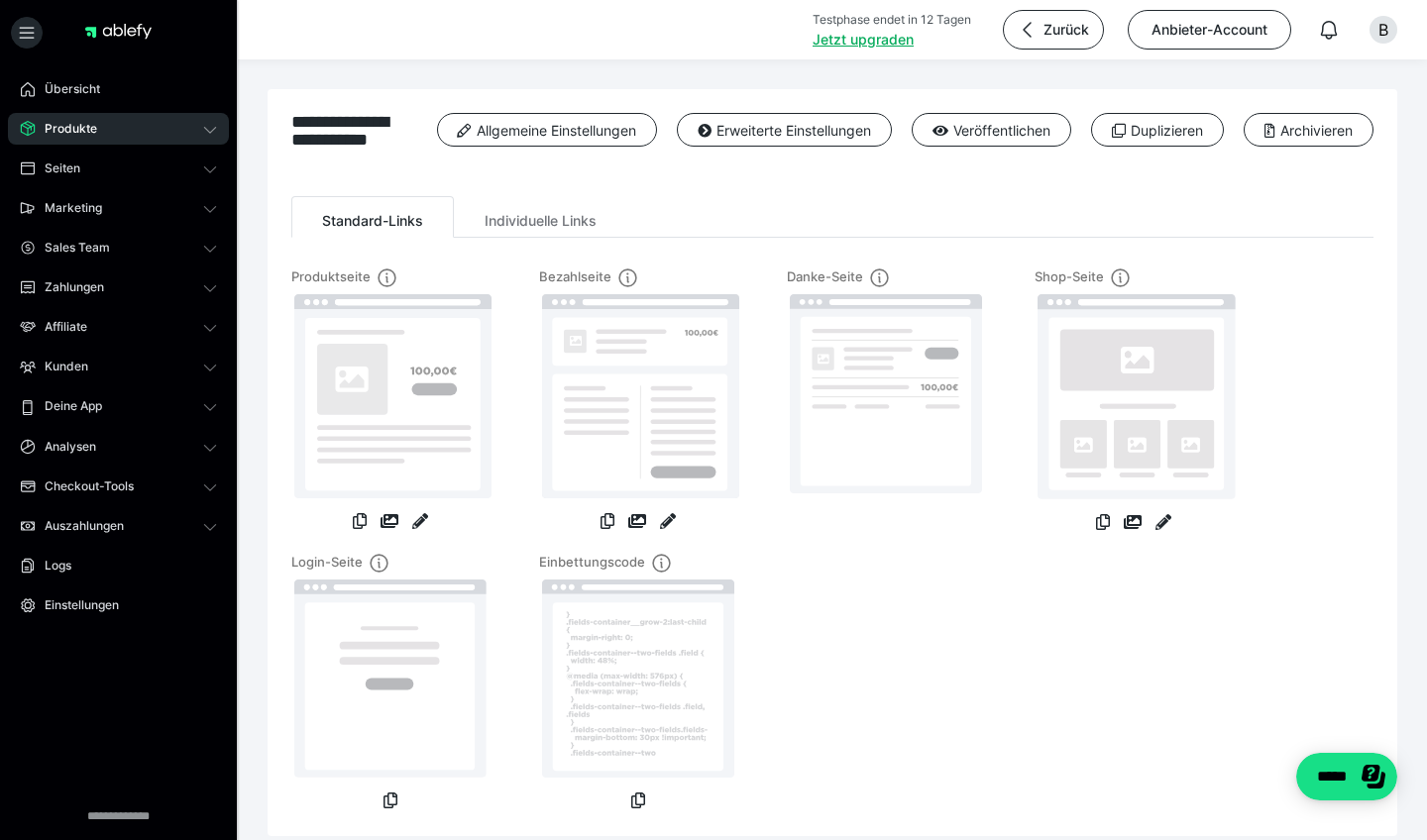 click 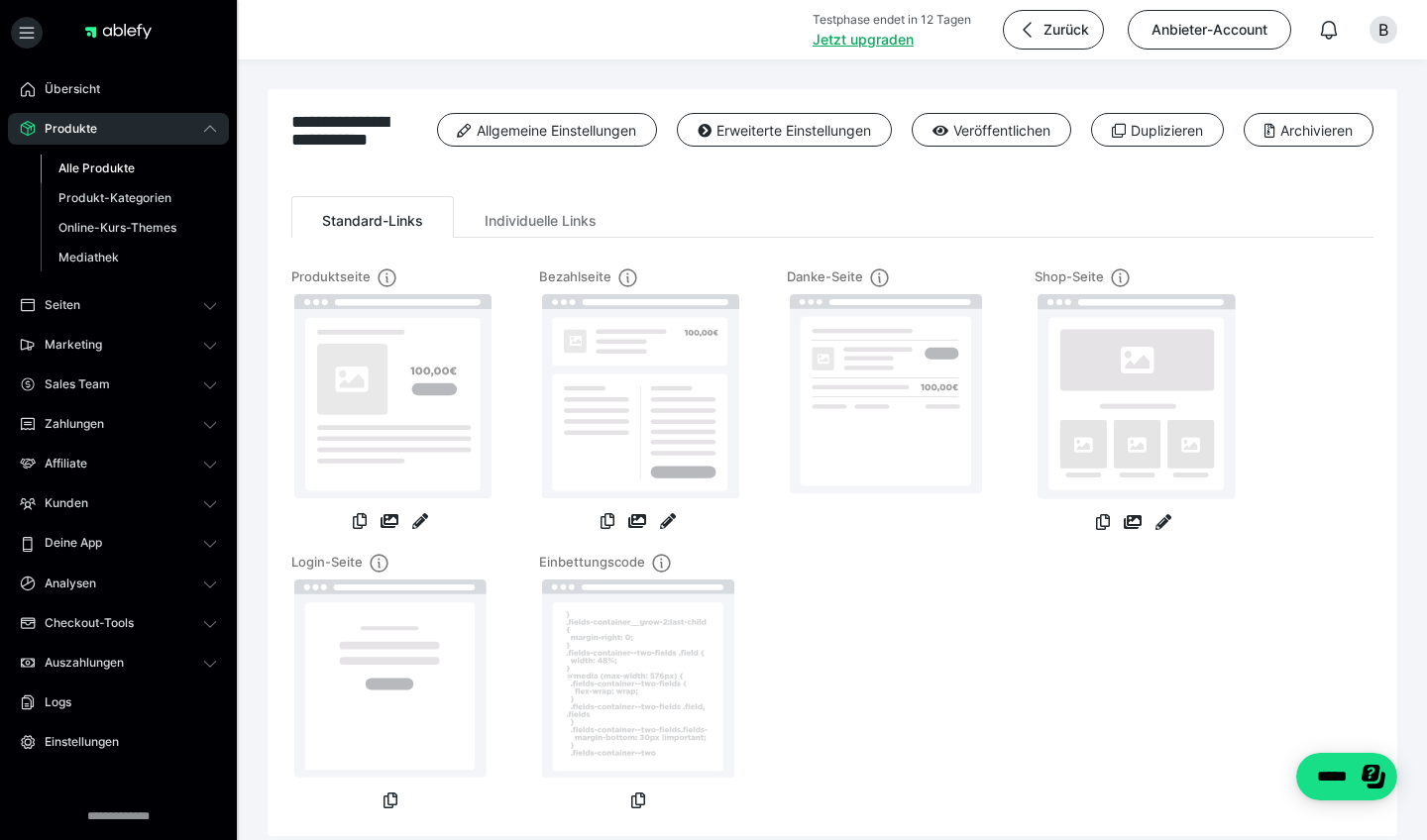 click on "Alle Produkte" at bounding box center [129, 168] 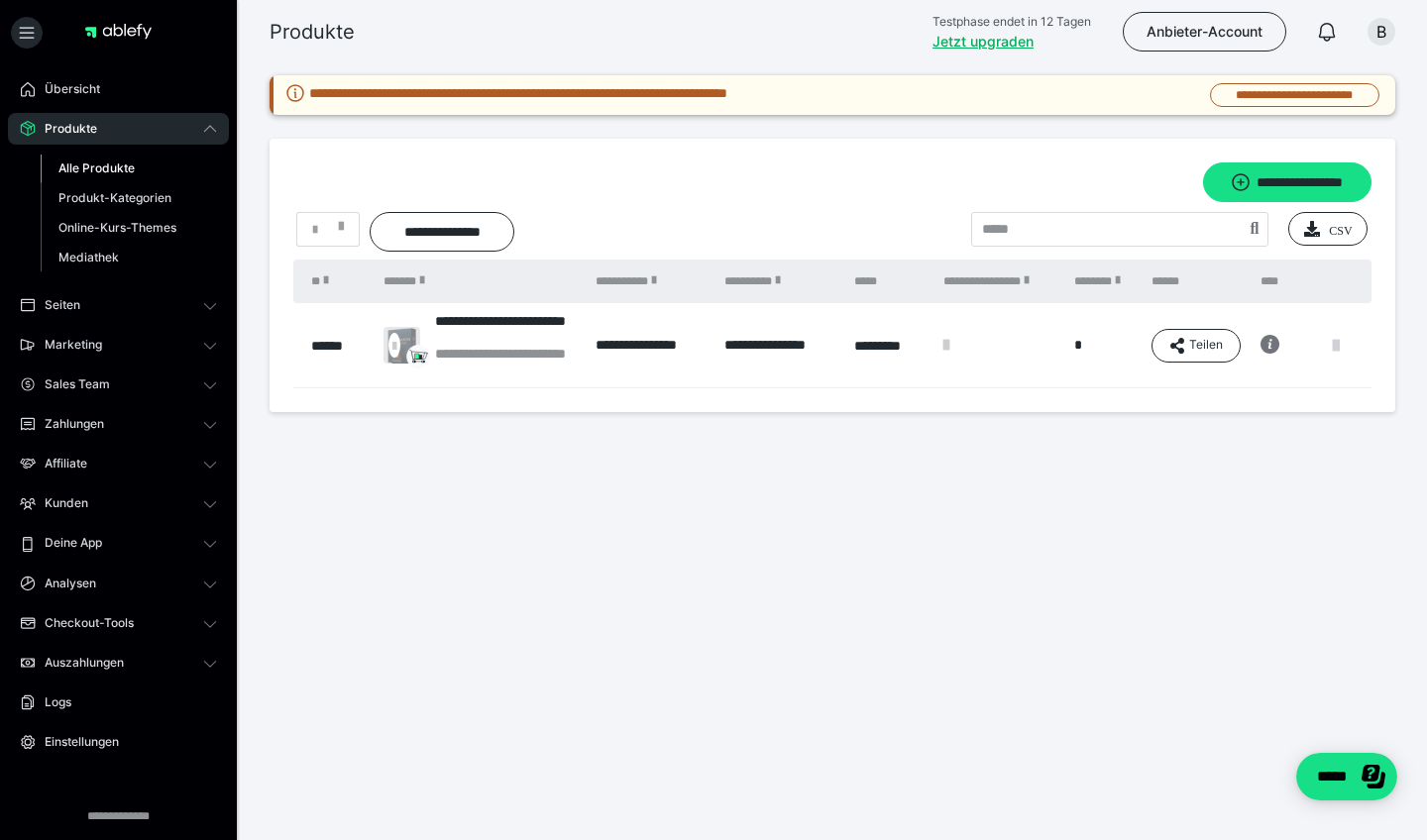 click at bounding box center [1336, 346] 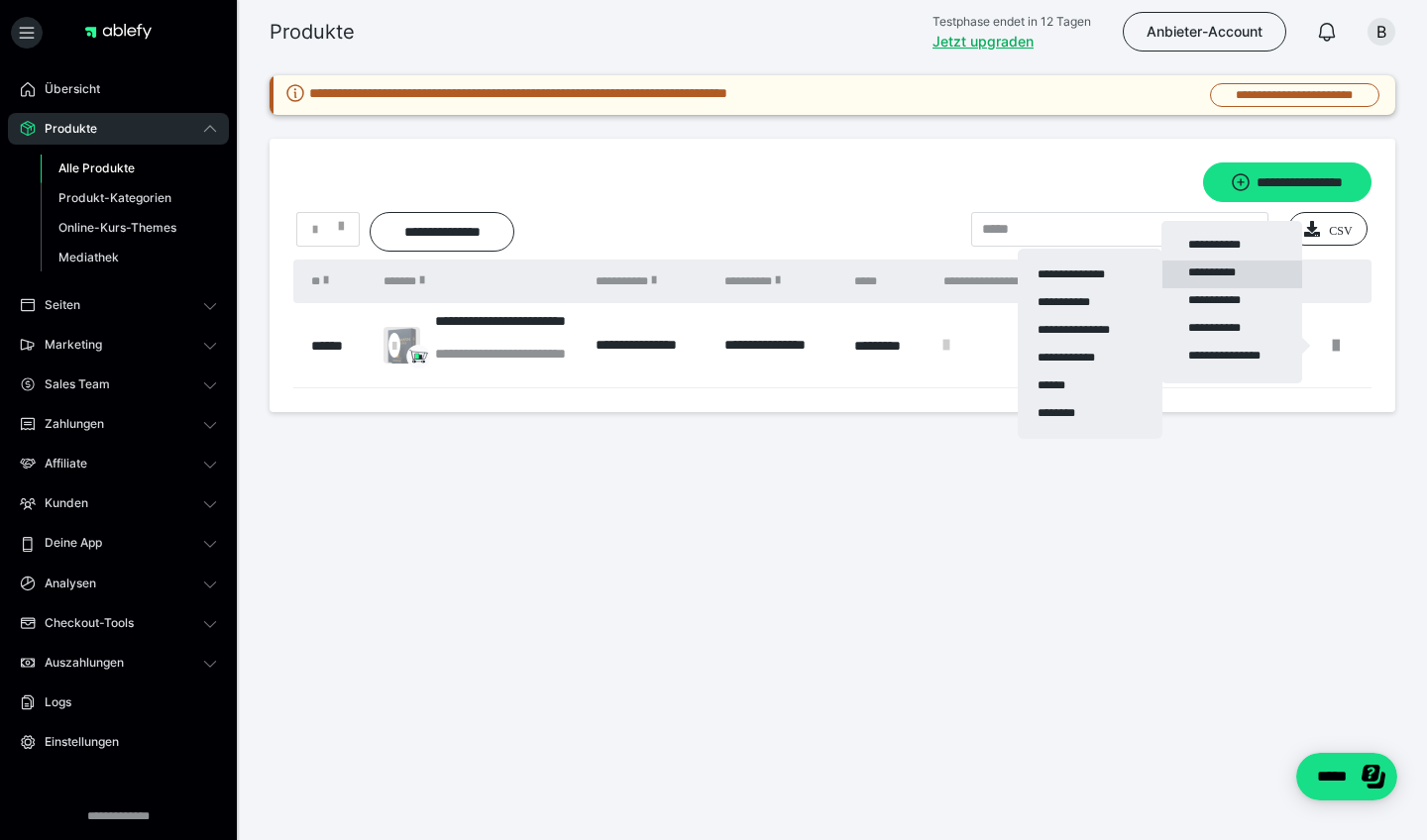 click on "**********" at bounding box center (1232, 274) 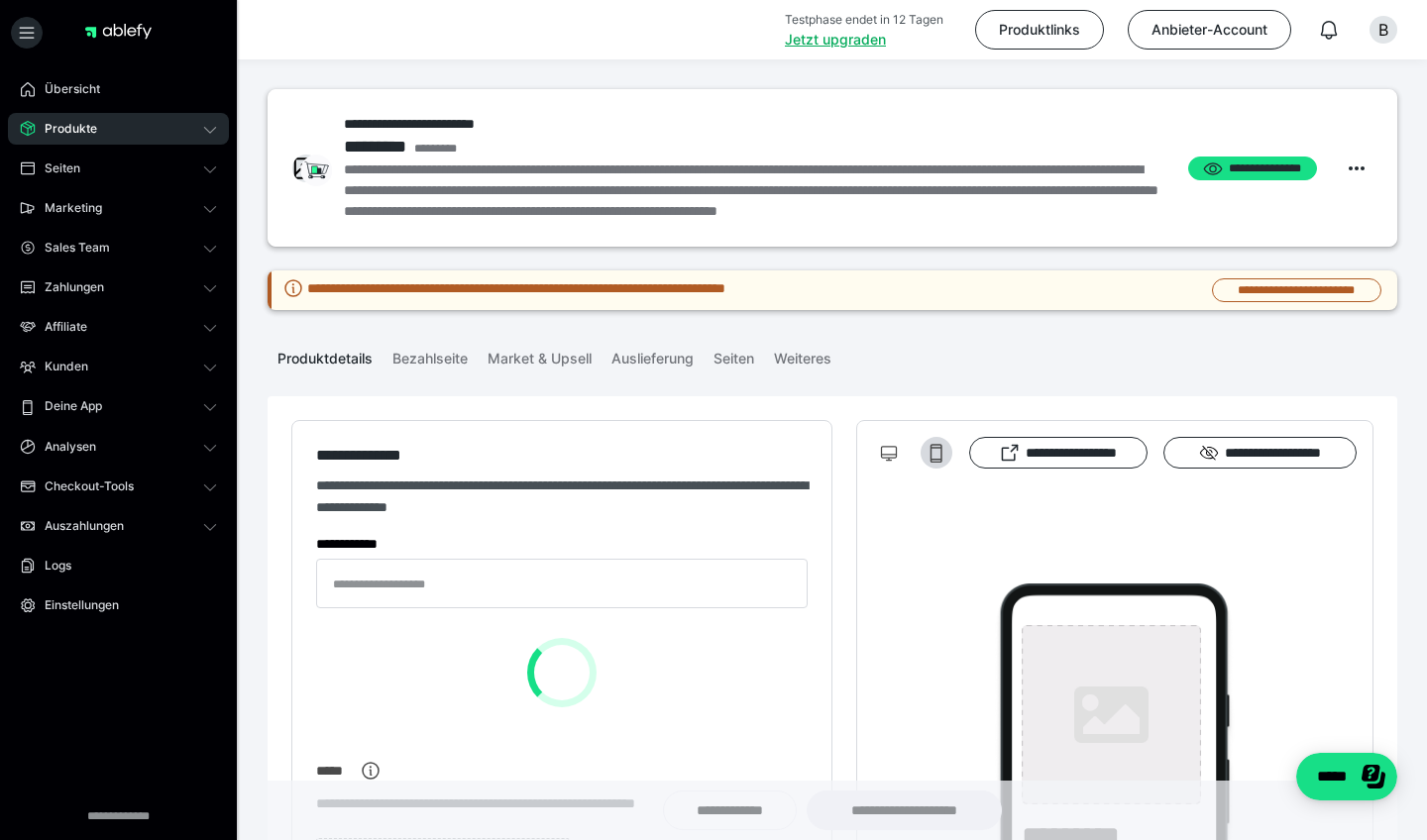 type on "**********" 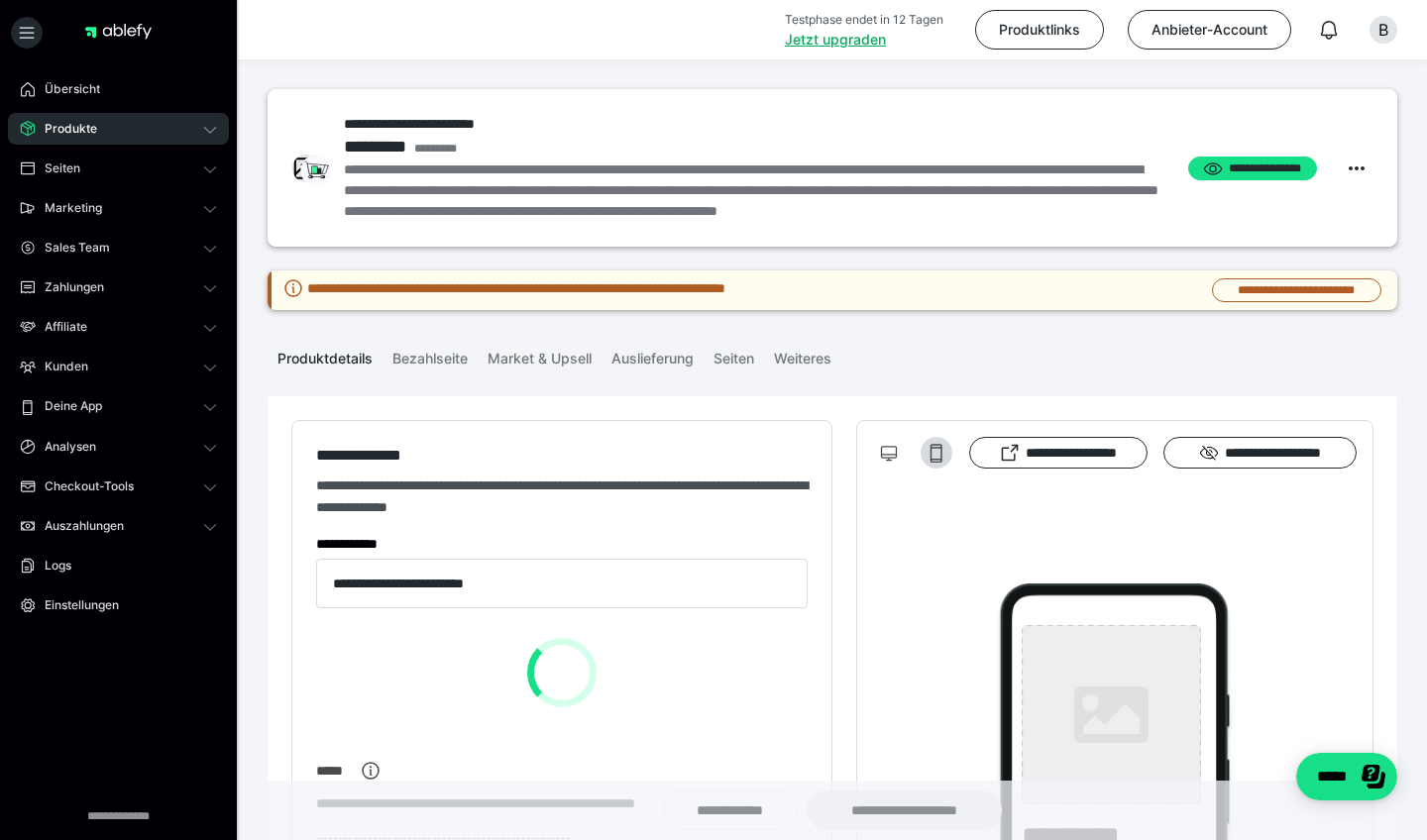 type on "**********" 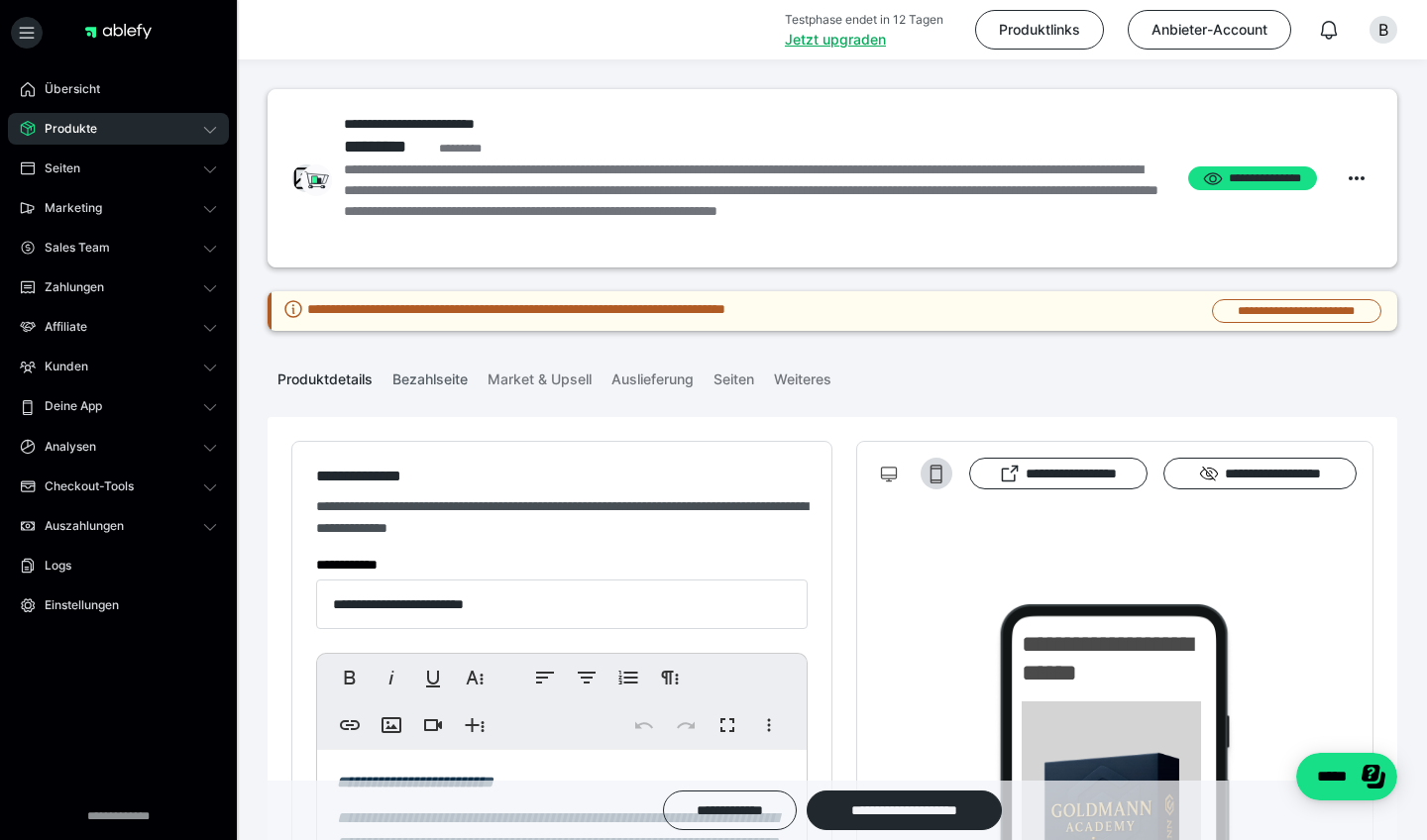 scroll, scrollTop: 0, scrollLeft: 0, axis: both 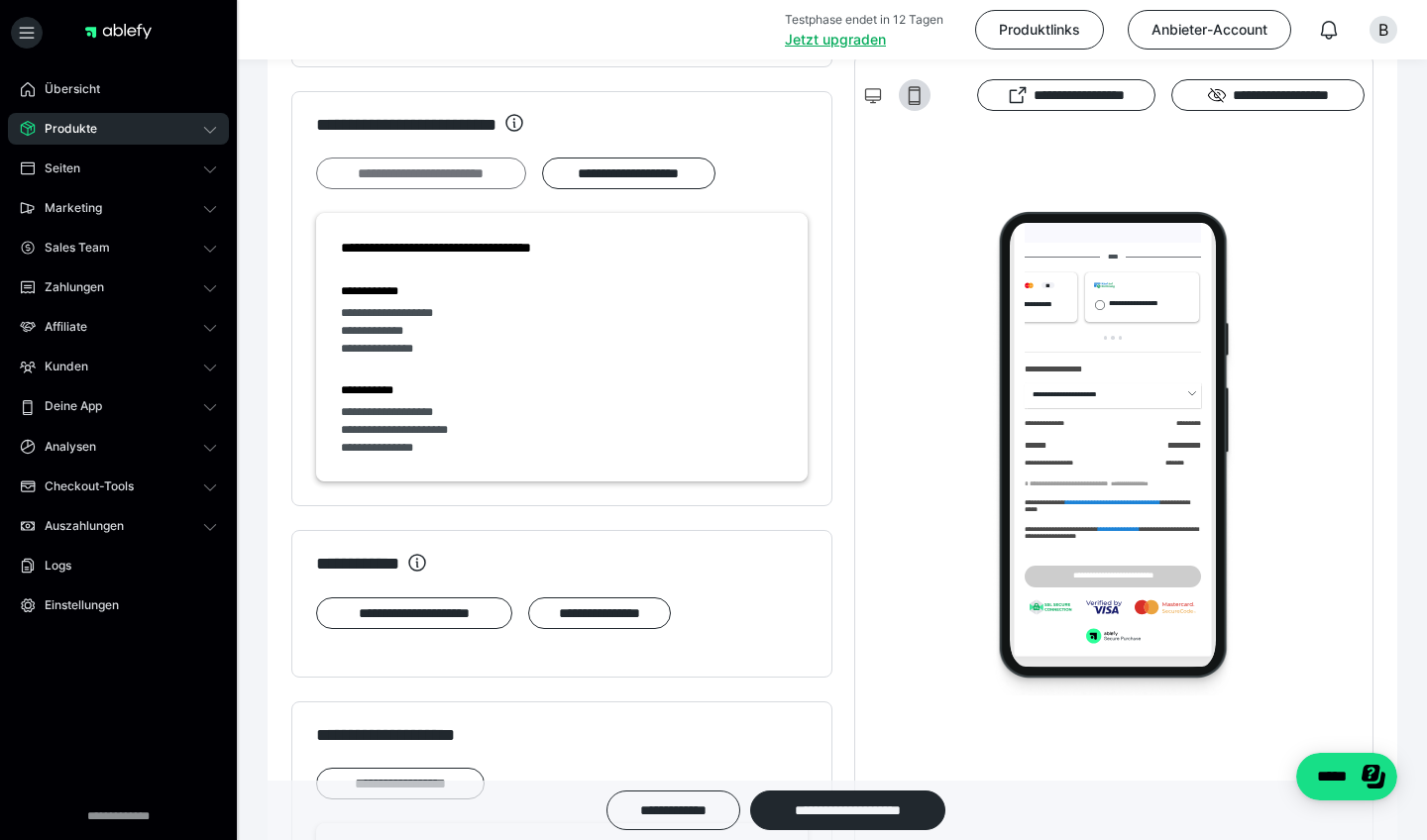 click on "**********" at bounding box center (421, 173) 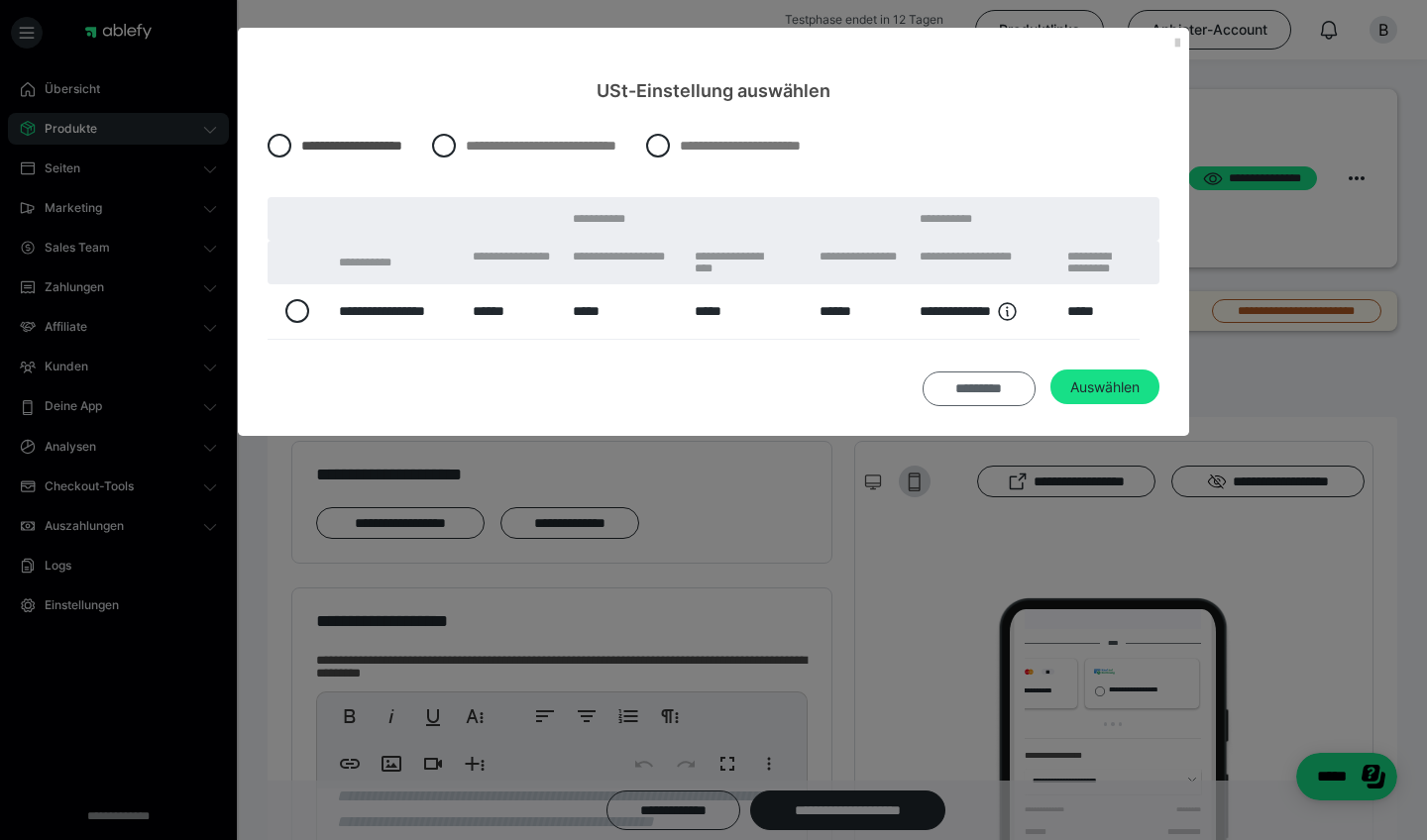 click on "*********" at bounding box center [979, 388] 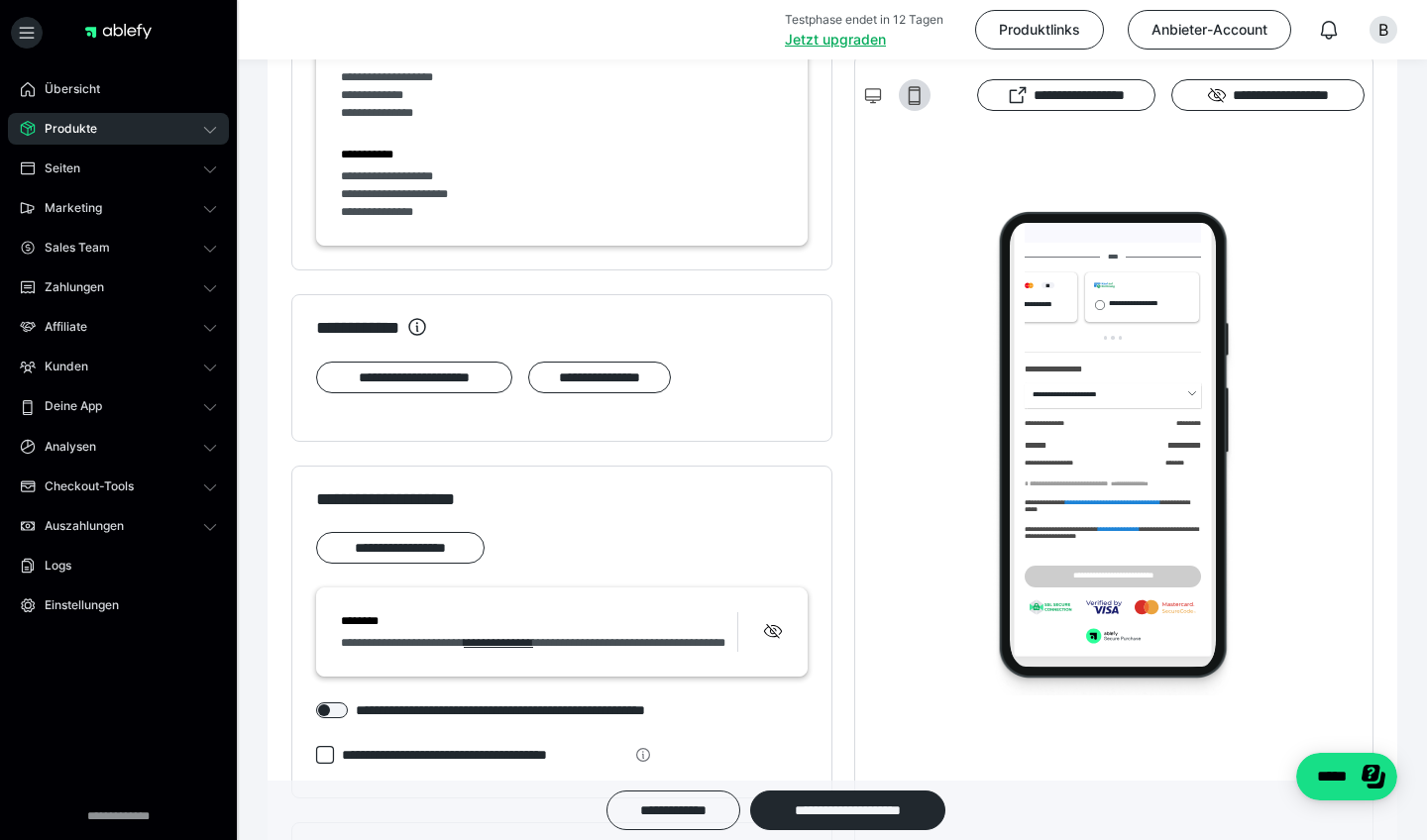 scroll, scrollTop: 1724, scrollLeft: 0, axis: vertical 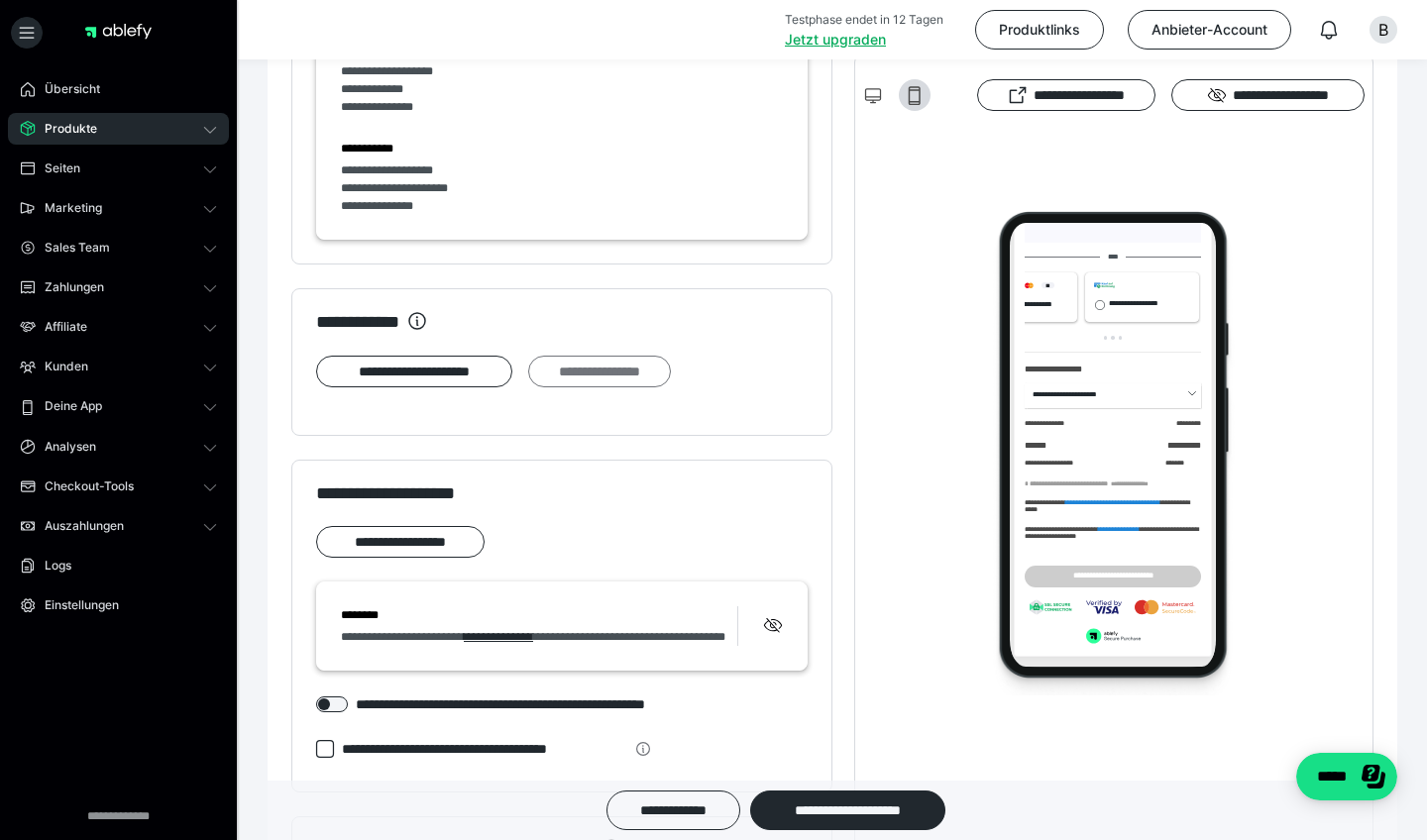 click on "**********" at bounding box center (599, 371) 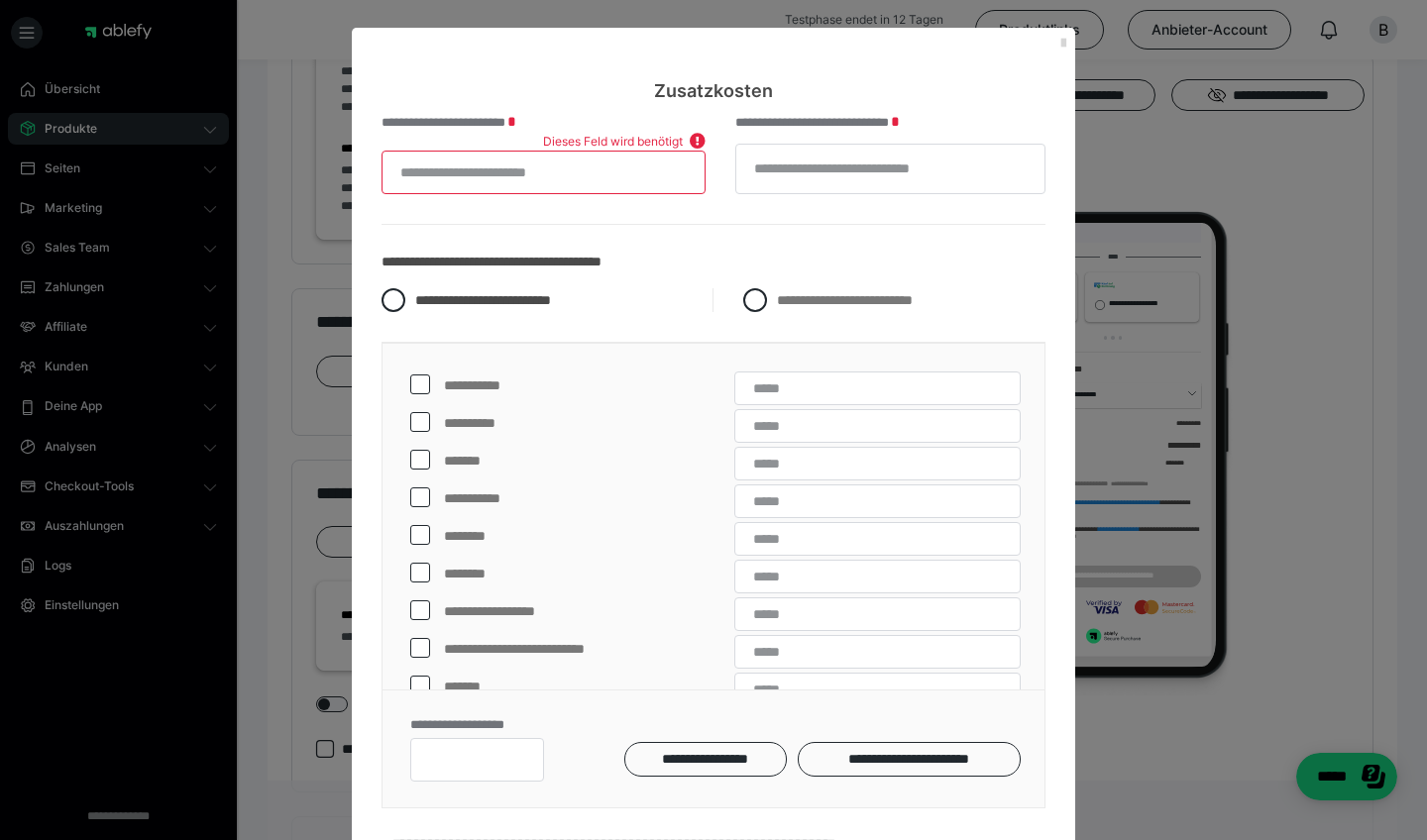 click at bounding box center [1063, 44] 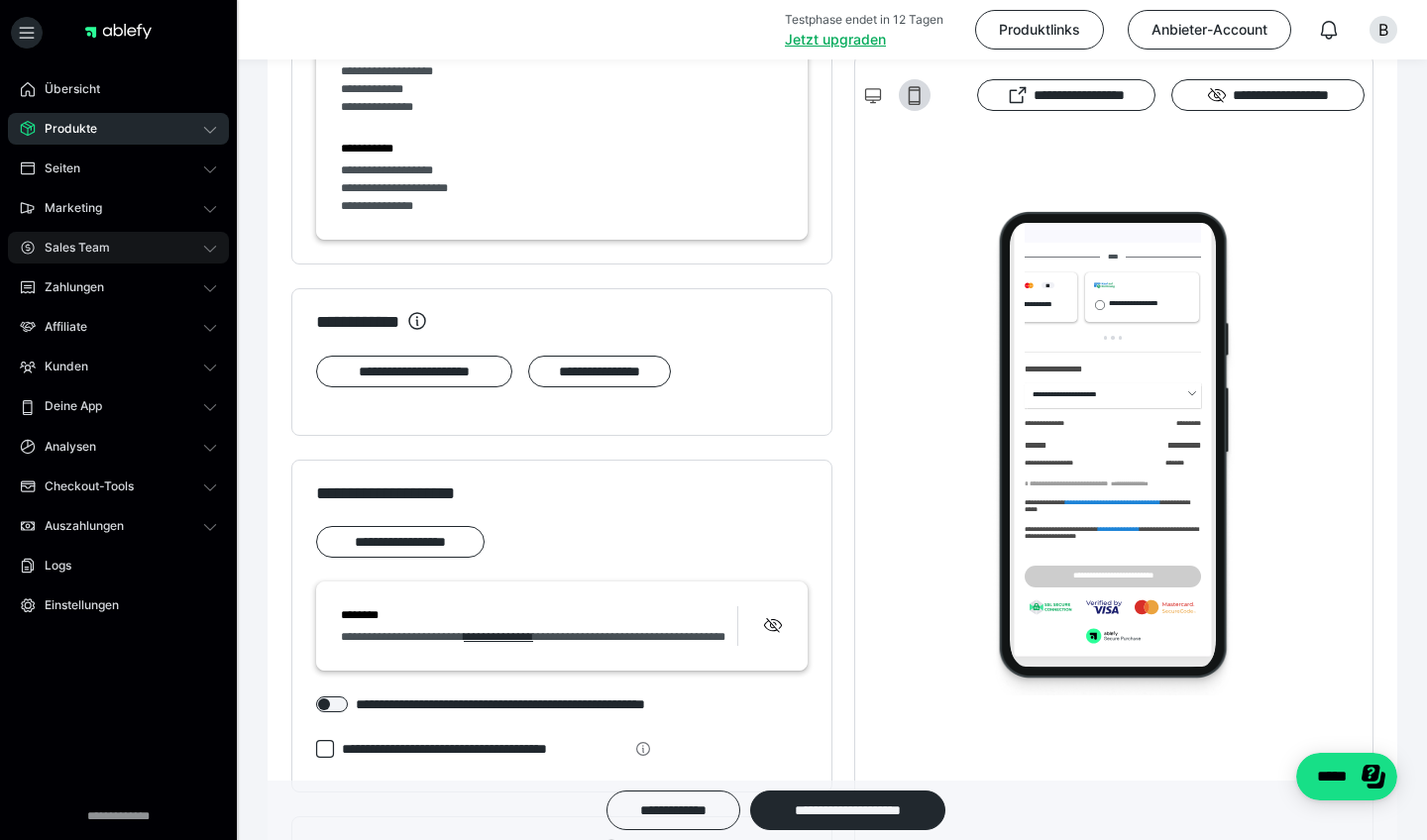 click on "Sales Team" at bounding box center [118, 248] 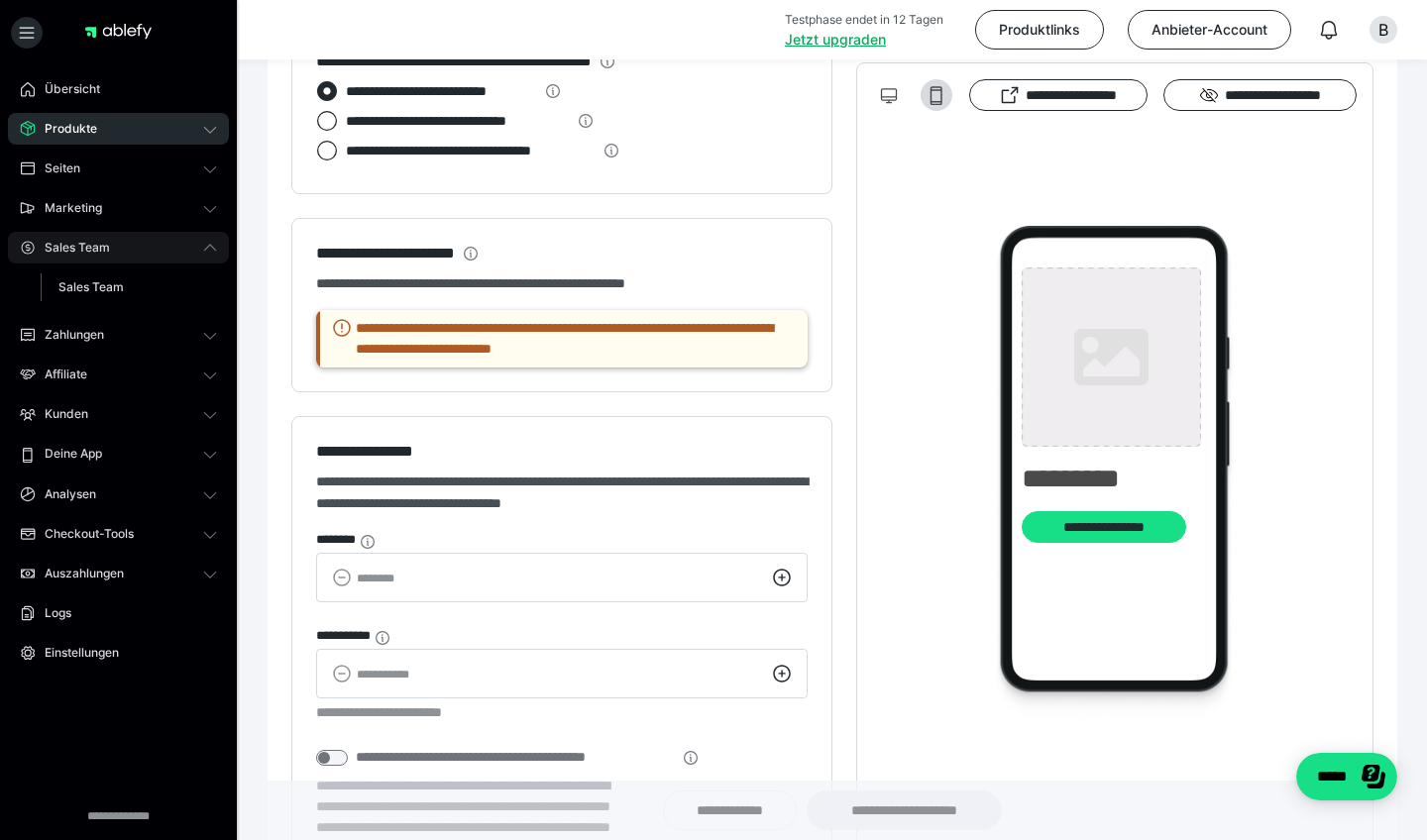 type on "**********" 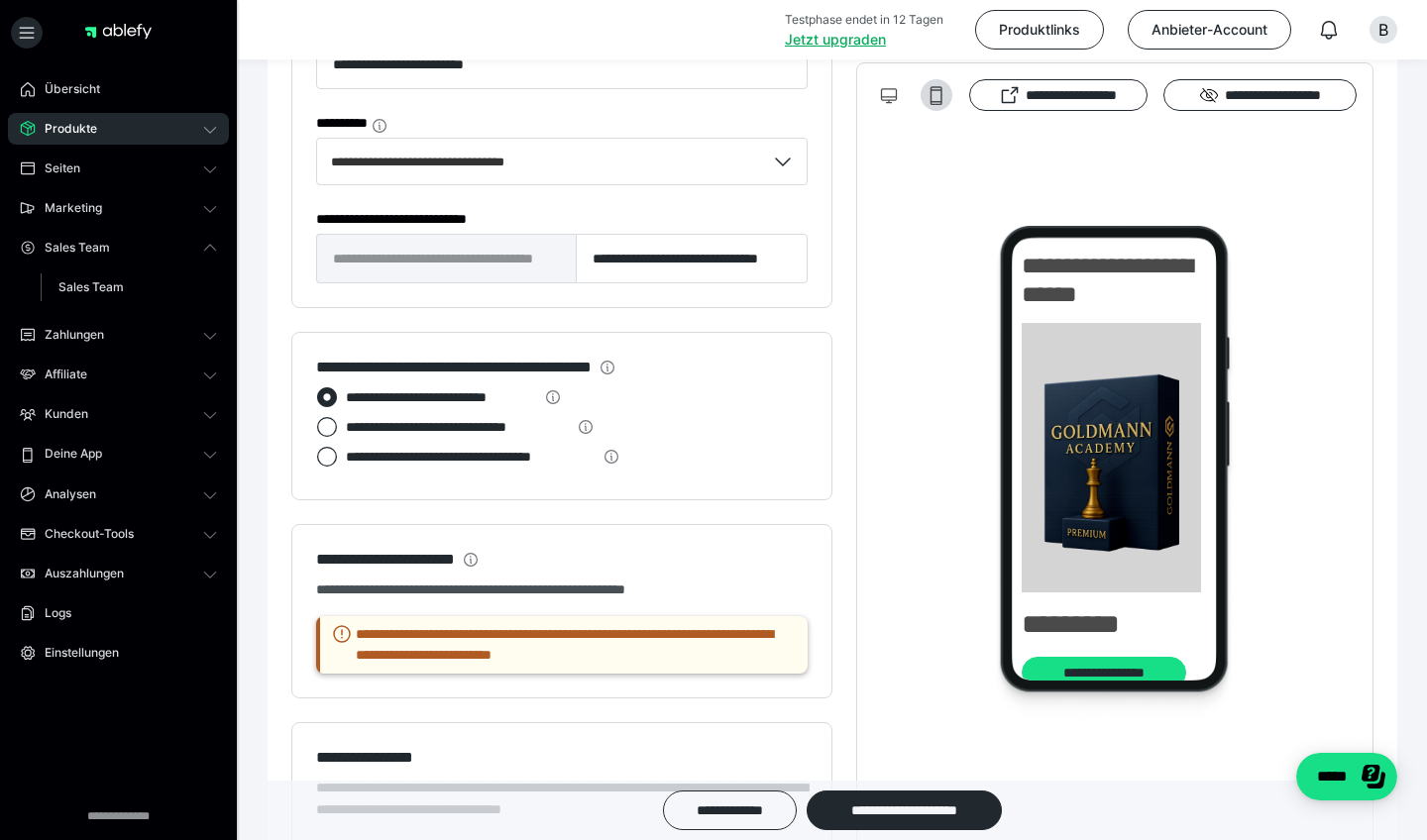click on "Produkte" at bounding box center [118, 129] 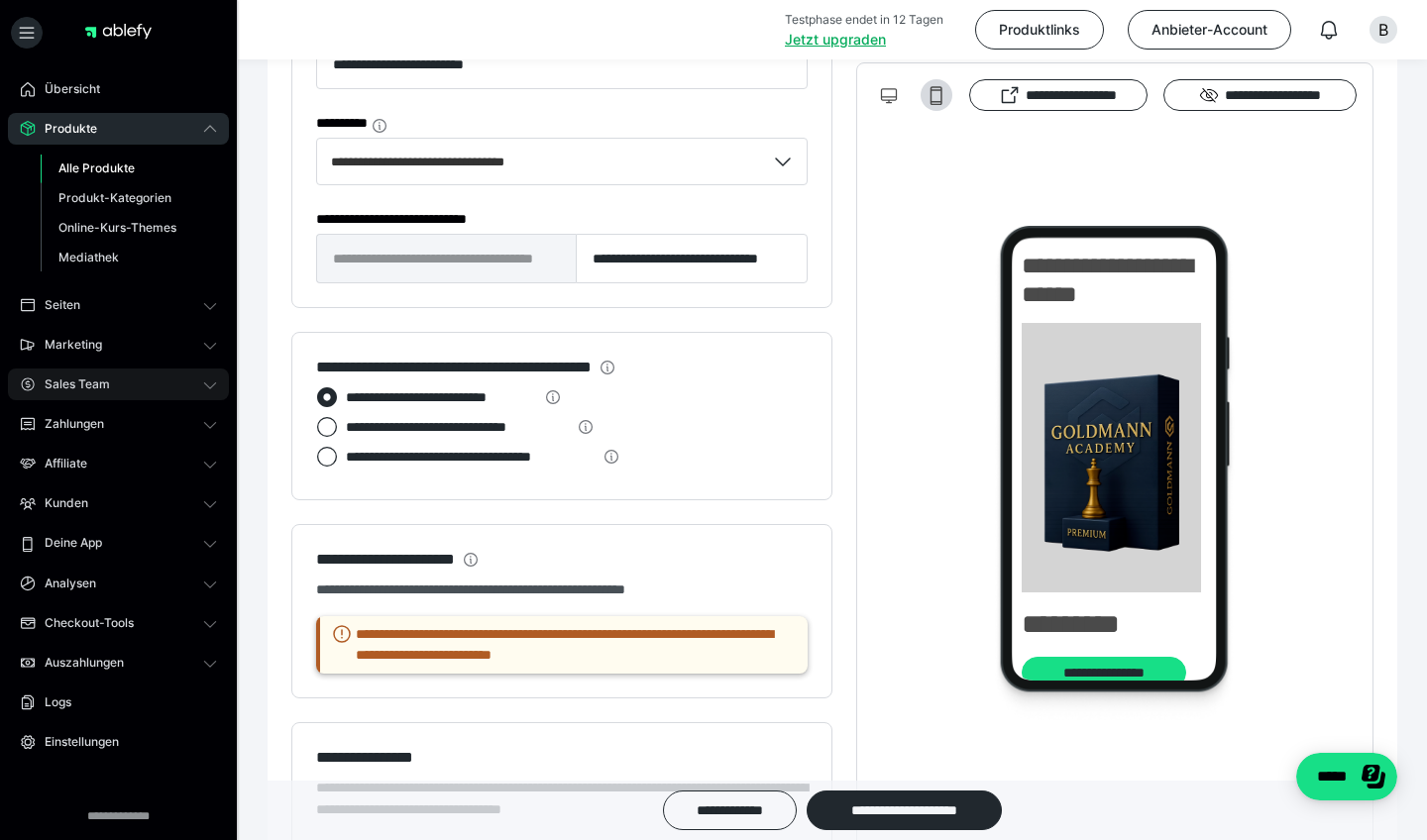 click on "Sales Team" at bounding box center [118, 384] 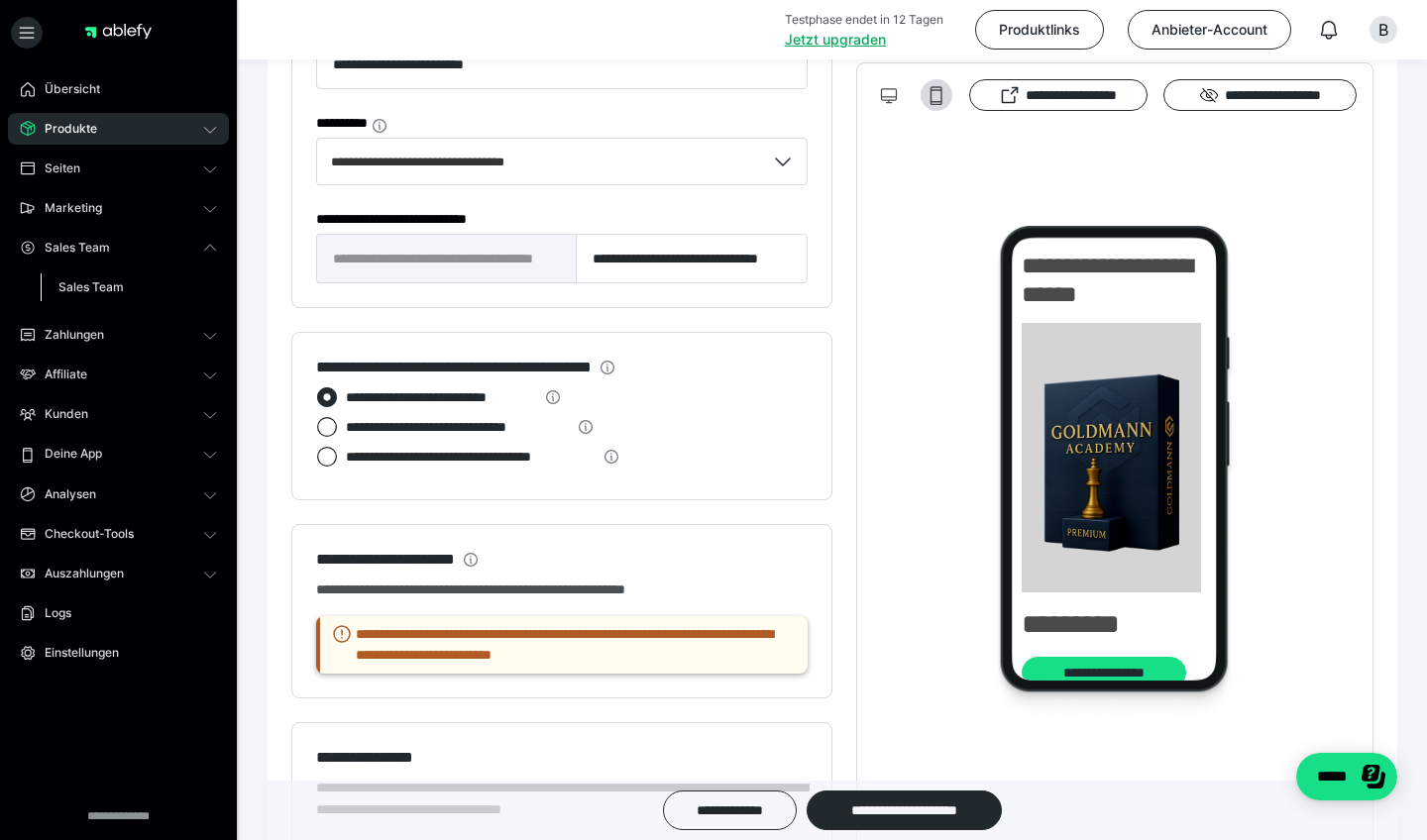 click on "Sales Team" at bounding box center (129, 287) 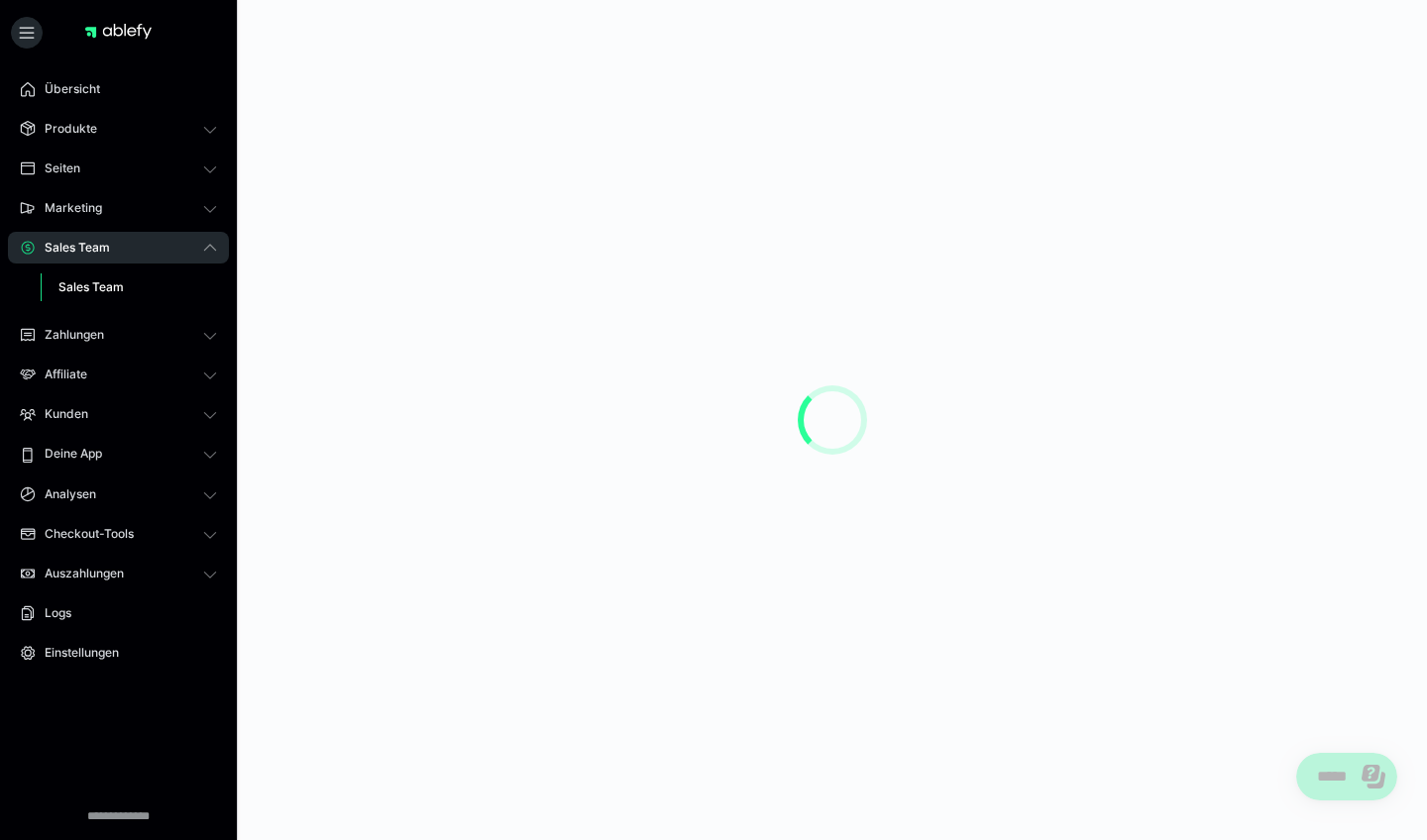 scroll, scrollTop: 0, scrollLeft: 0, axis: both 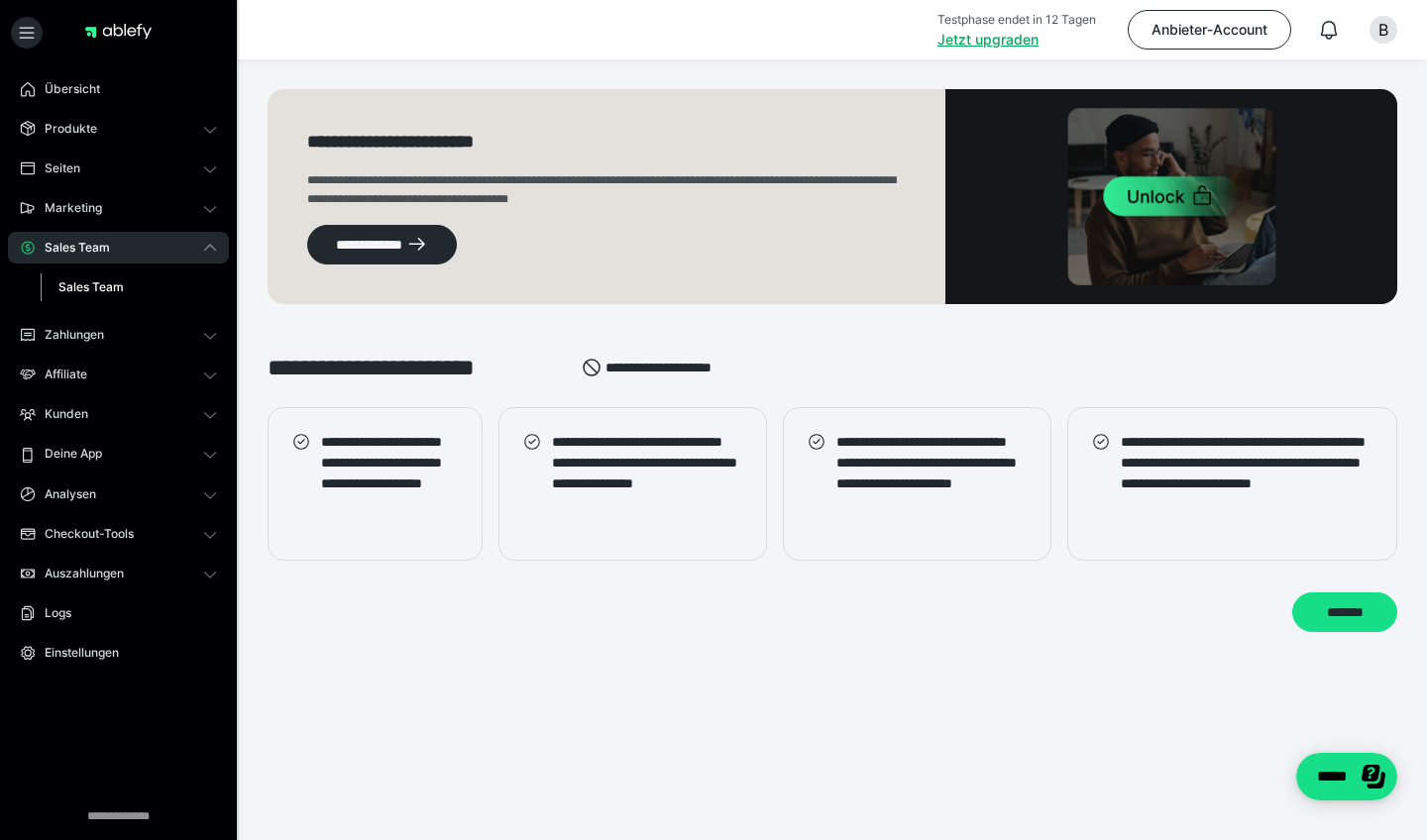 click on "Sales Team" at bounding box center [91, 286] 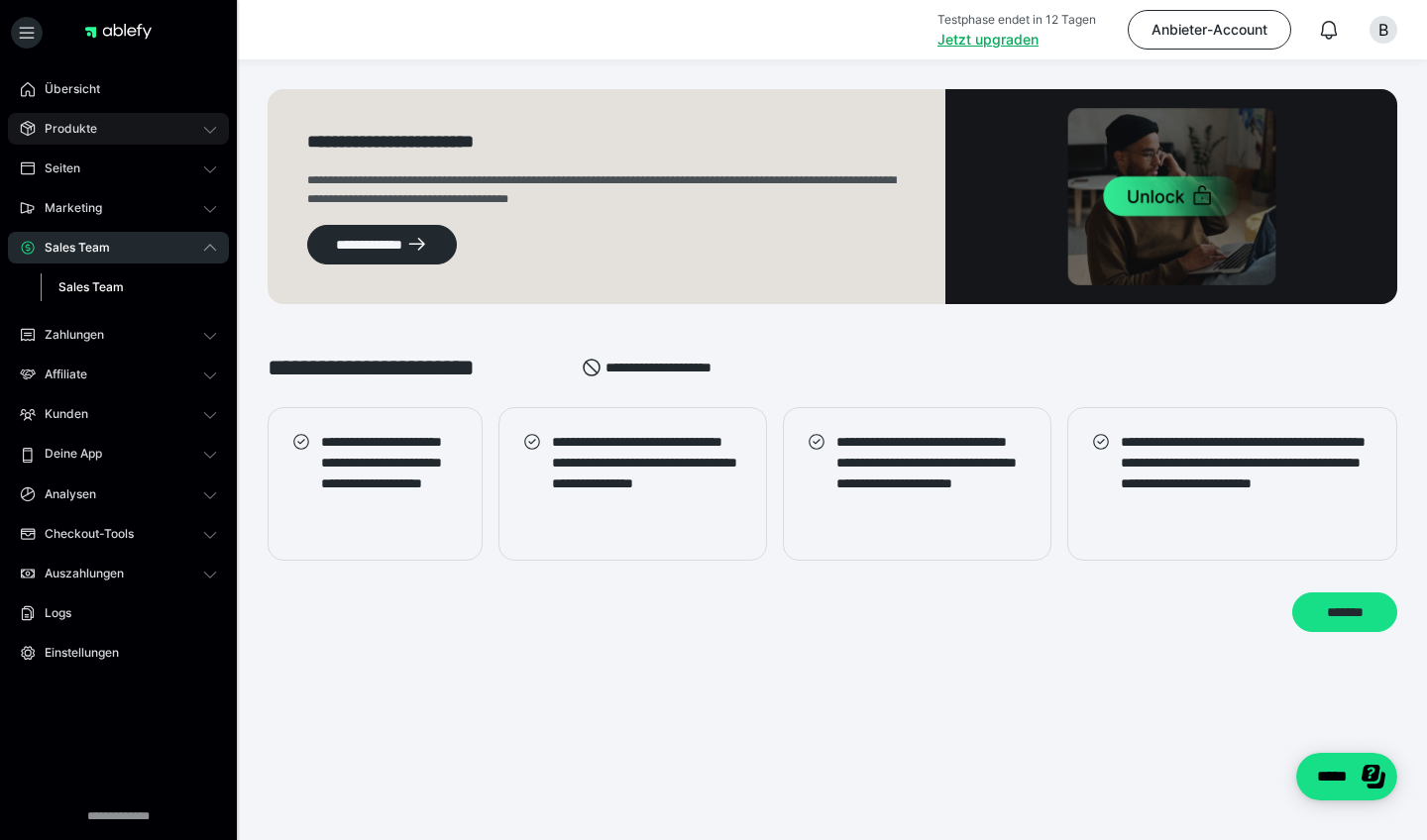 click on "Produkte" at bounding box center (118, 129) 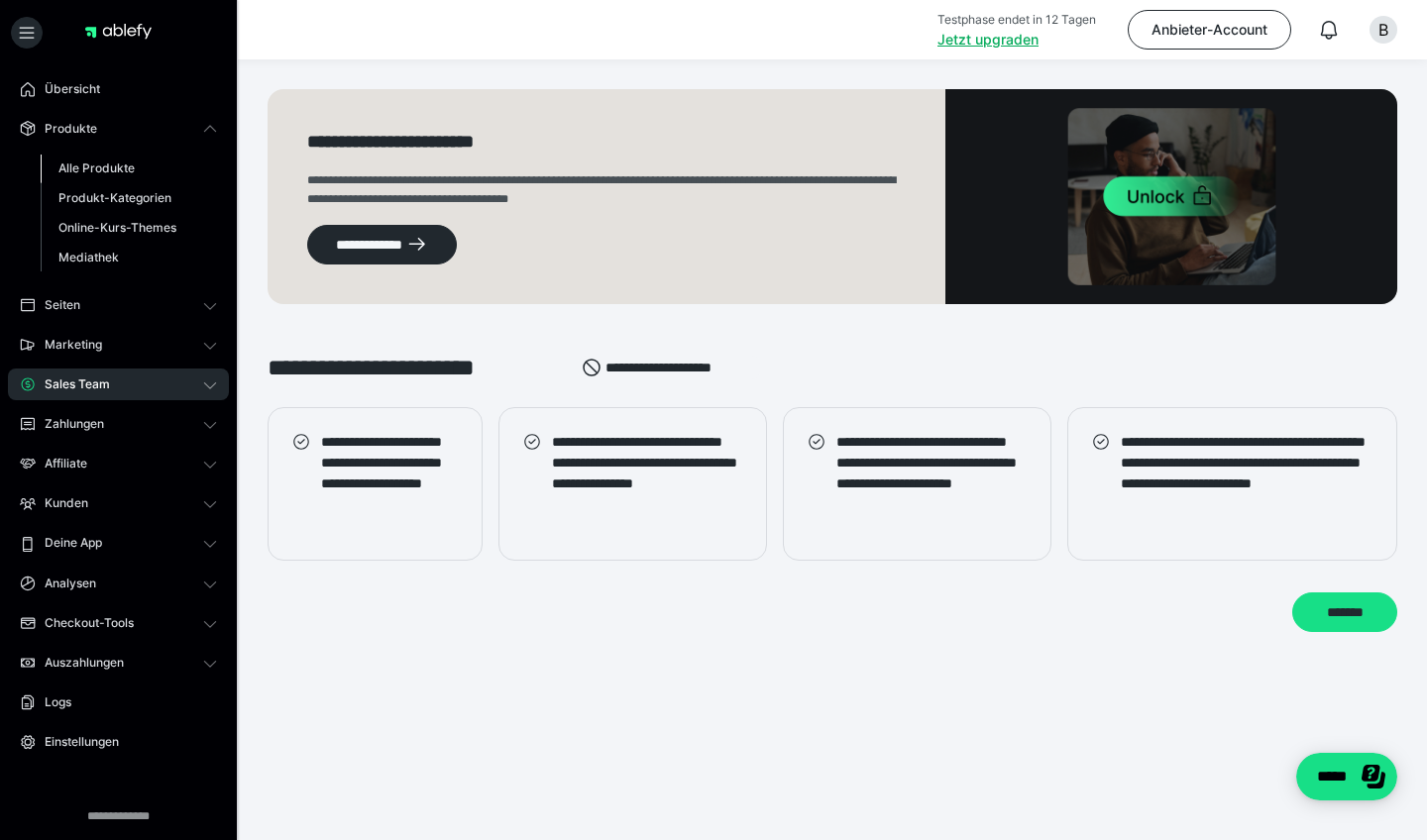 click on "Alle Produkte" at bounding box center (96, 167) 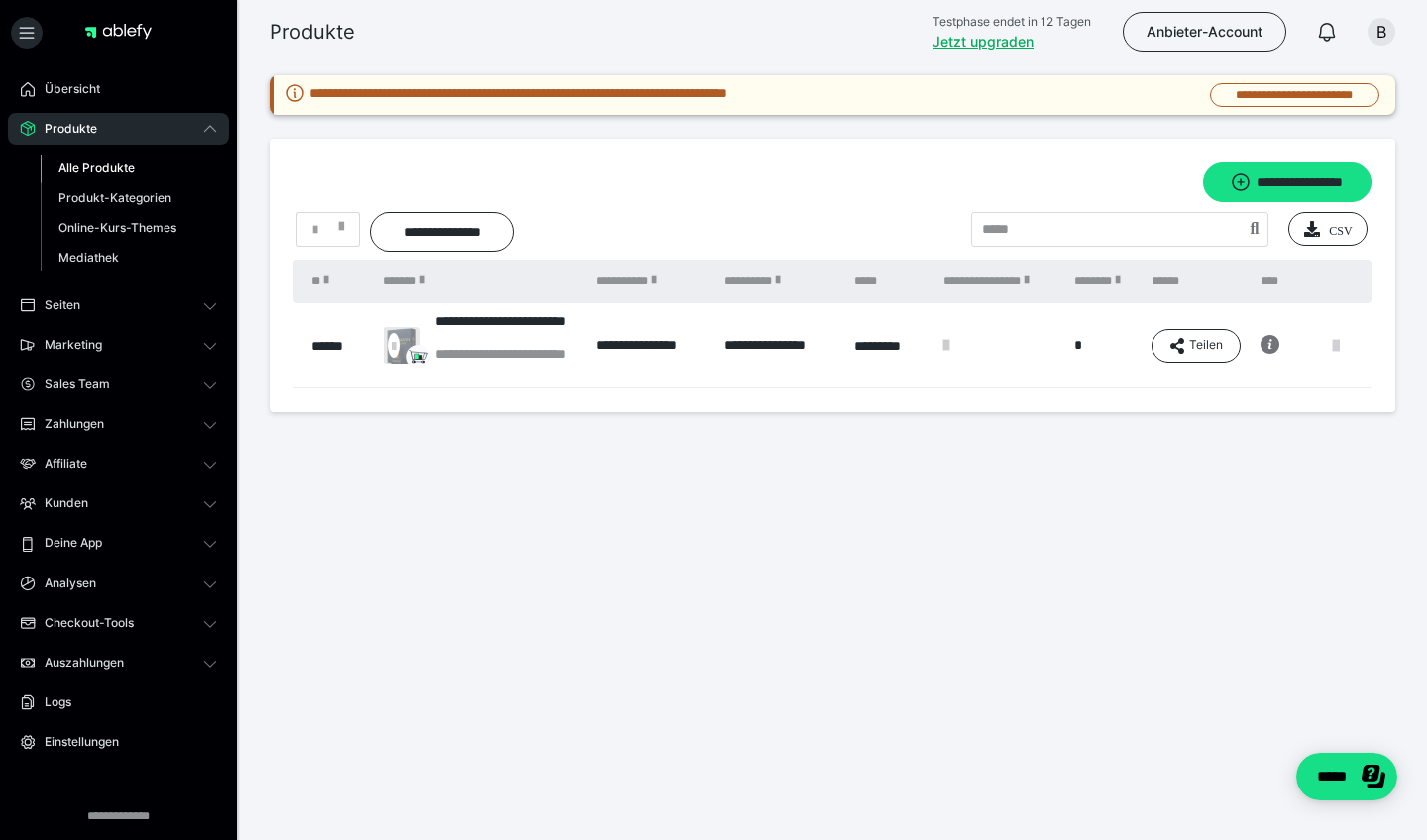 click at bounding box center [1336, 346] 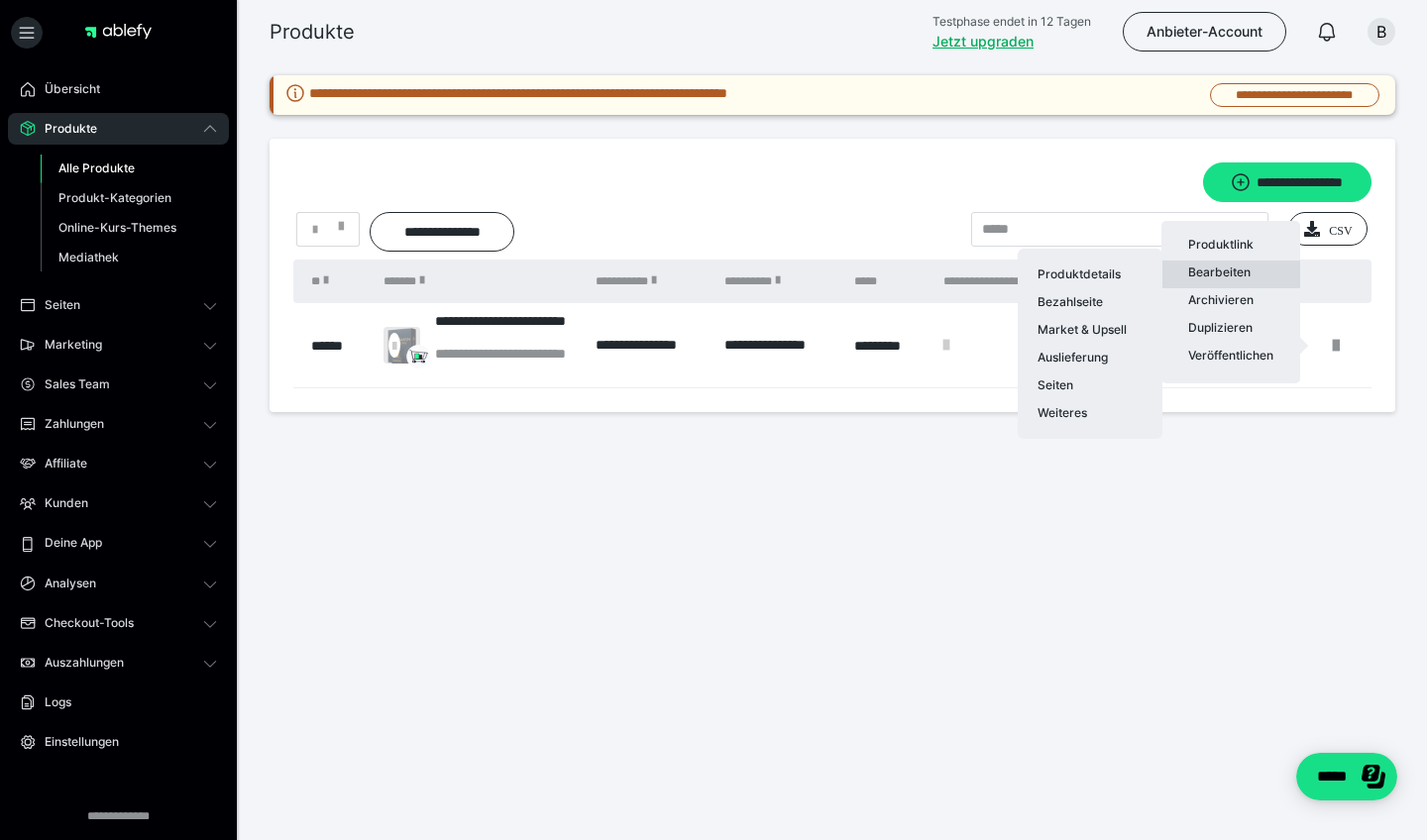 click on "Bearbeiten Produktdetails Bezahlseite Market & Upsell Auslieferung Seiten Weiteres" at bounding box center (1231, 274) 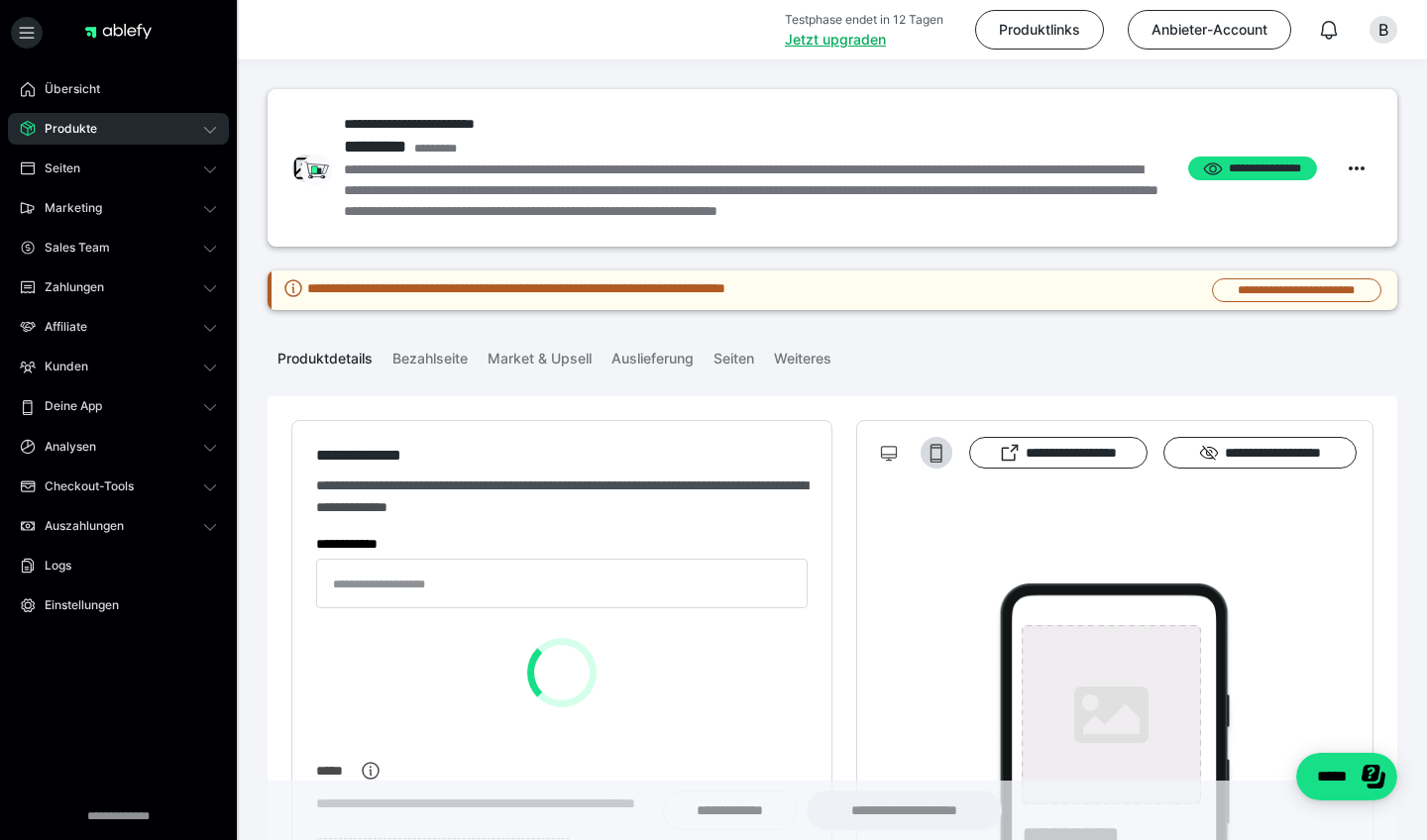 type on "**********" 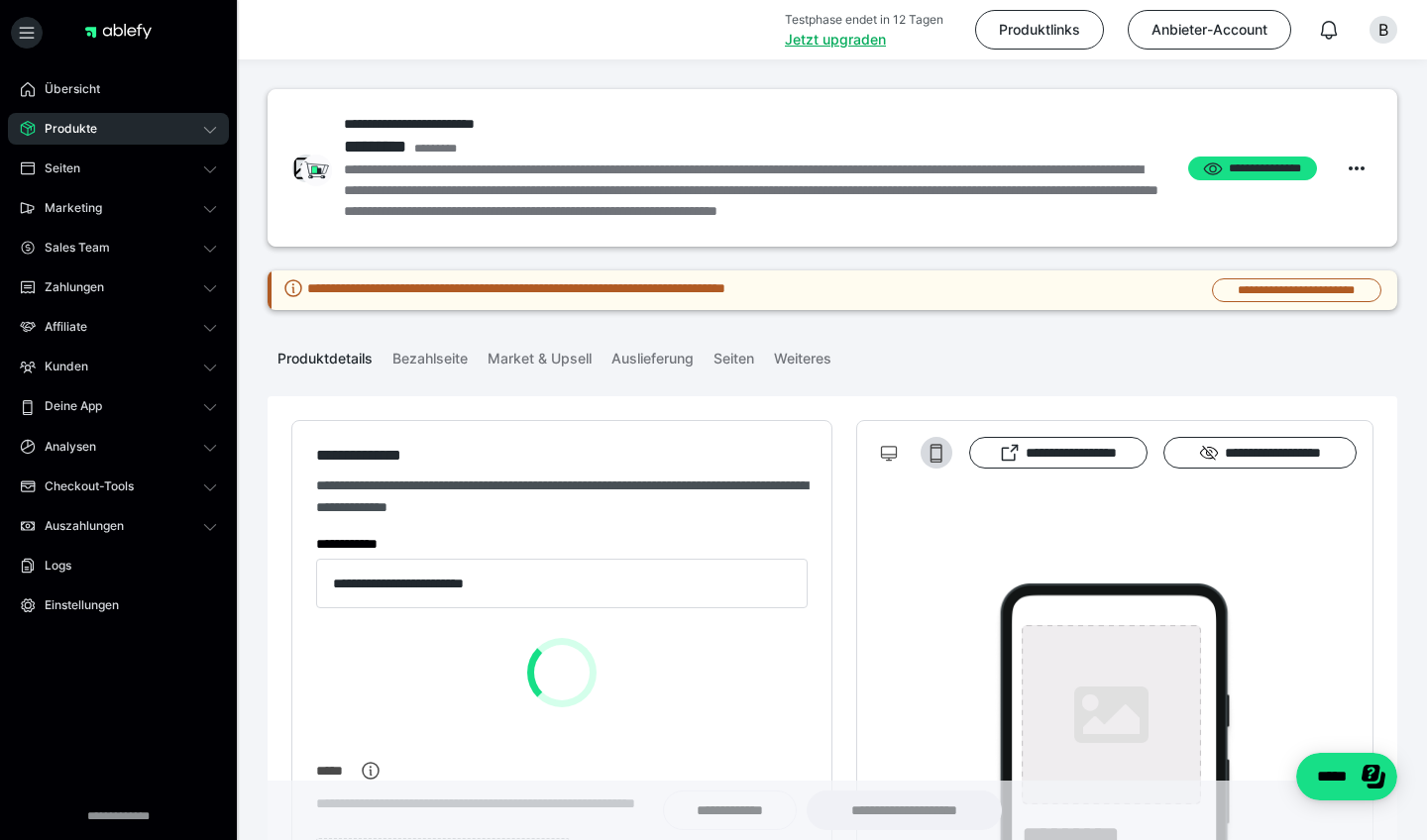 type on "**********" 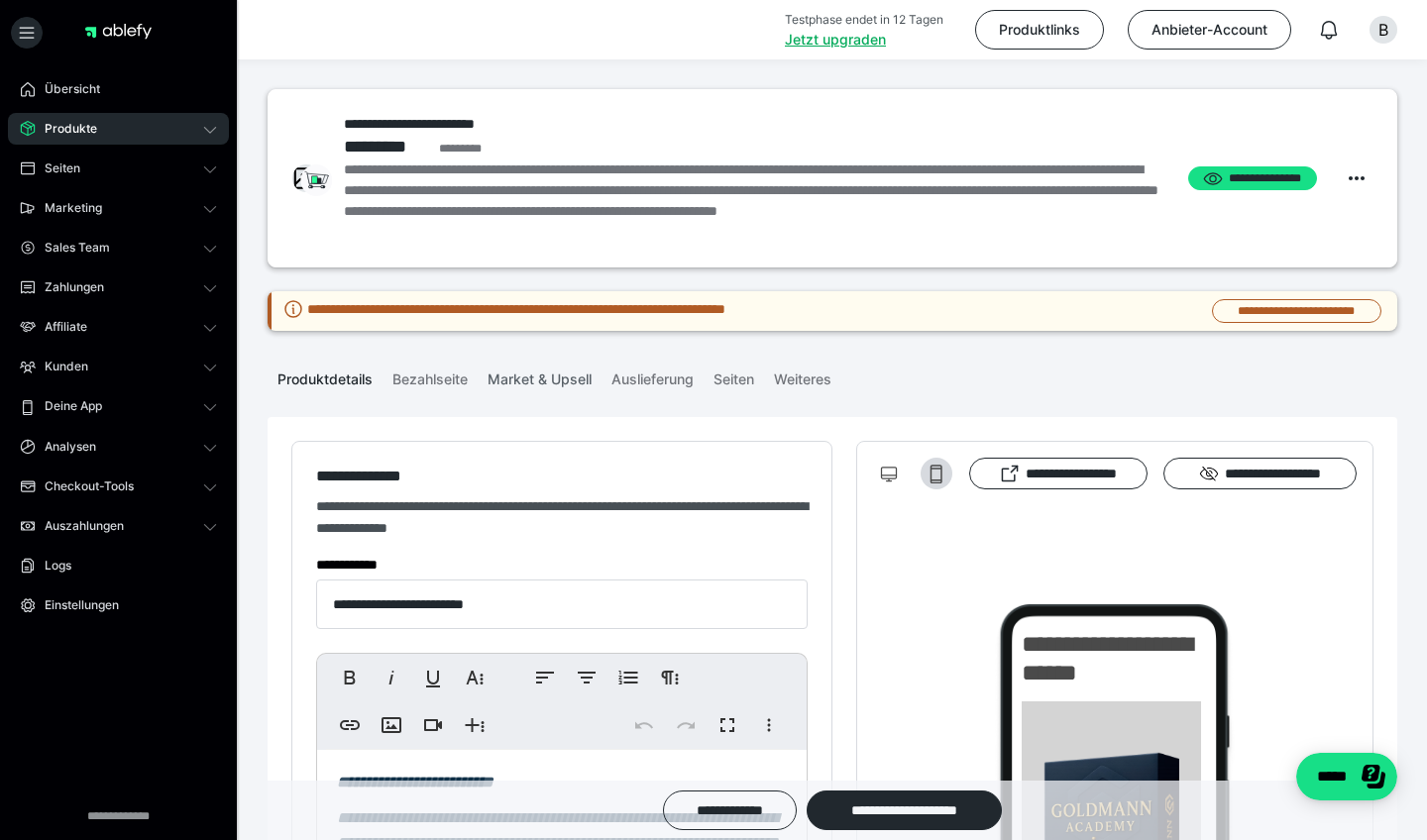 scroll, scrollTop: 0, scrollLeft: 0, axis: both 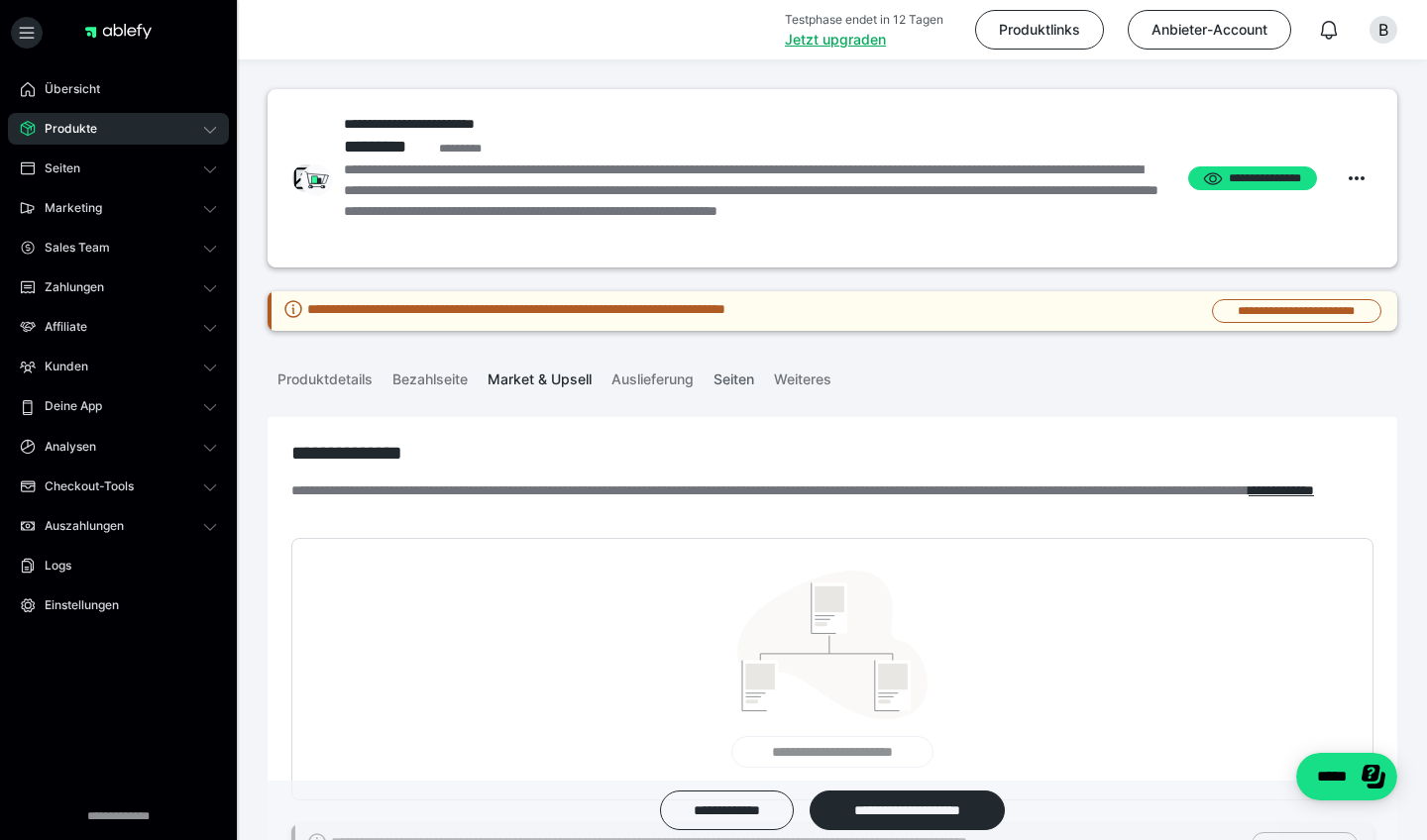 click on "Seiten" at bounding box center [733, 375] 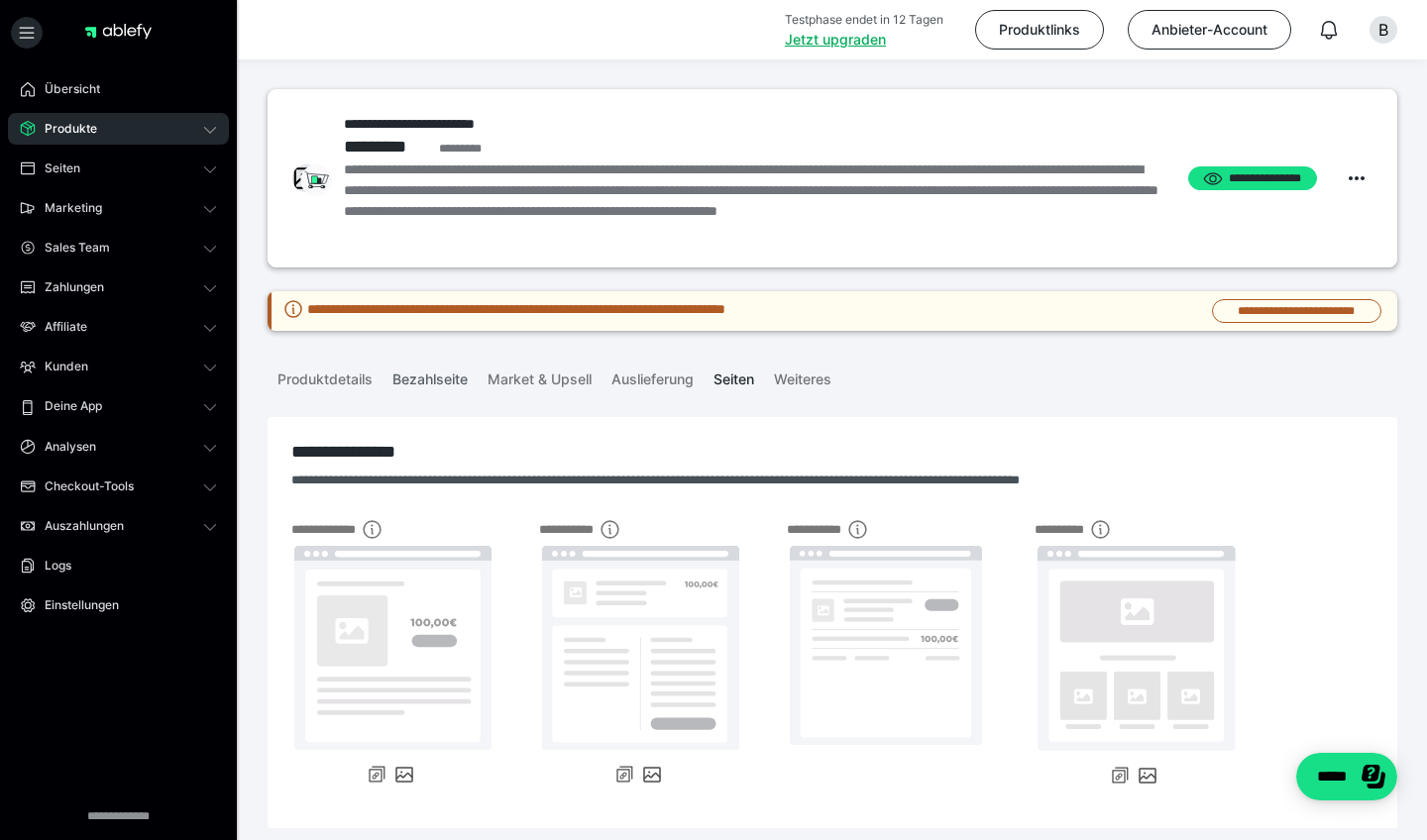 click on "Bezahlseite" at bounding box center [430, 375] 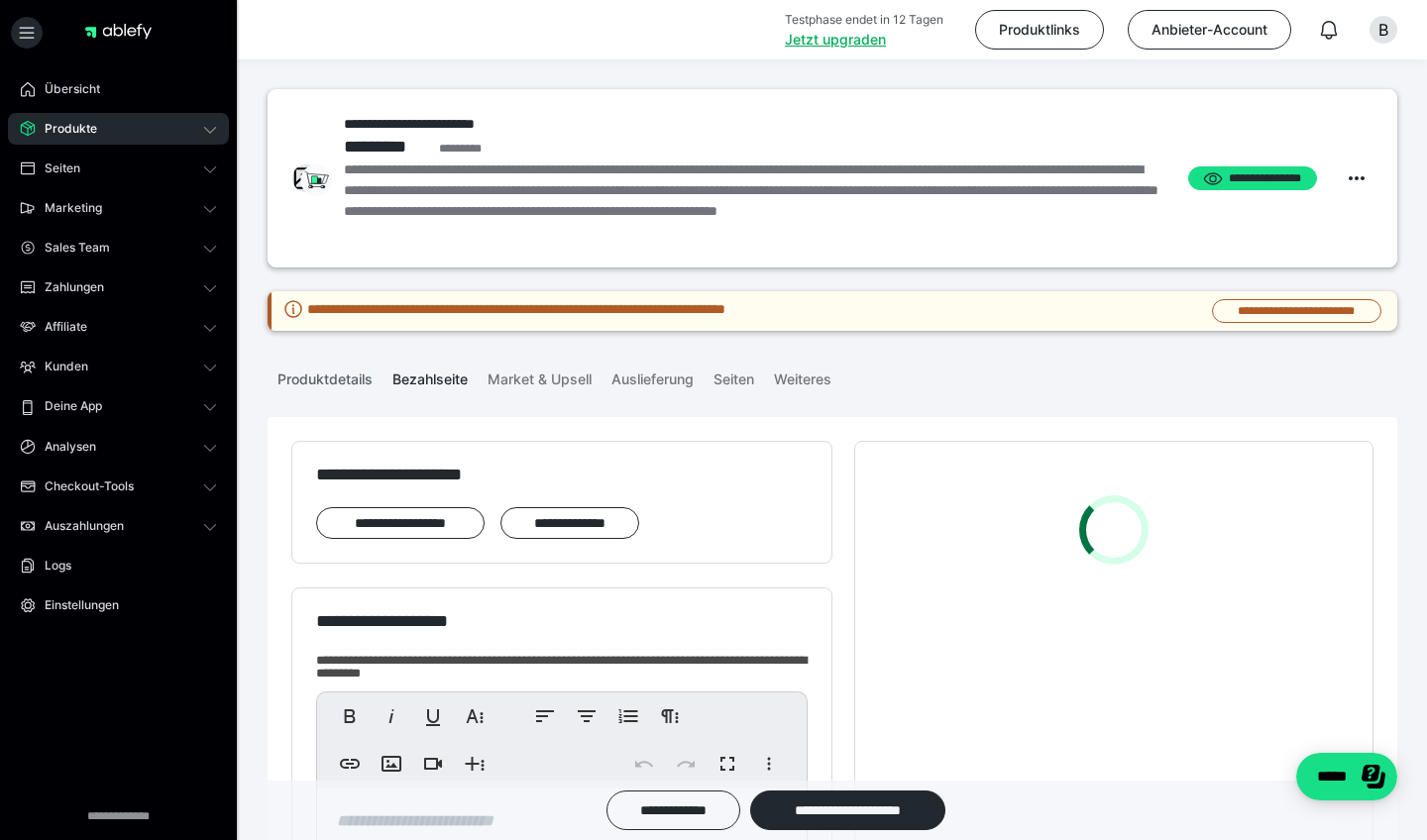click on "Produktdetails" at bounding box center [325, 375] 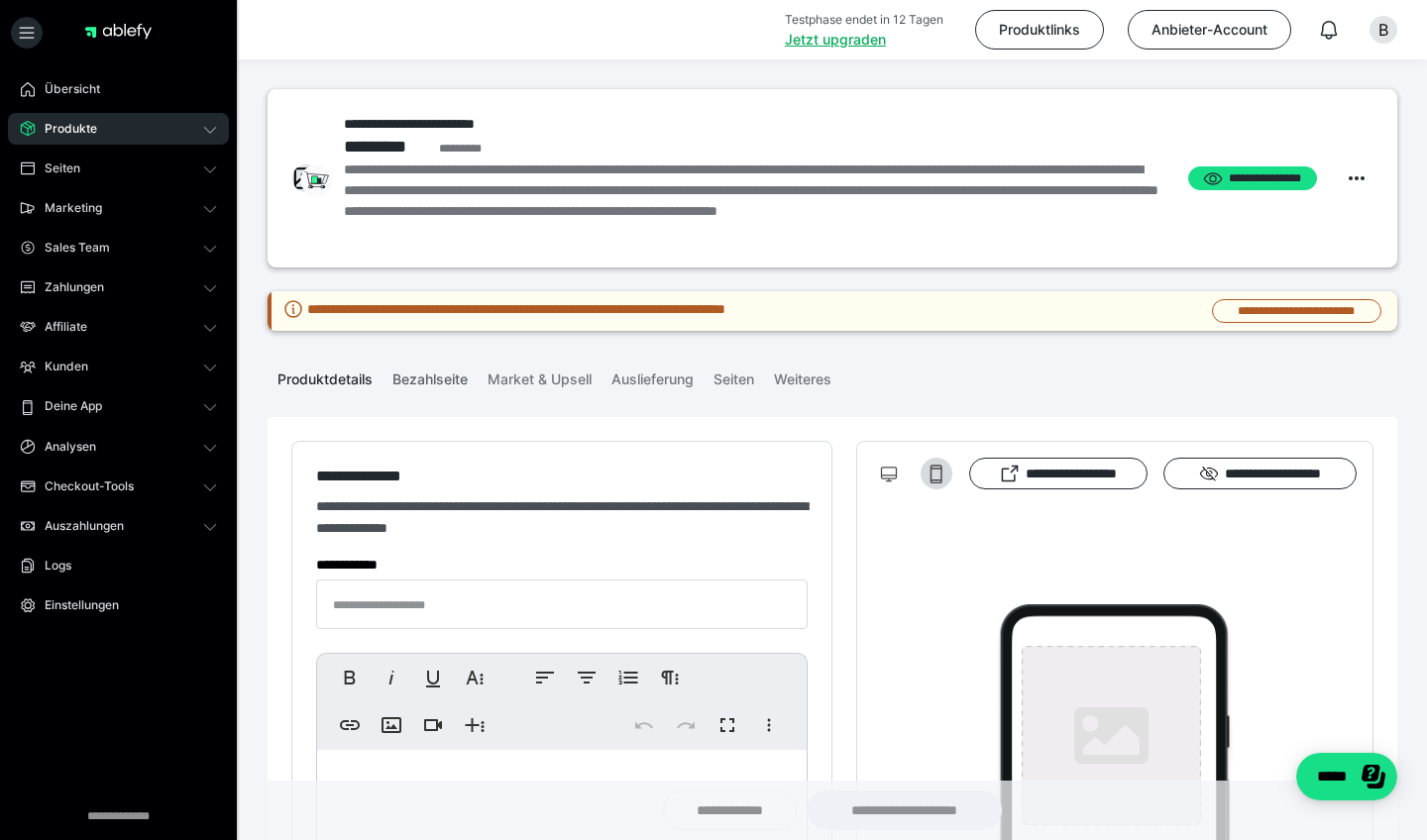 type on "**********" 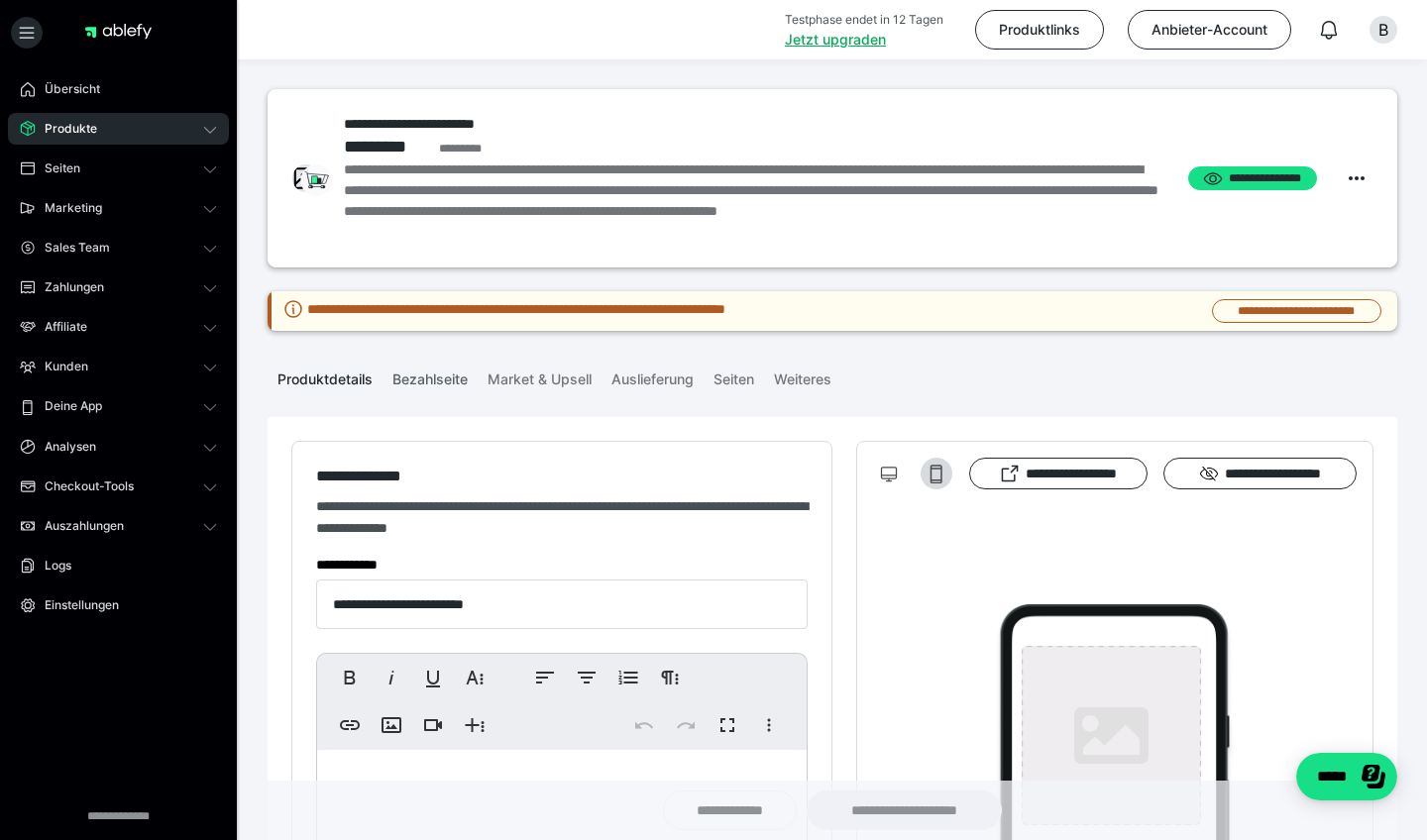 type on "**********" 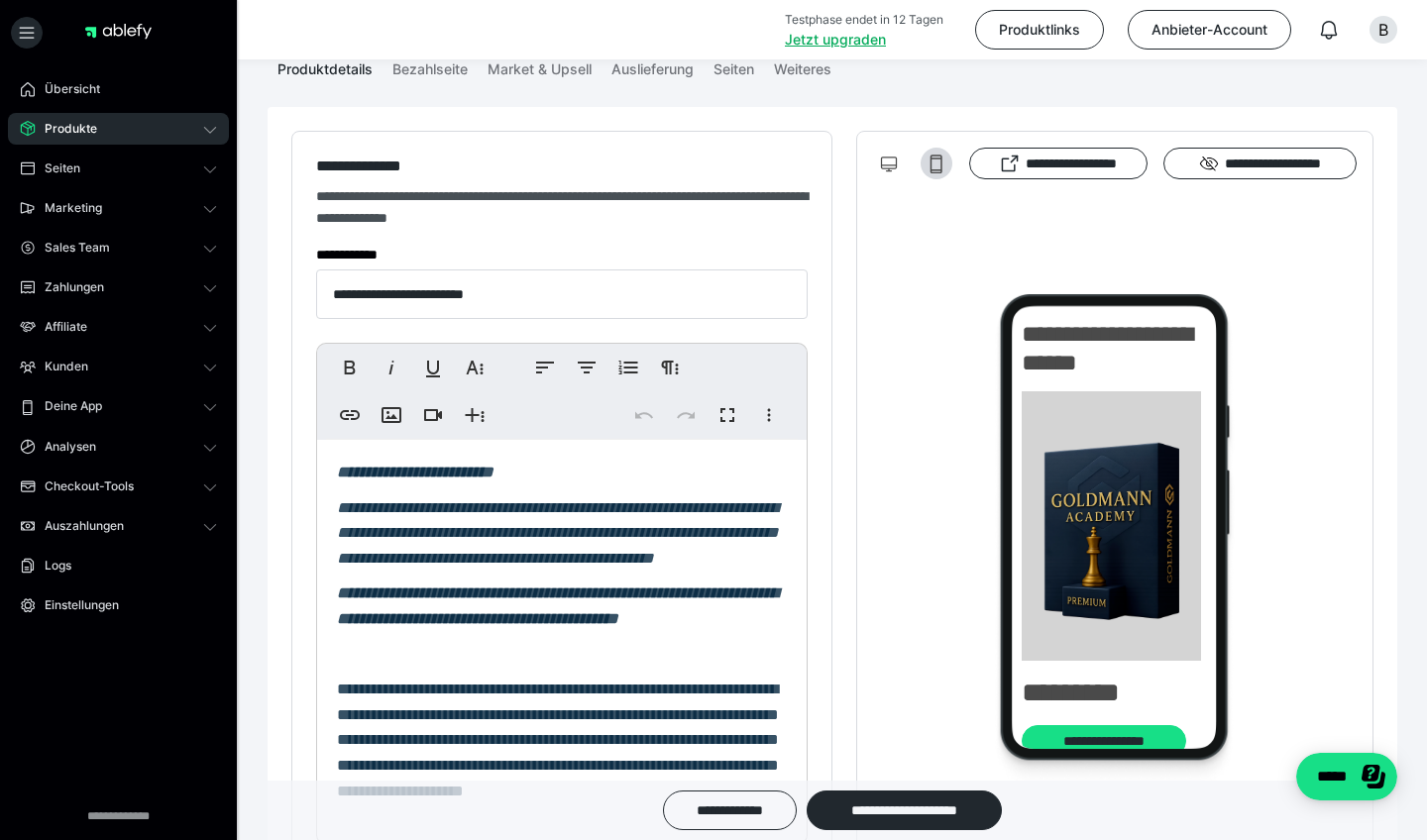 scroll, scrollTop: 379, scrollLeft: 0, axis: vertical 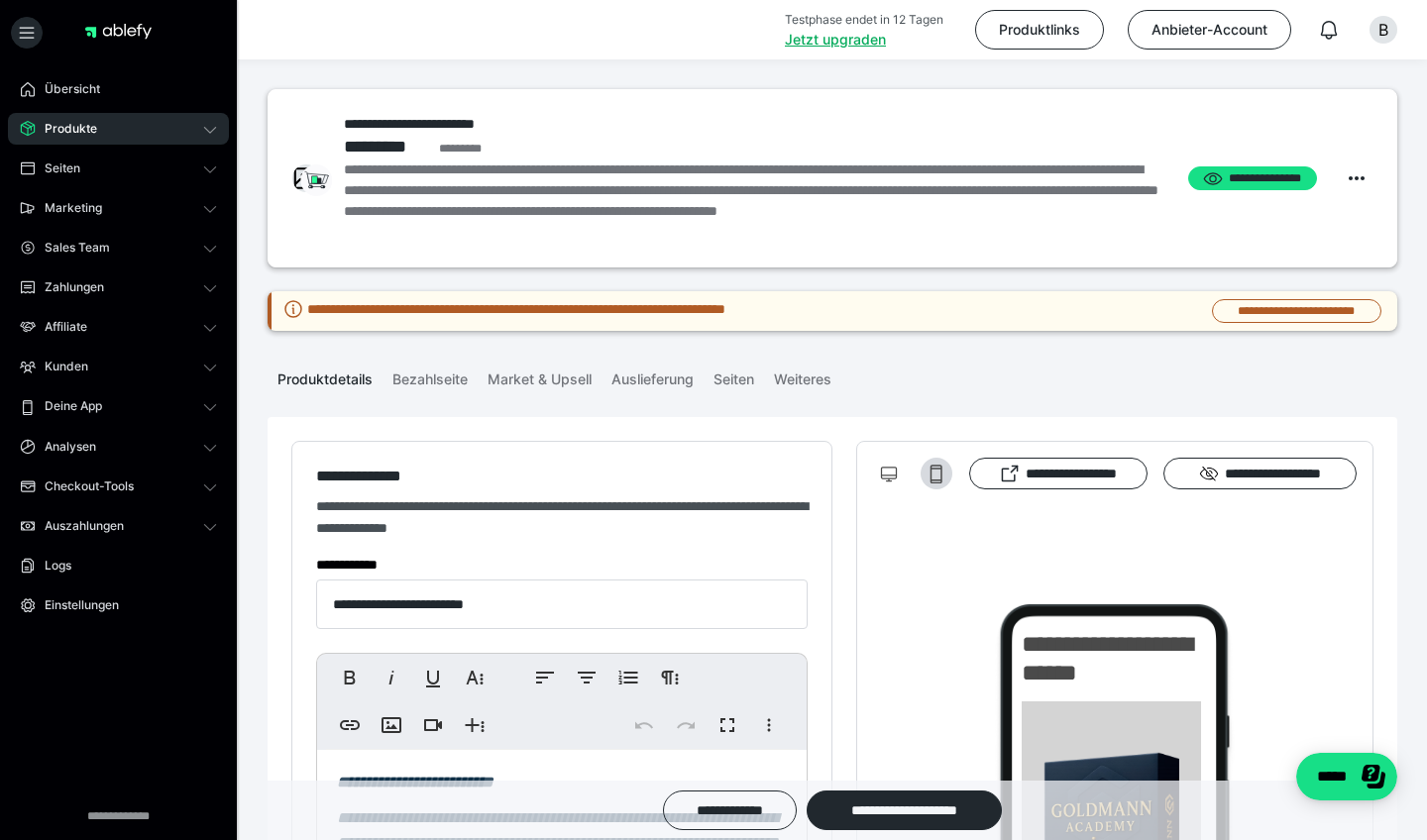 click on "Produkte" at bounding box center [118, 129] 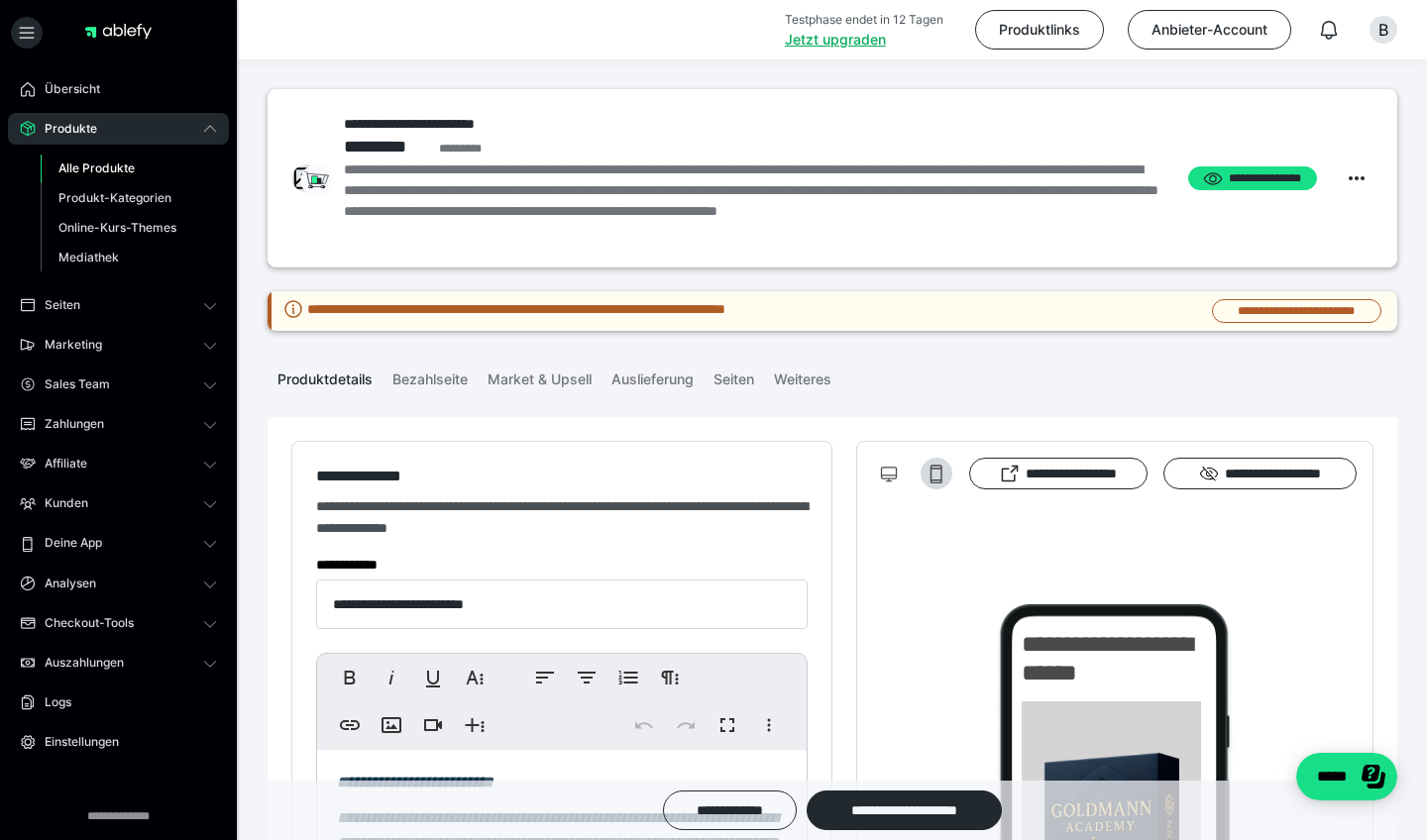 click on "Alle Produkte" at bounding box center (129, 168) 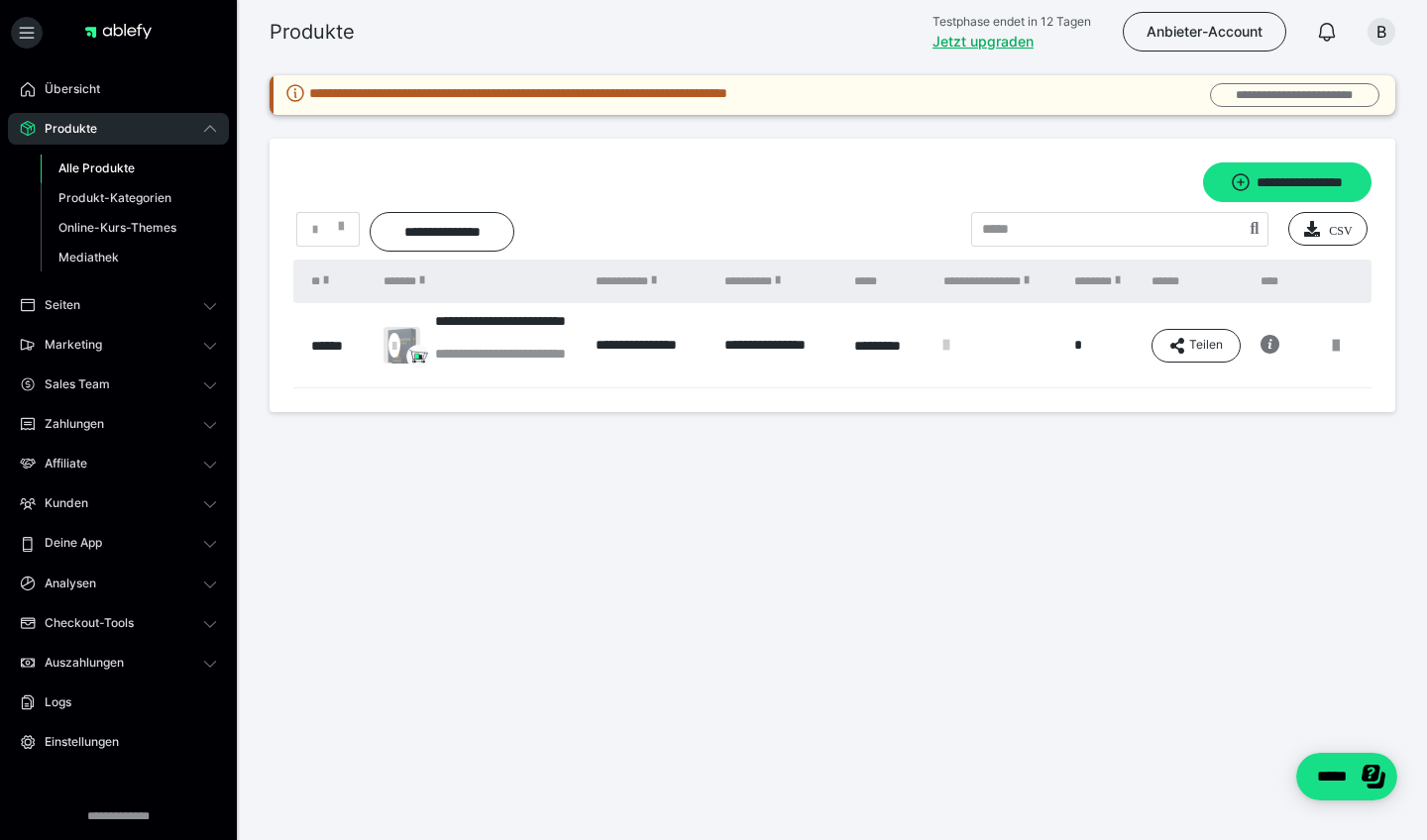 click on "**********" at bounding box center [1294, 95] 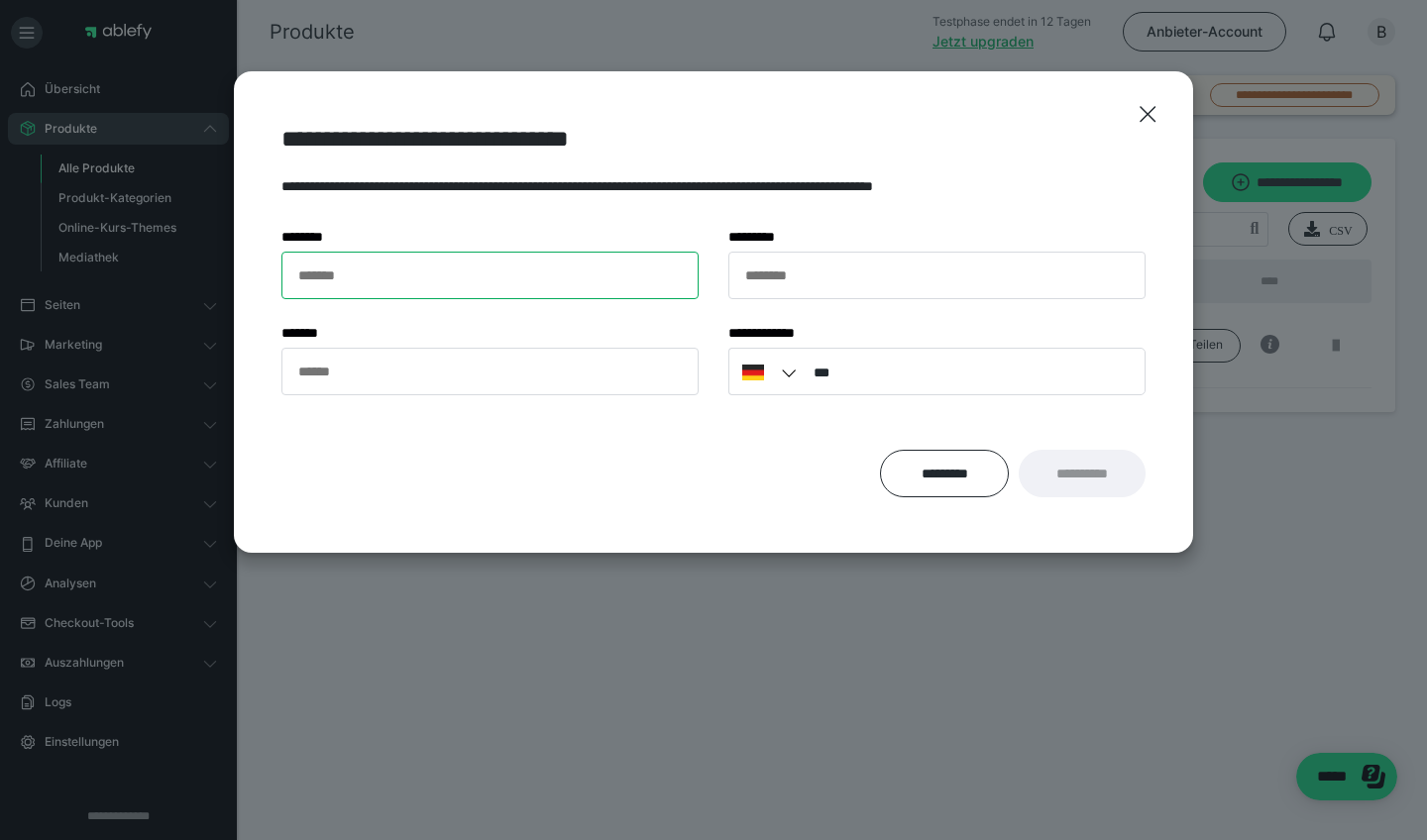 click on "******* *" at bounding box center [490, 275] 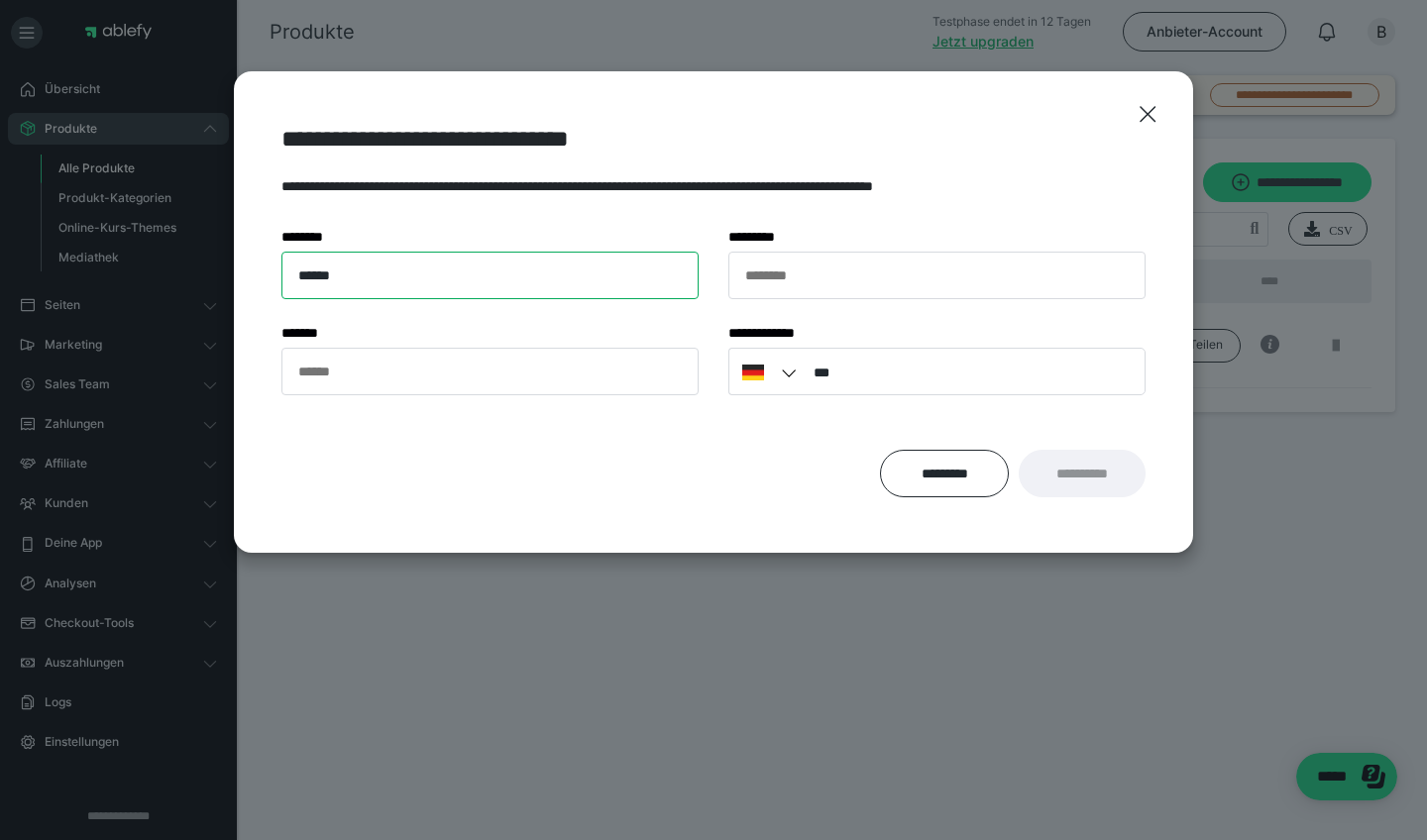 type on "******" 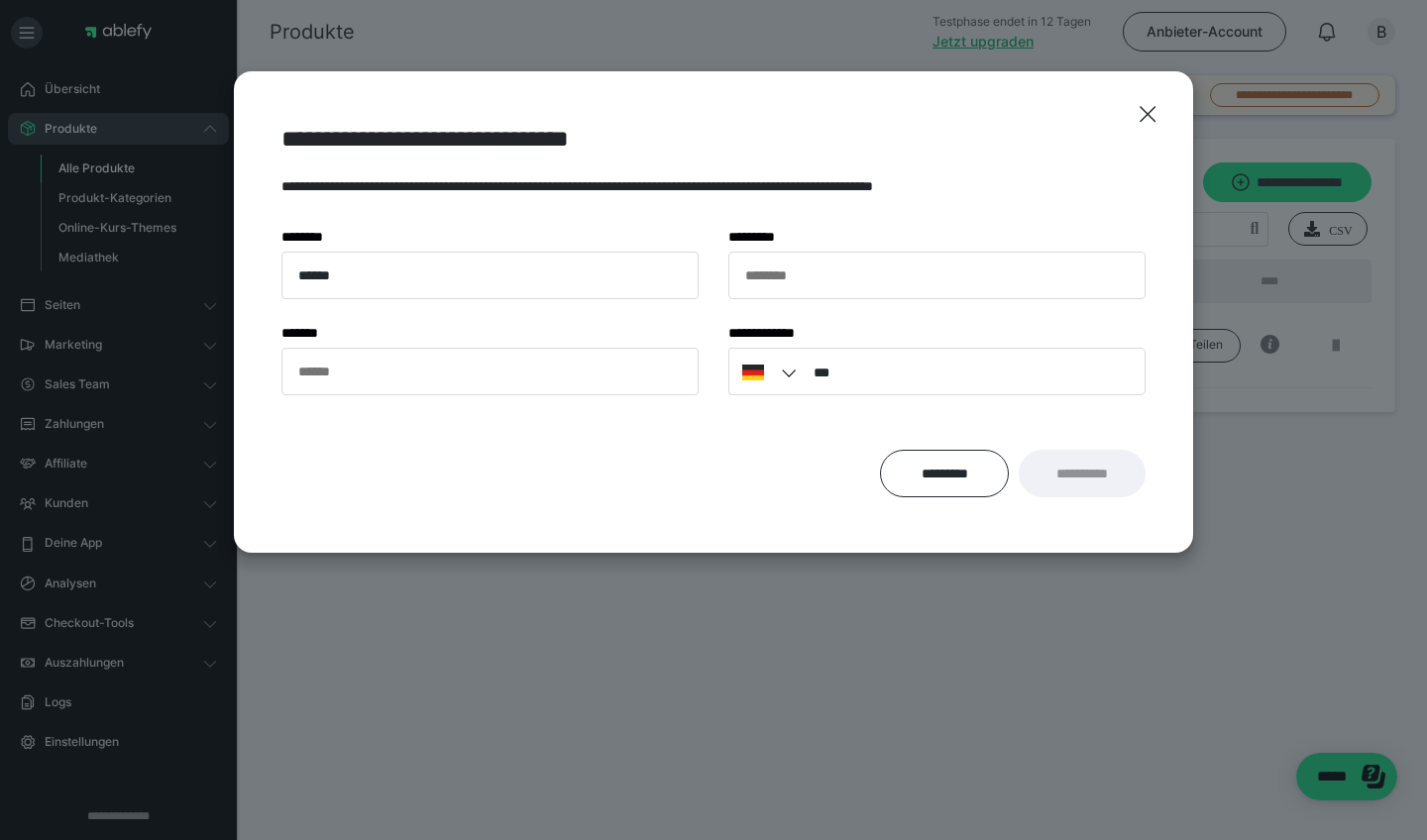 click on "**********" at bounding box center (714, 311) 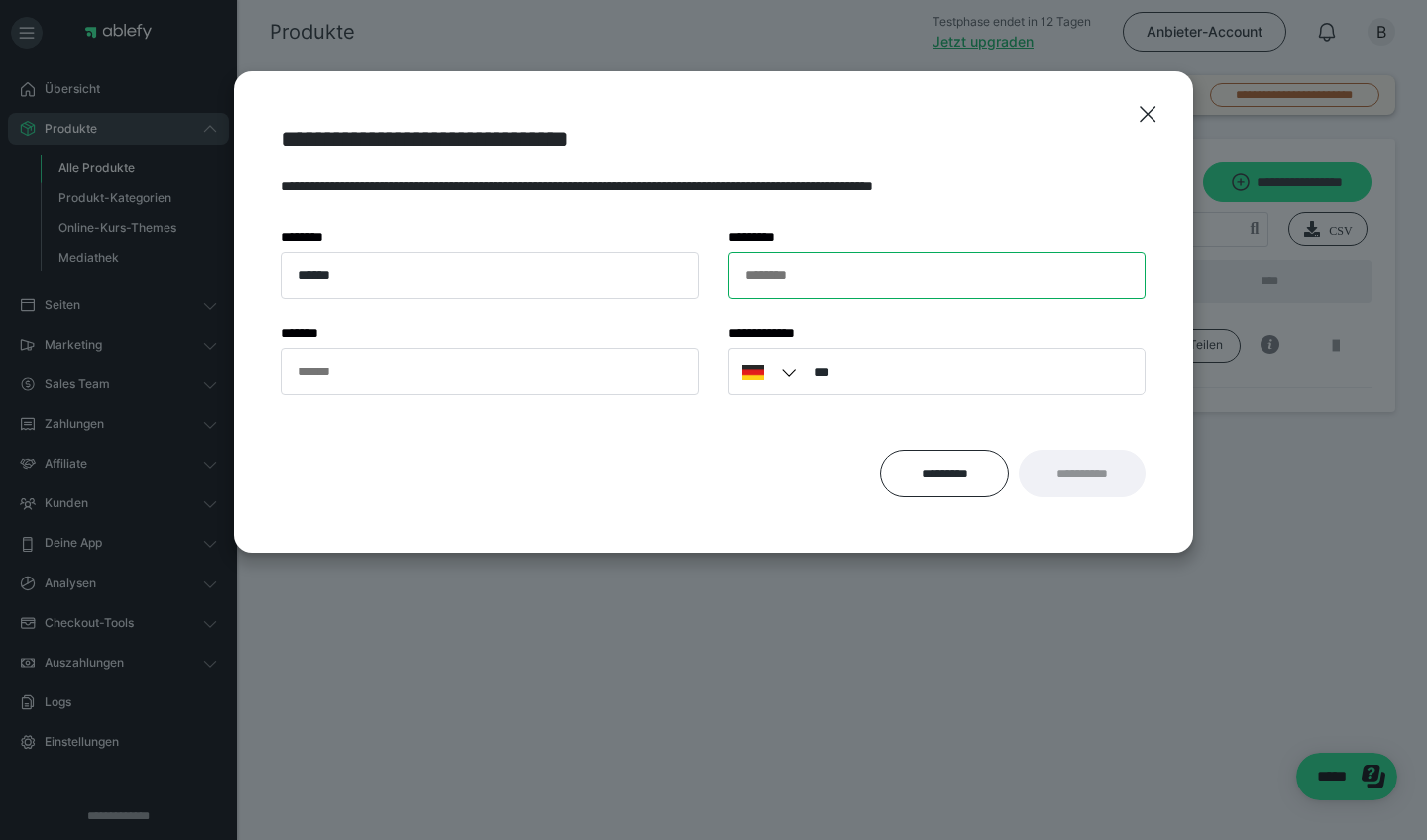 click on "******** *" at bounding box center [936, 275] 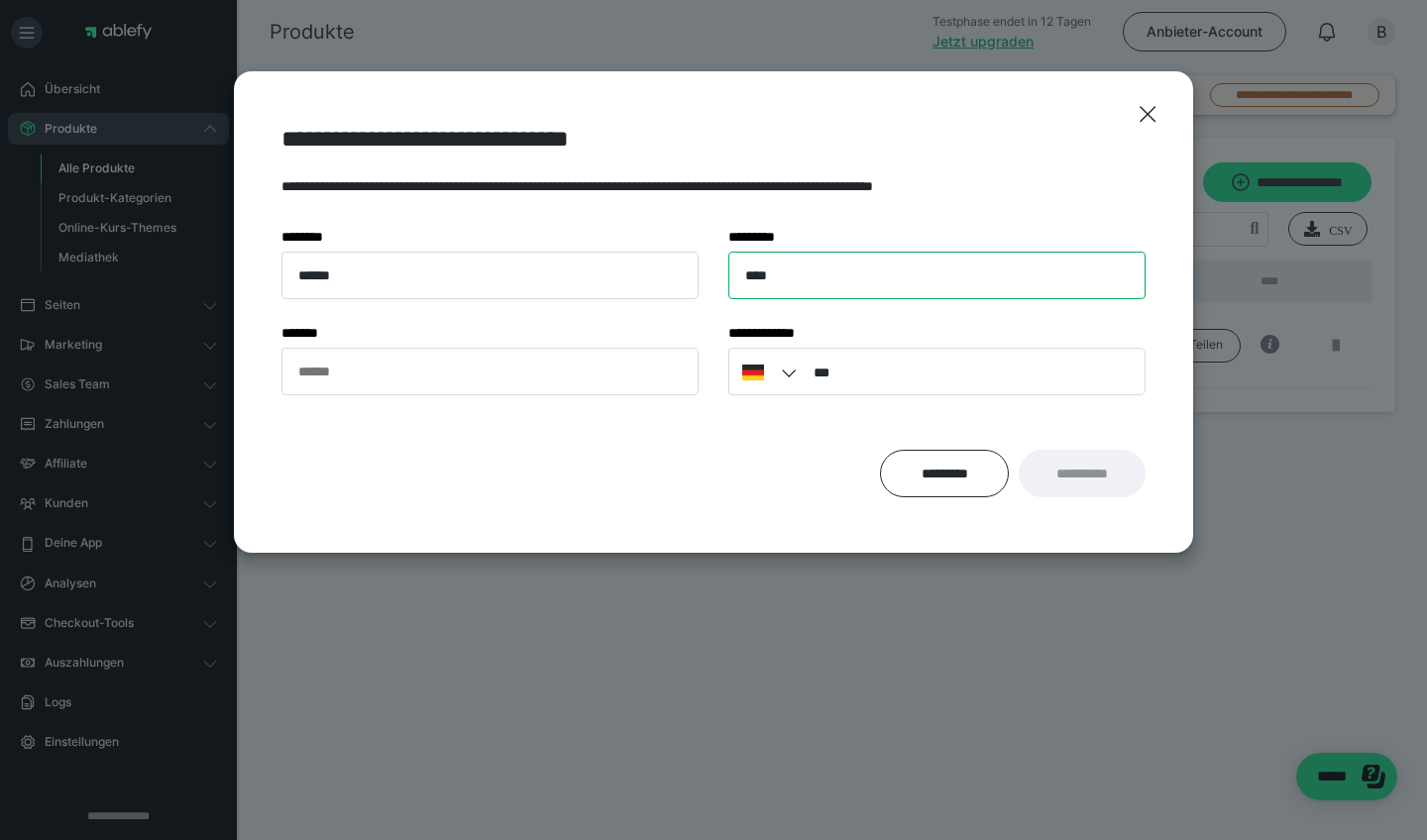 type on "****" 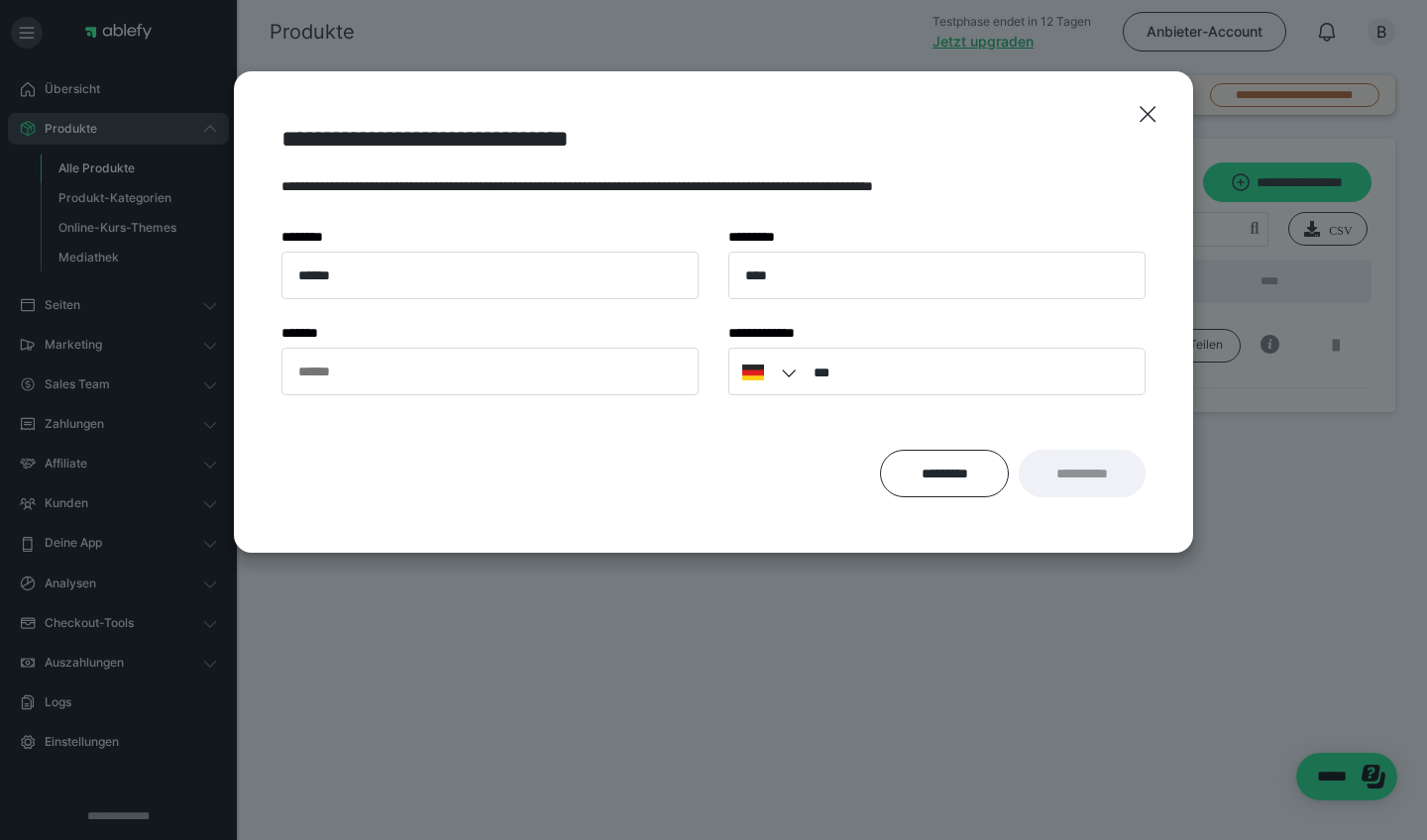 click on "**********" at bounding box center (714, 300) 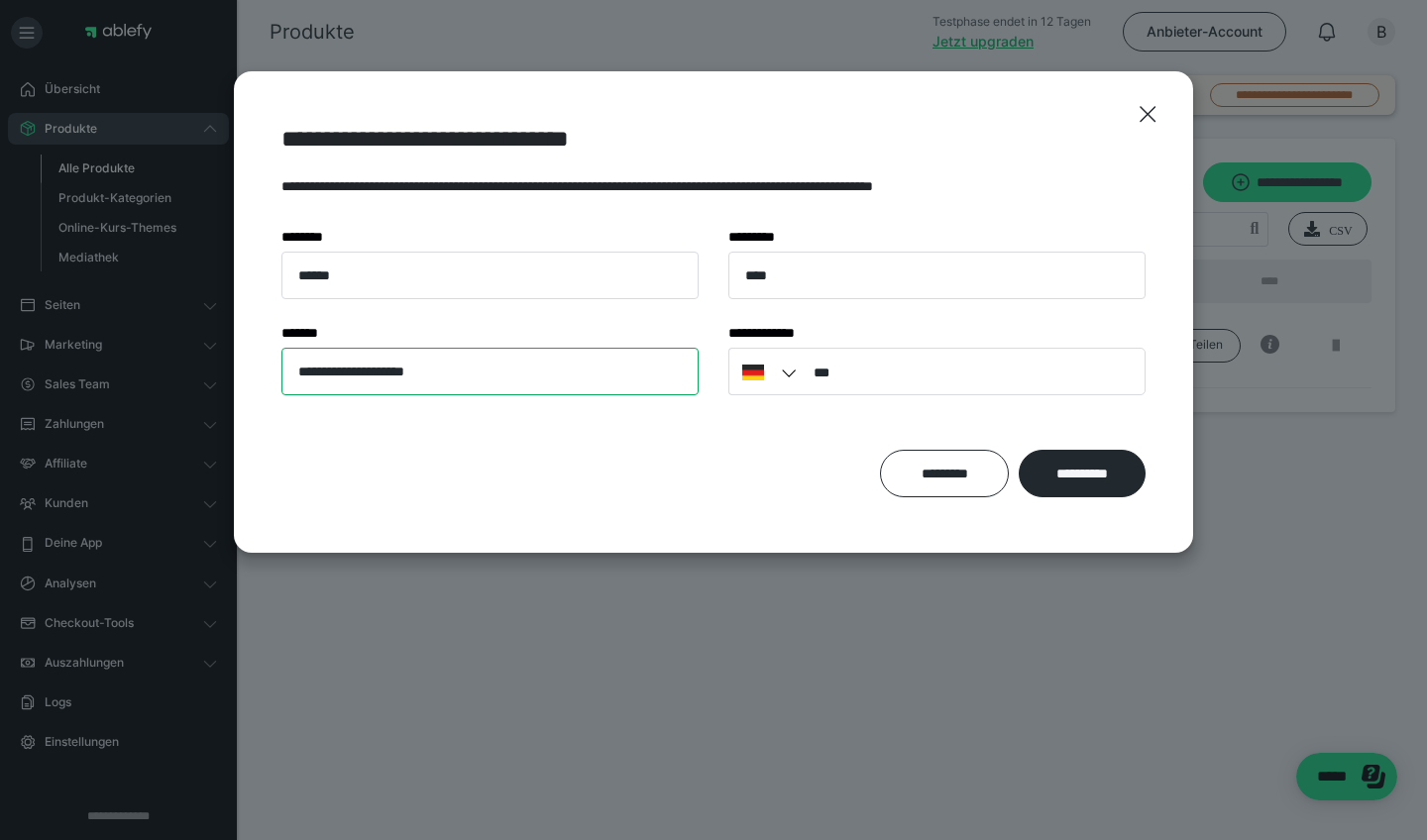 type on "**********" 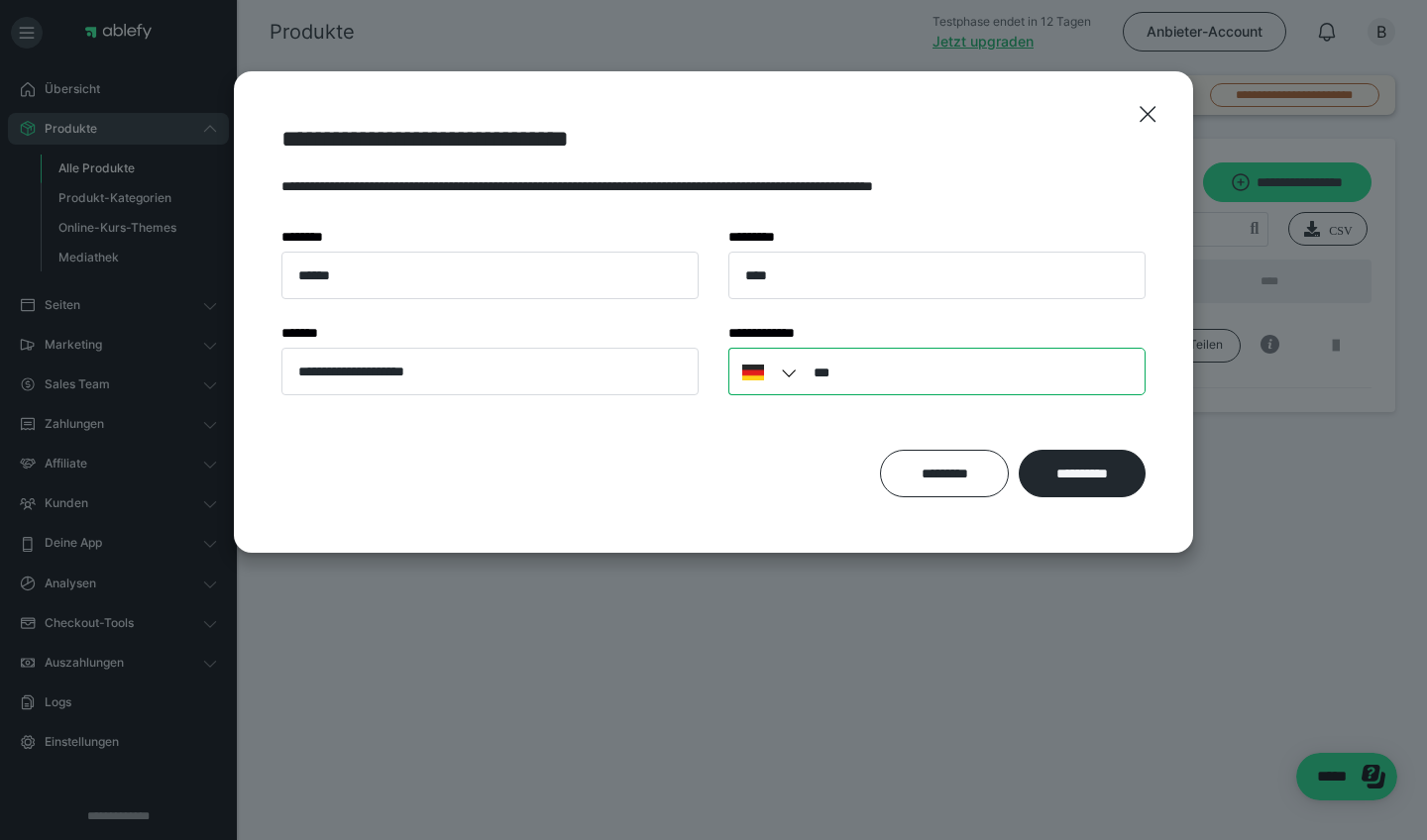 click on "***" at bounding box center (936, 371) 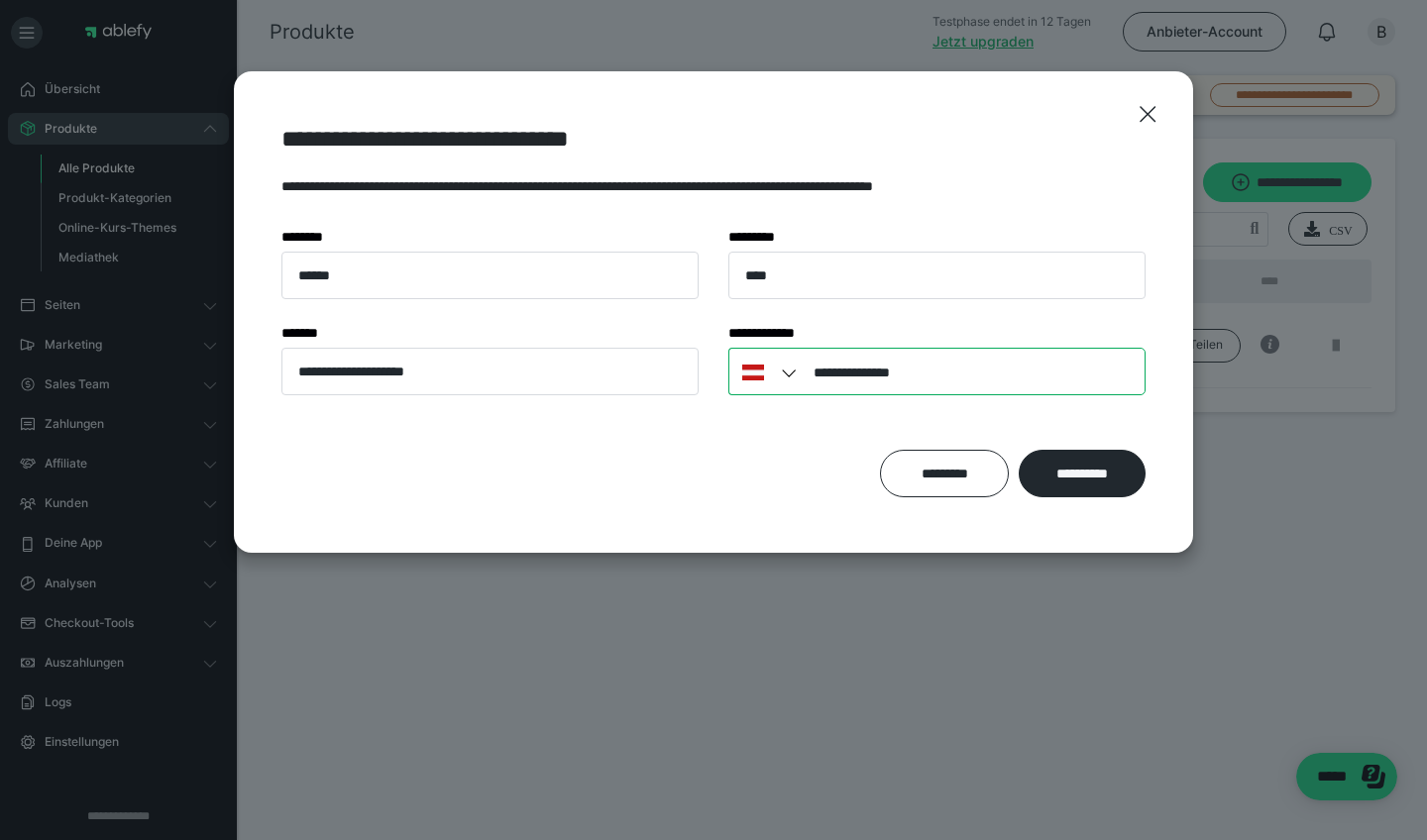 type on "**********" 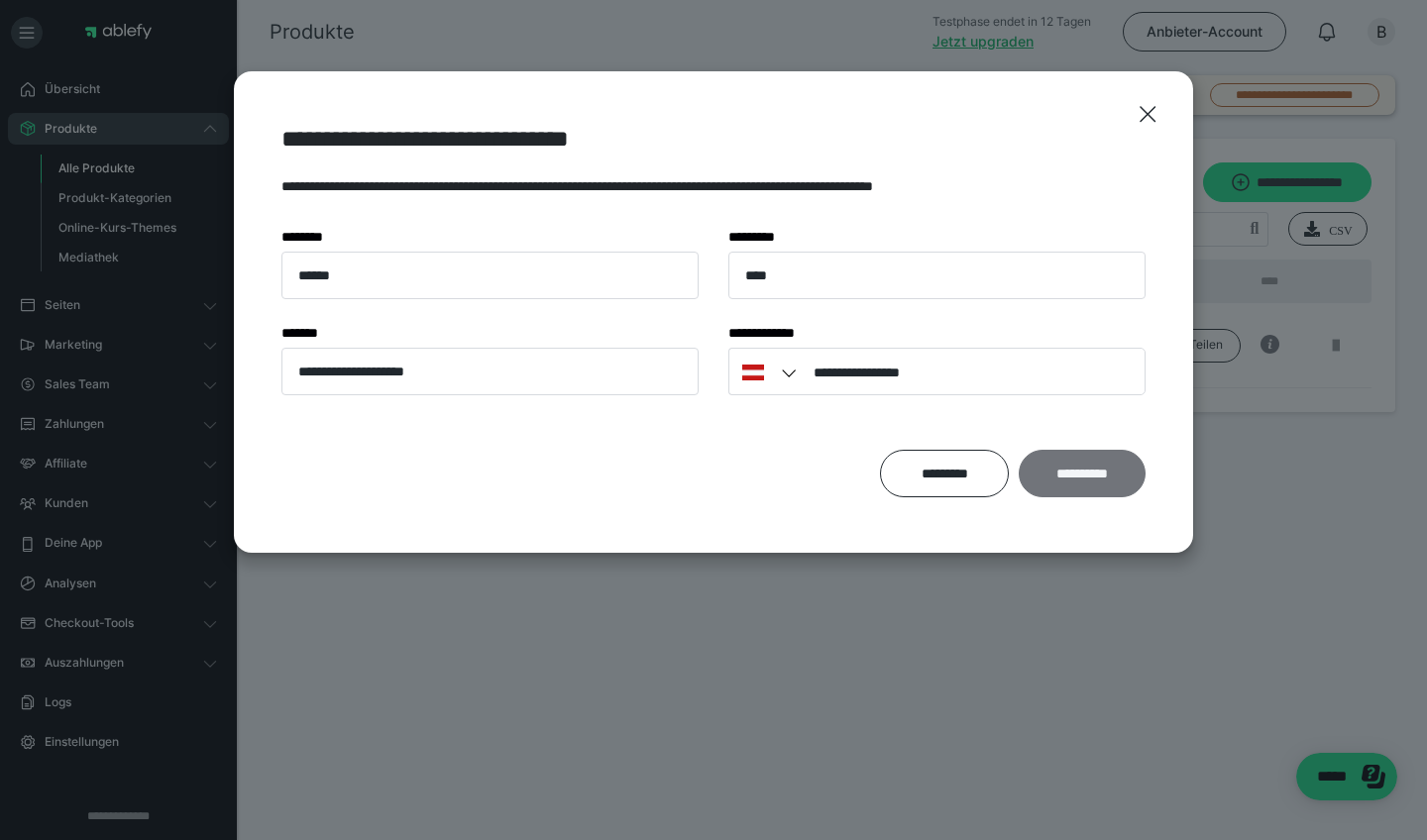 click on "**********" at bounding box center (1082, 473) 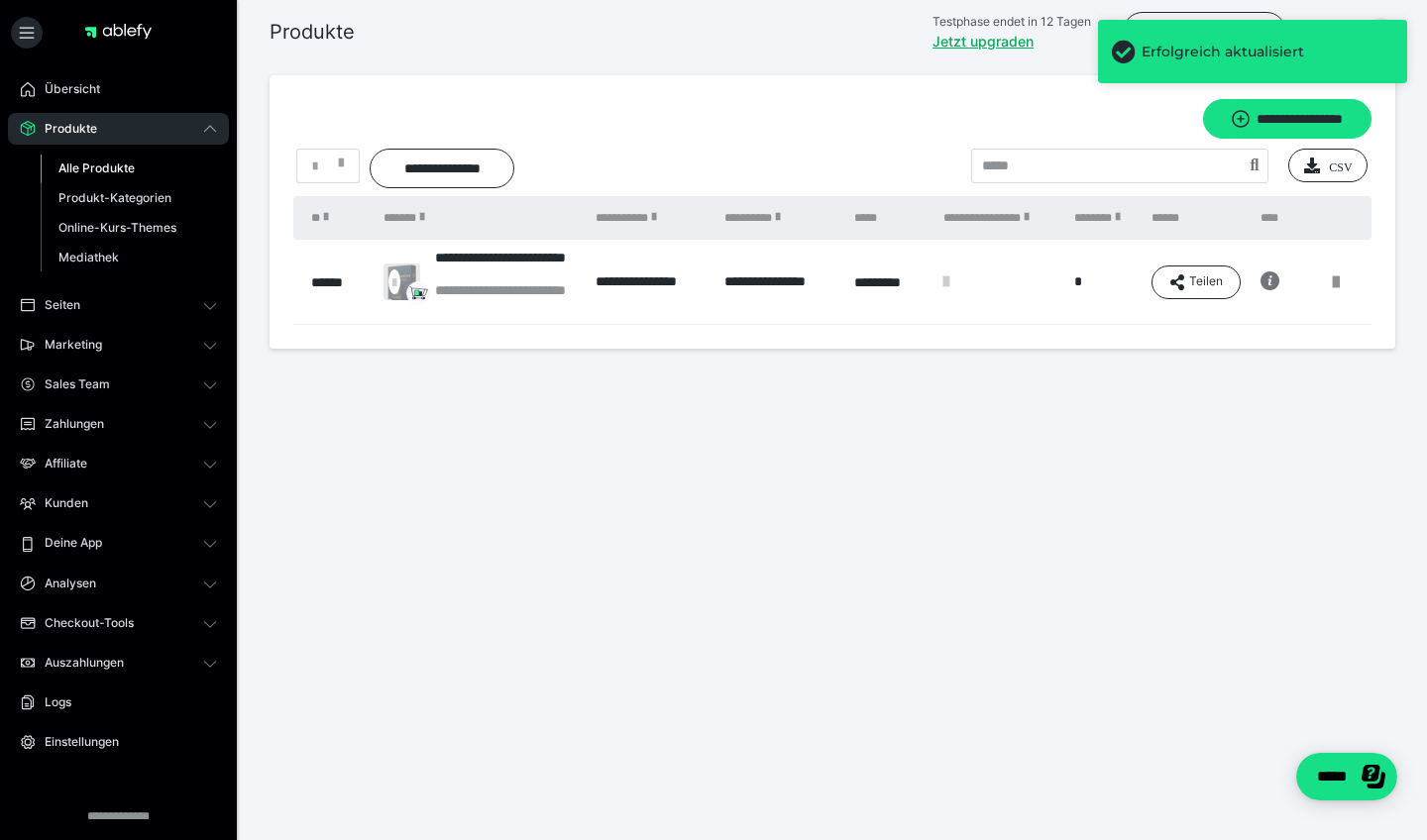 click at bounding box center (998, 282) 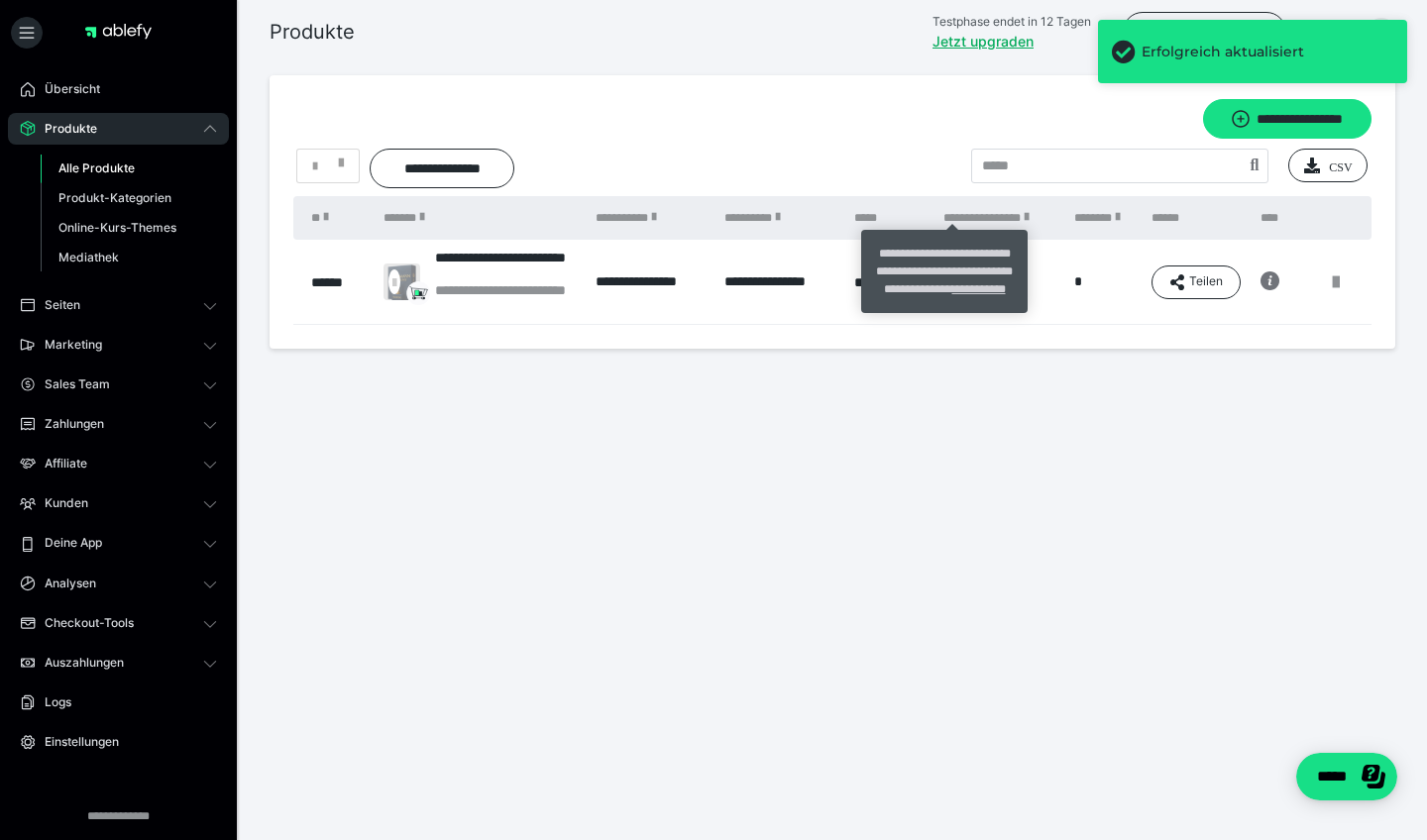 click on "**********" at bounding box center (979, 289) 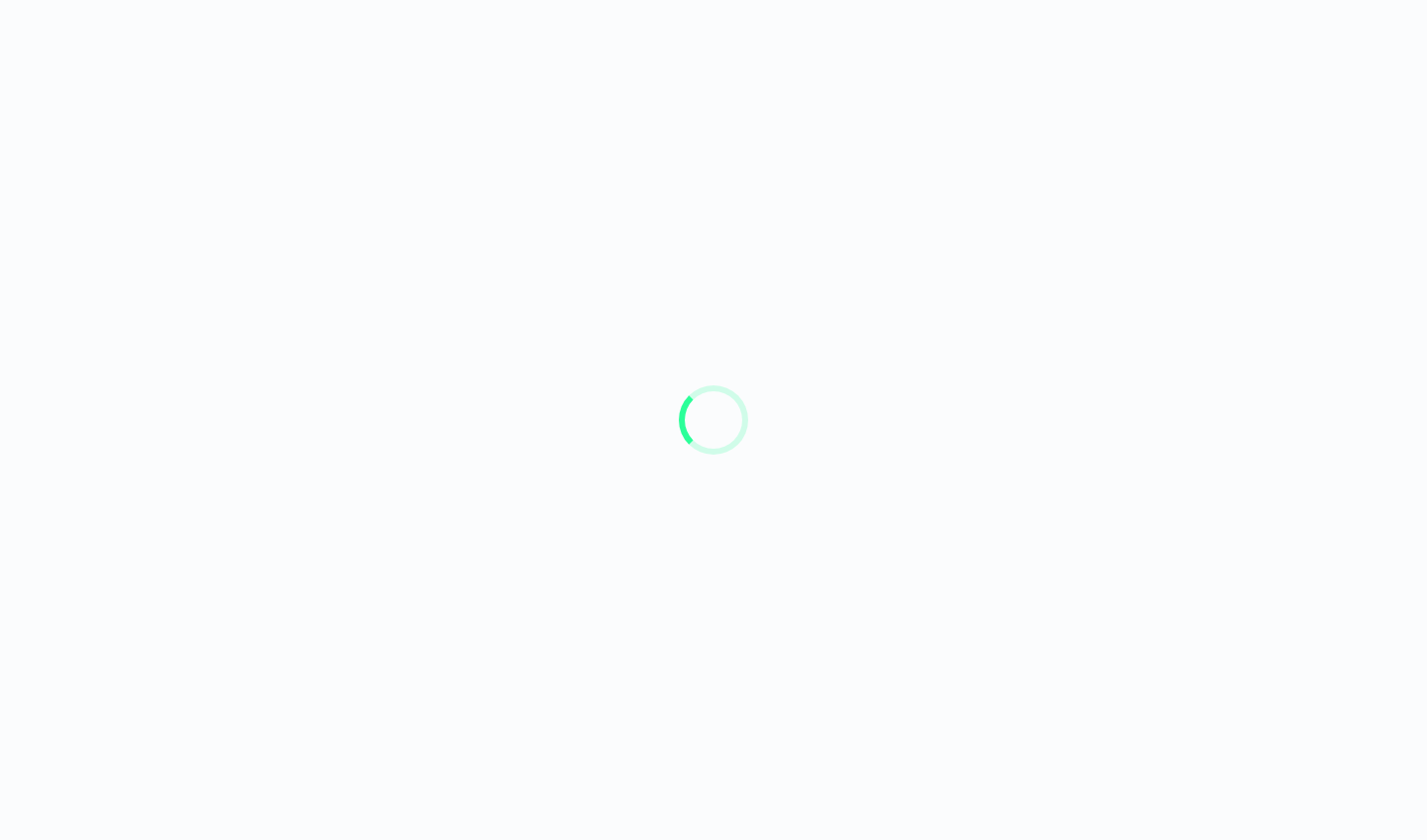 scroll, scrollTop: 0, scrollLeft: 0, axis: both 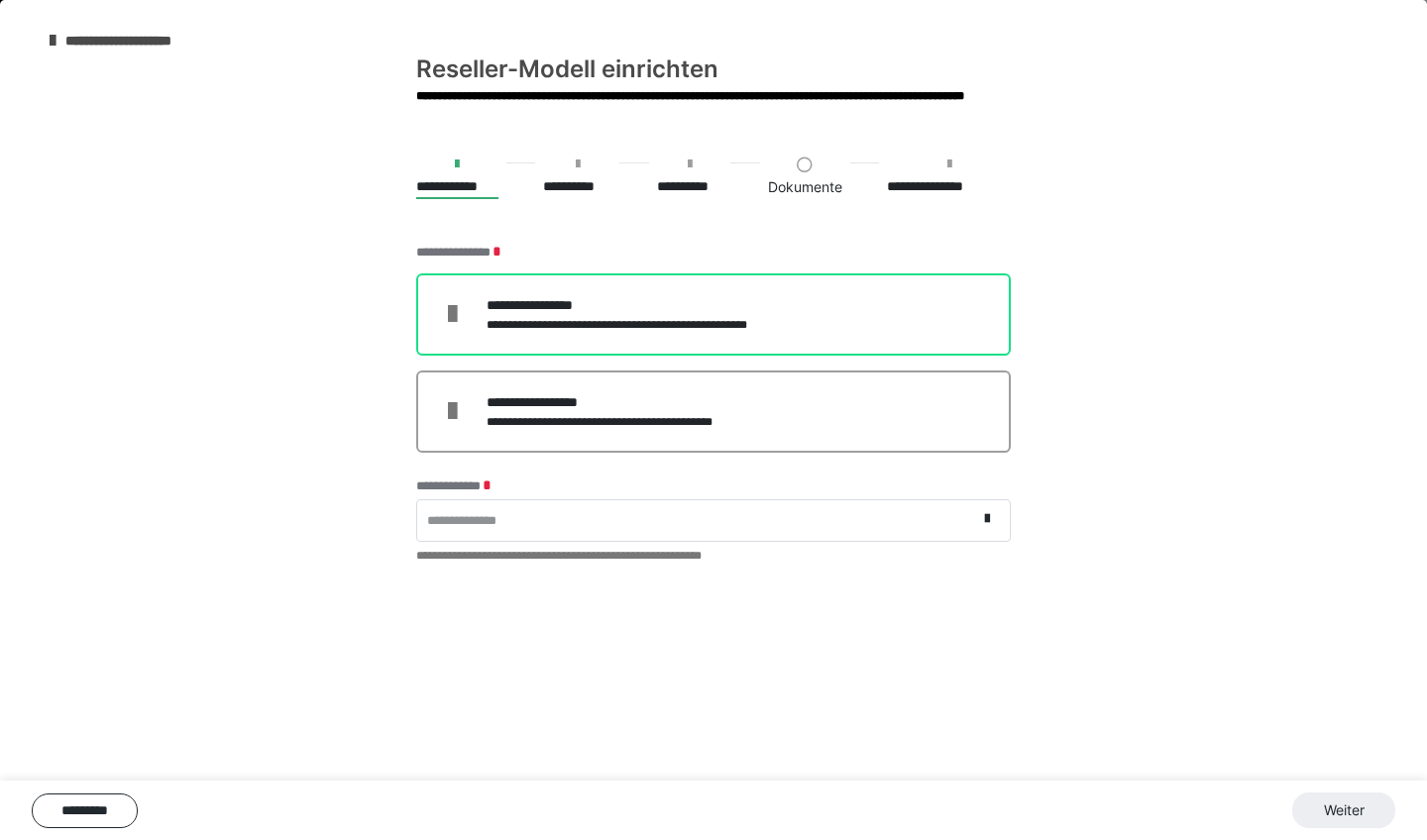 click on "**********" at bounding box center (642, 325) 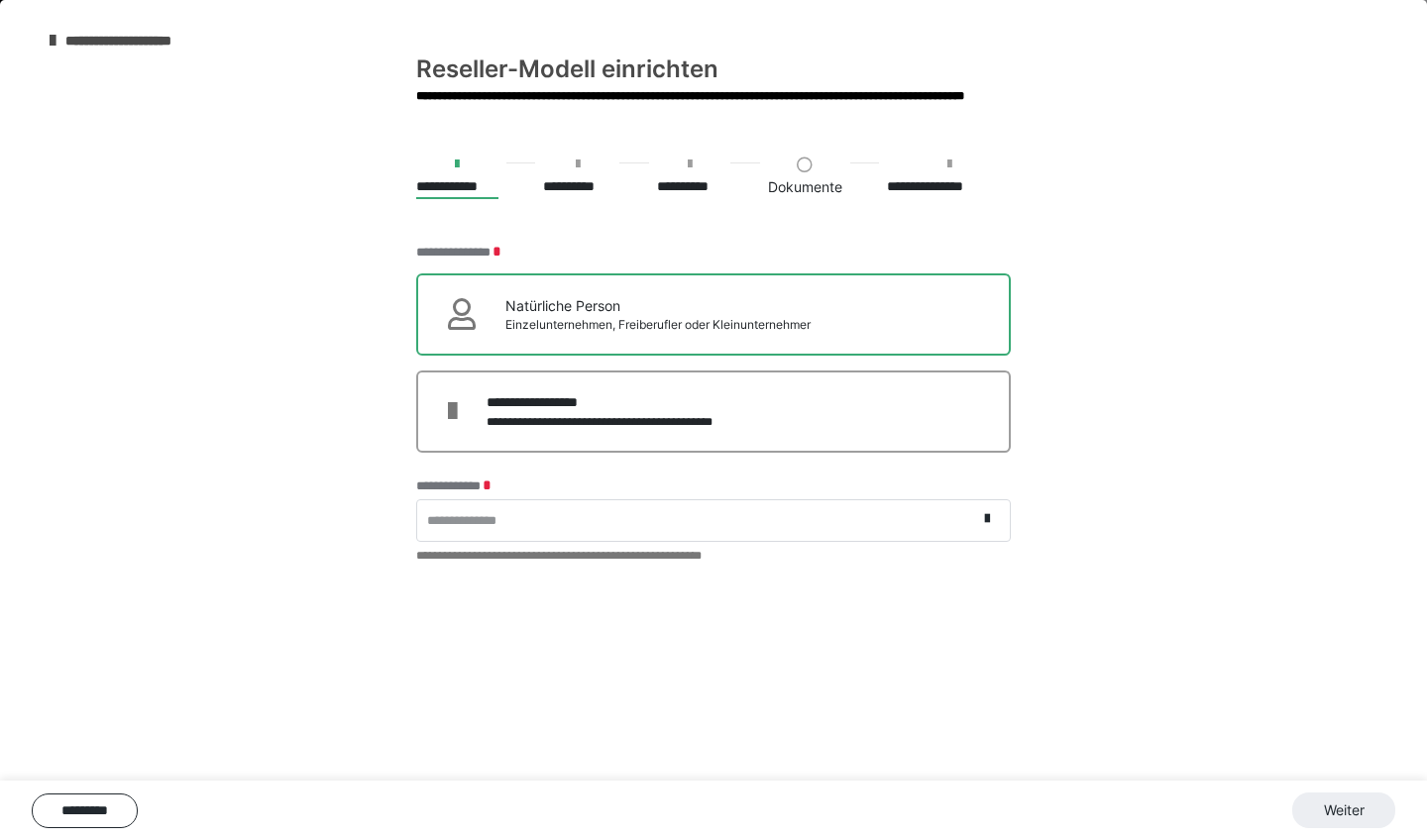 click on "**********" at bounding box center [697, 520] 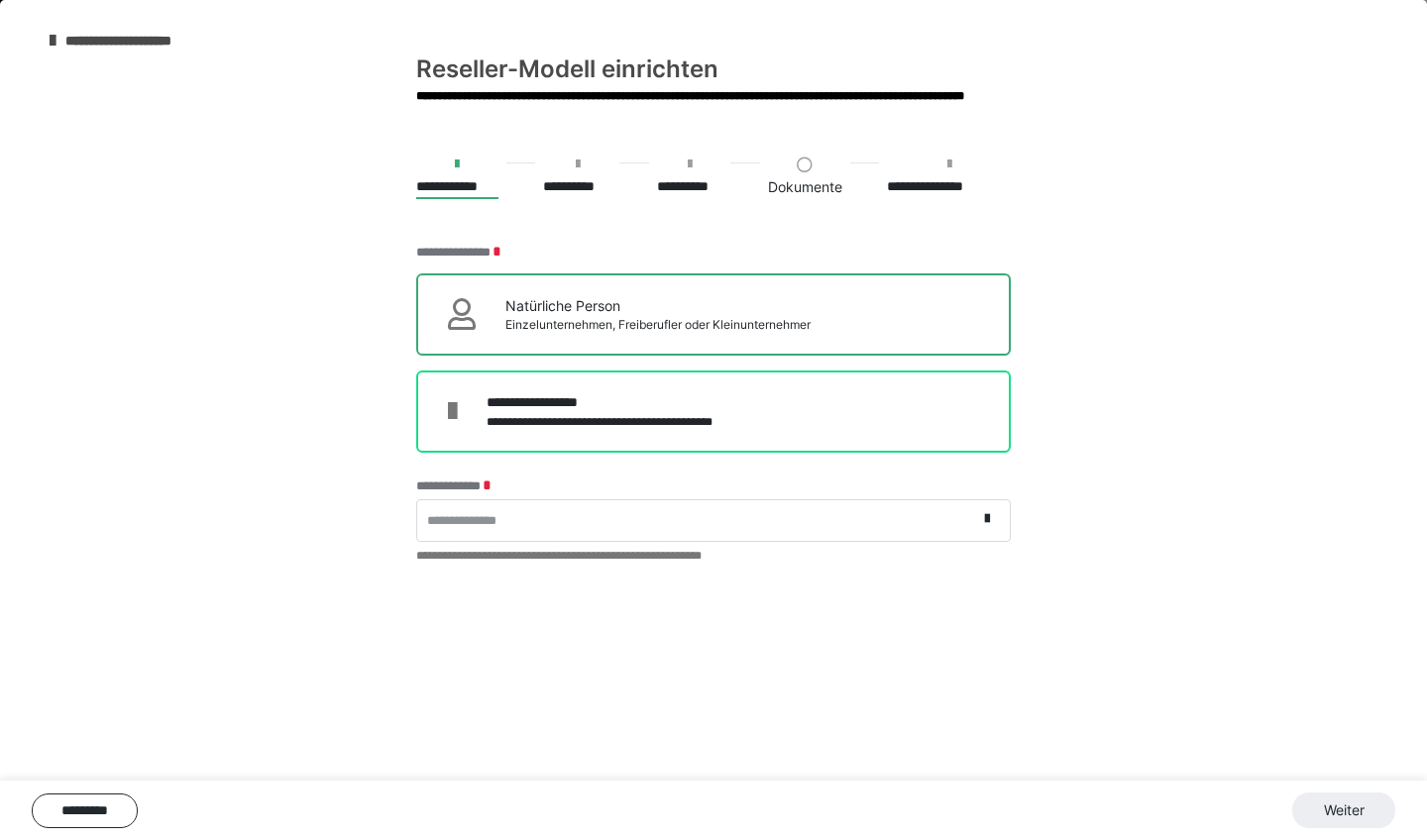 click on "**********" at bounding box center (619, 422) 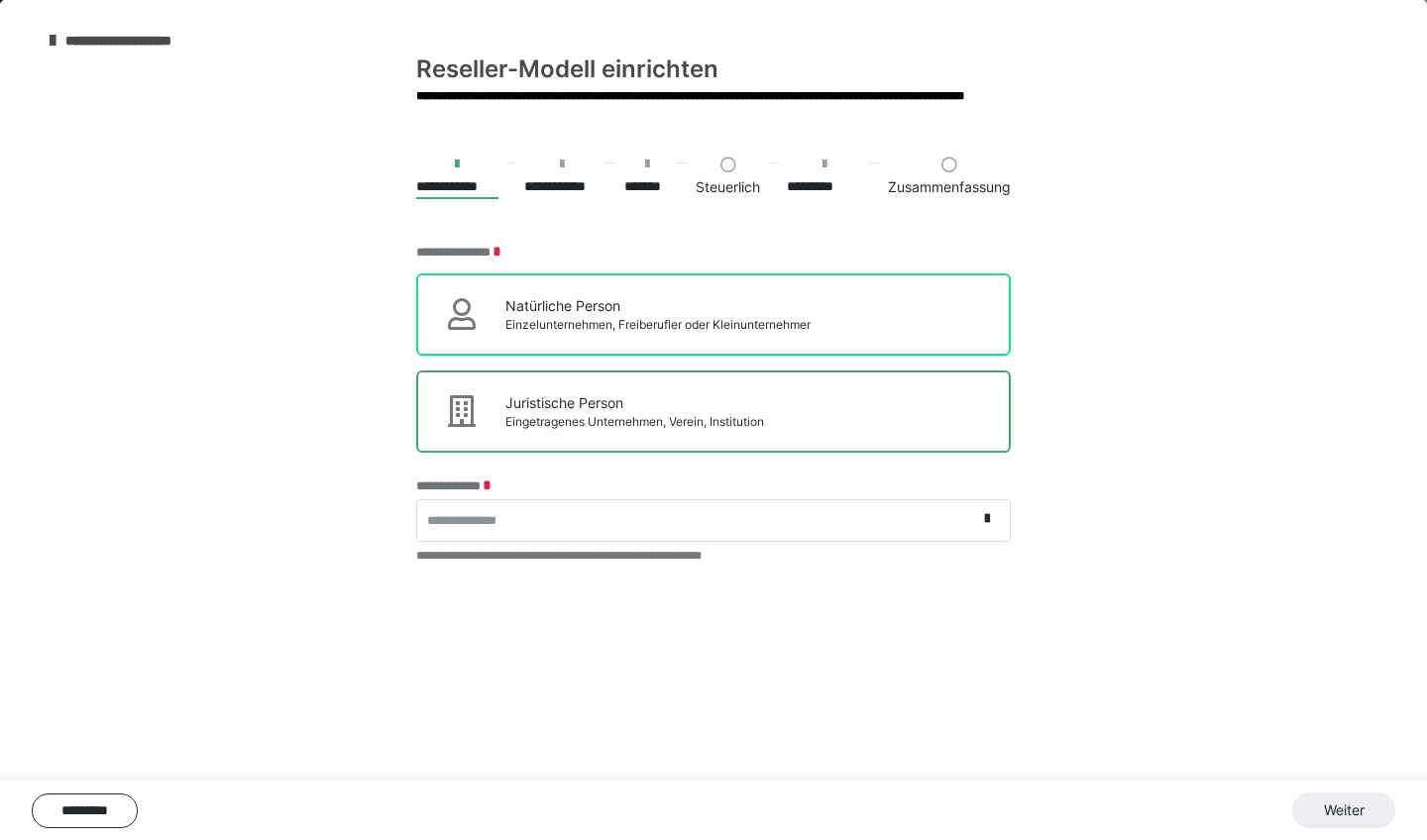 click on "Natürliche Person Einzelunternehmen, Freiberufler oder Kleinunternehmer" at bounding box center [714, 314] 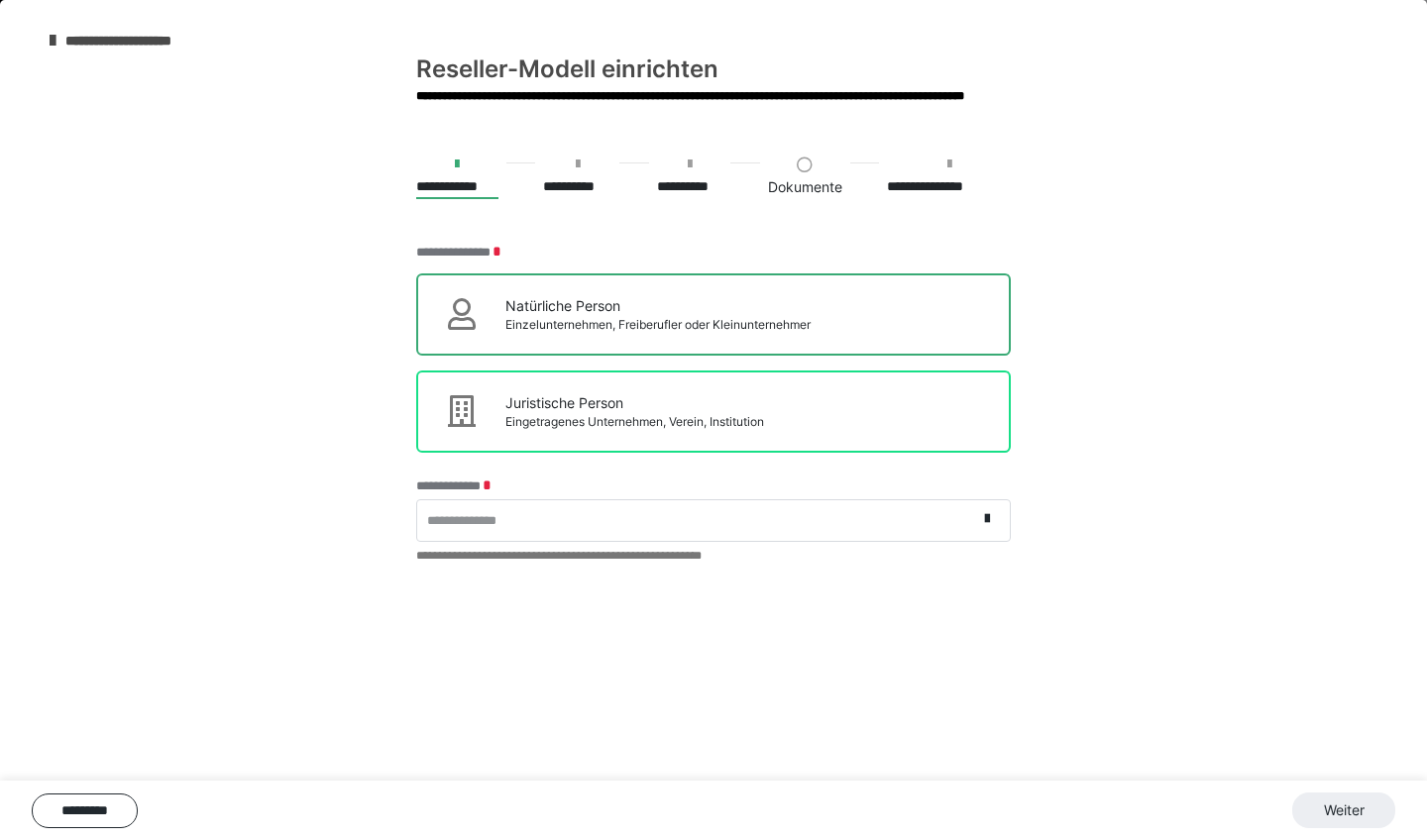 click on "Juristische Person Eingetragenes Unternehmen, Verein, Institution" at bounding box center [714, 411] 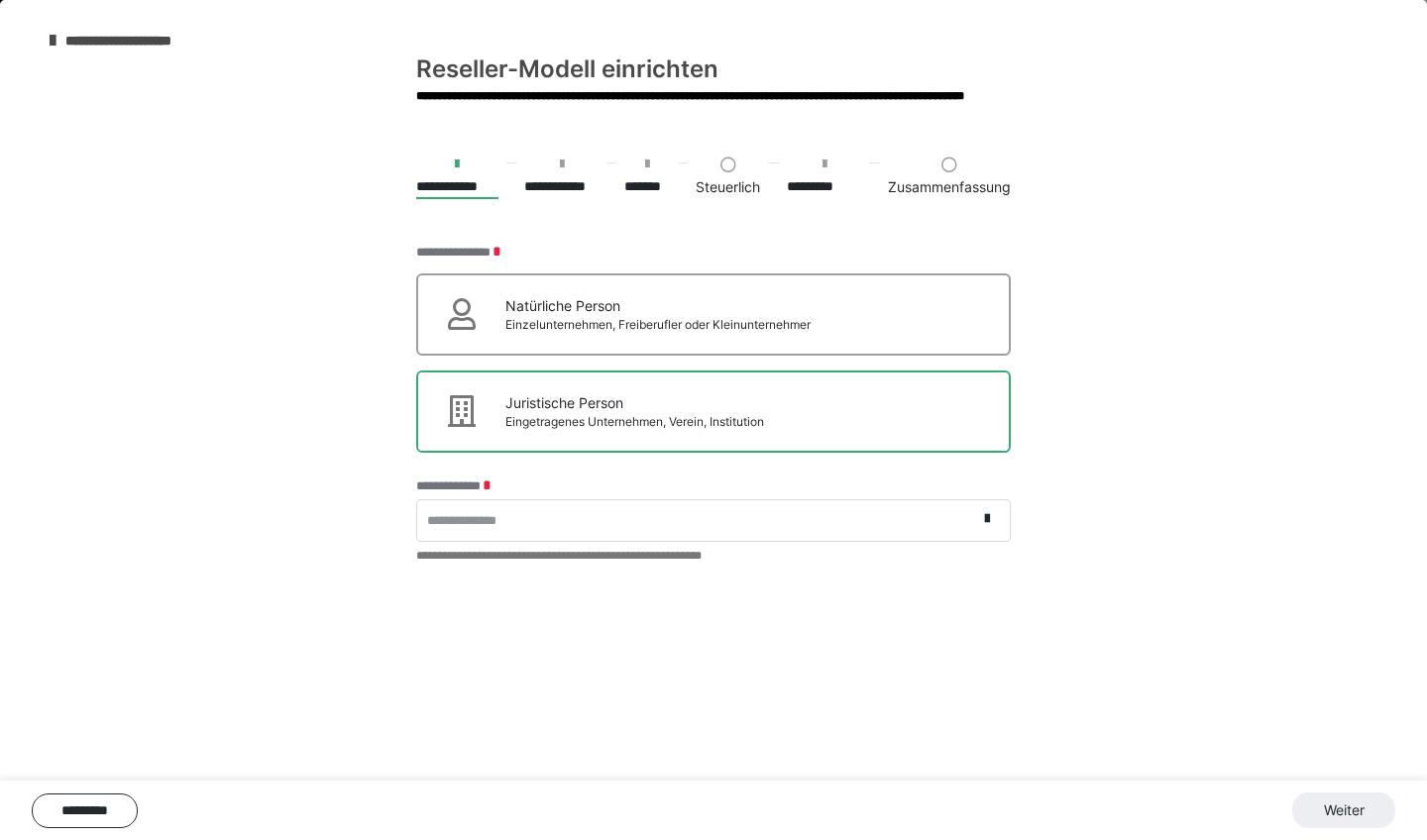 click on "**********" at bounding box center [697, 520] 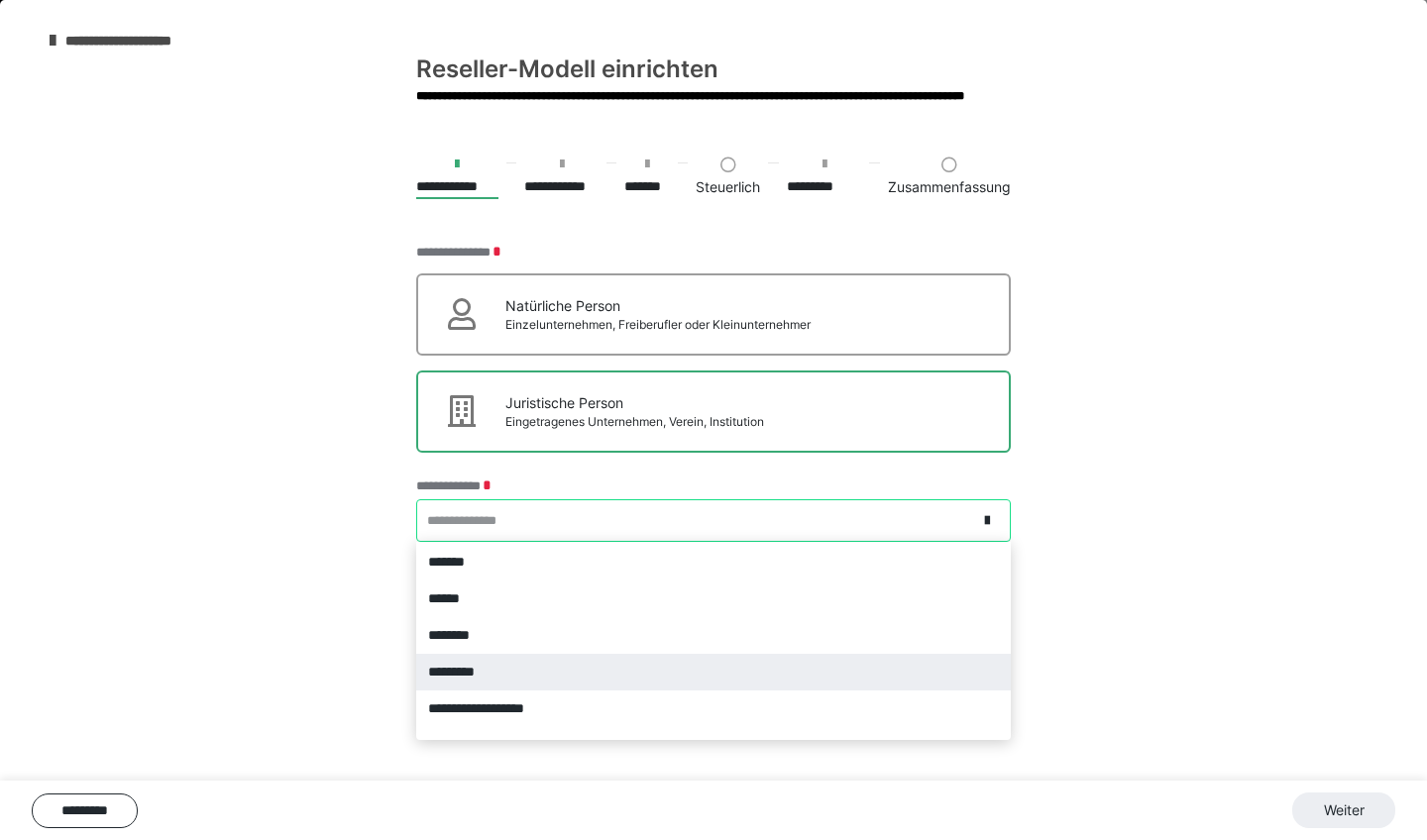 scroll, scrollTop: 292, scrollLeft: 0, axis: vertical 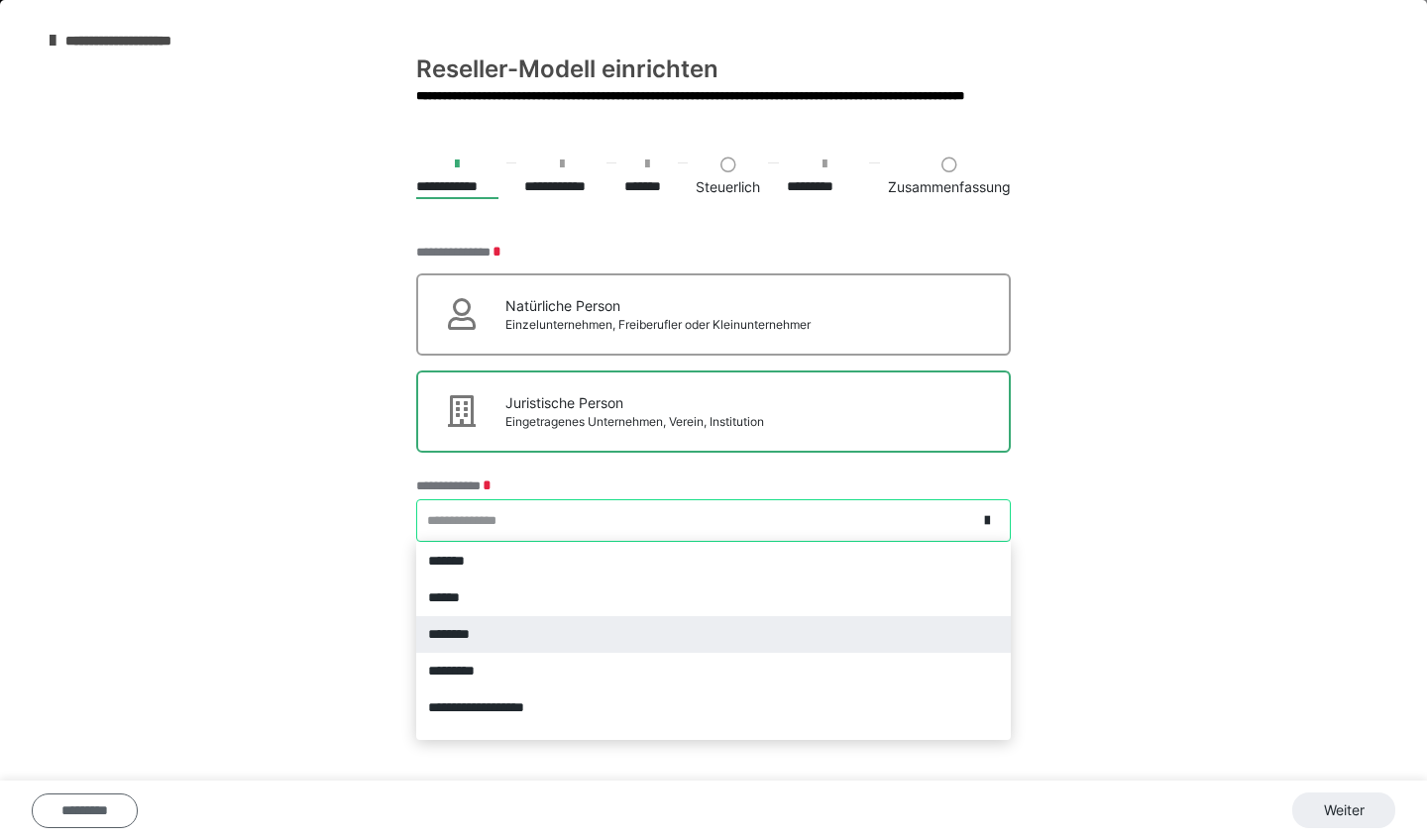 click on "*********" at bounding box center (84, 810) 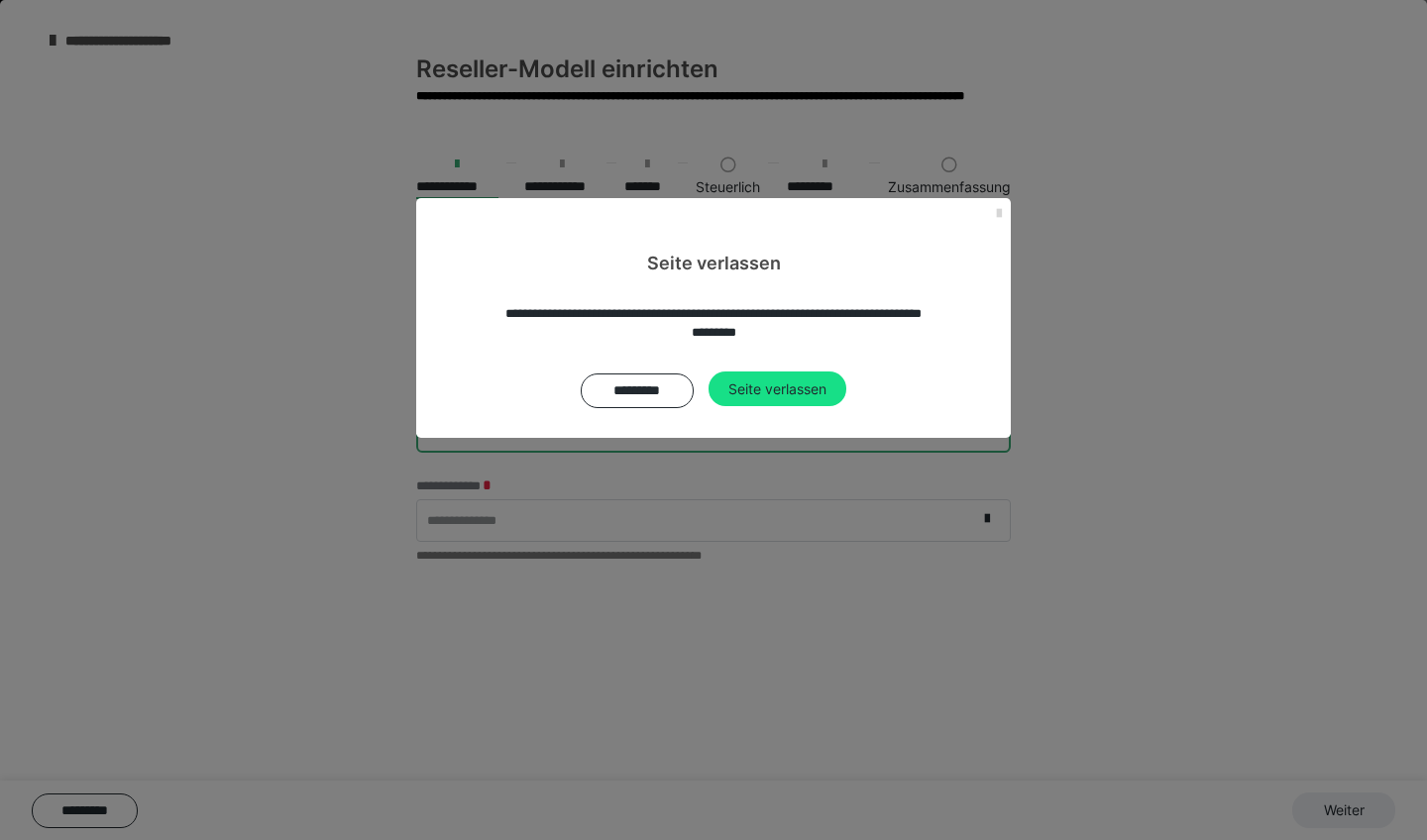 click at bounding box center (999, 214) 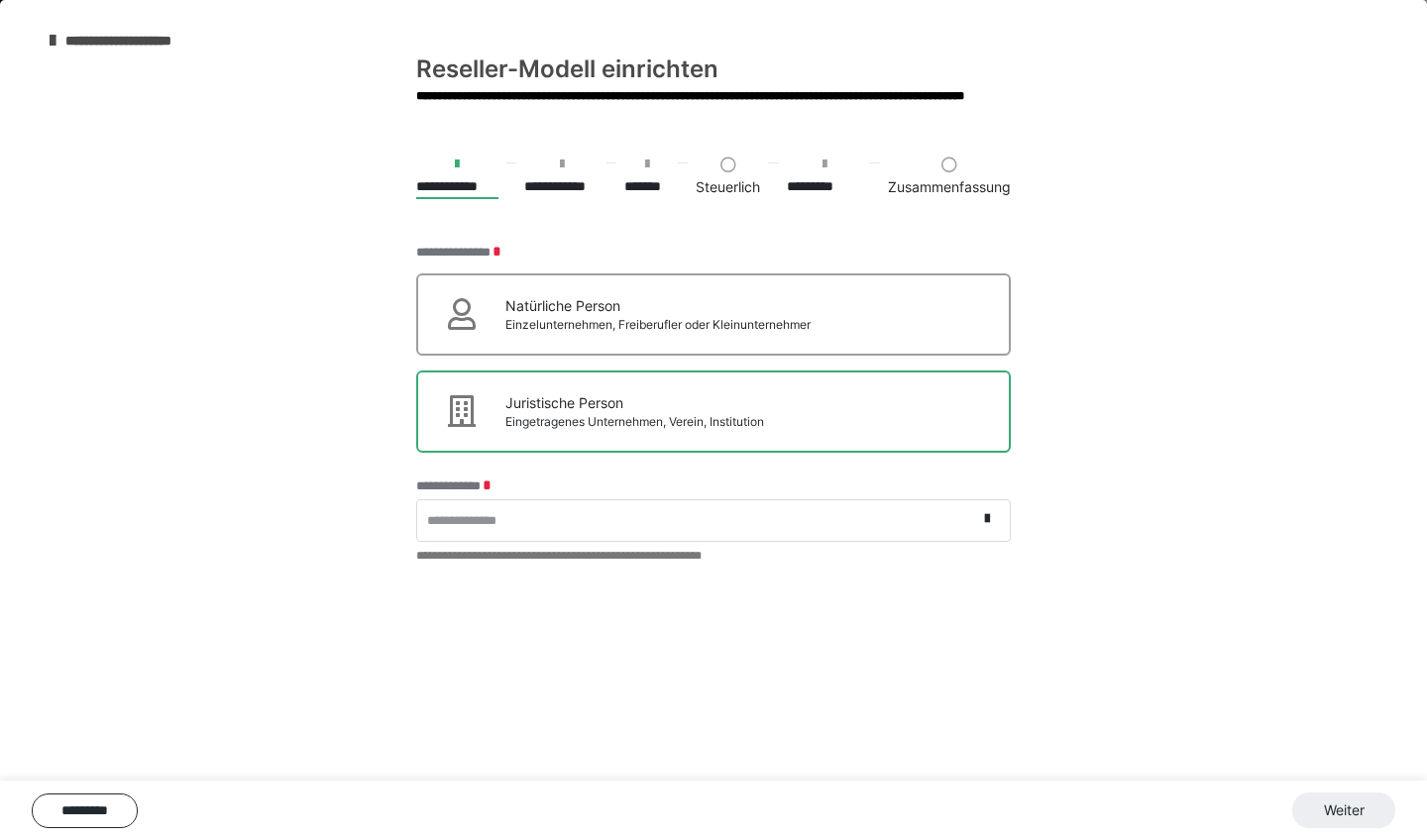 click on "**********" at bounding box center [132, 41] 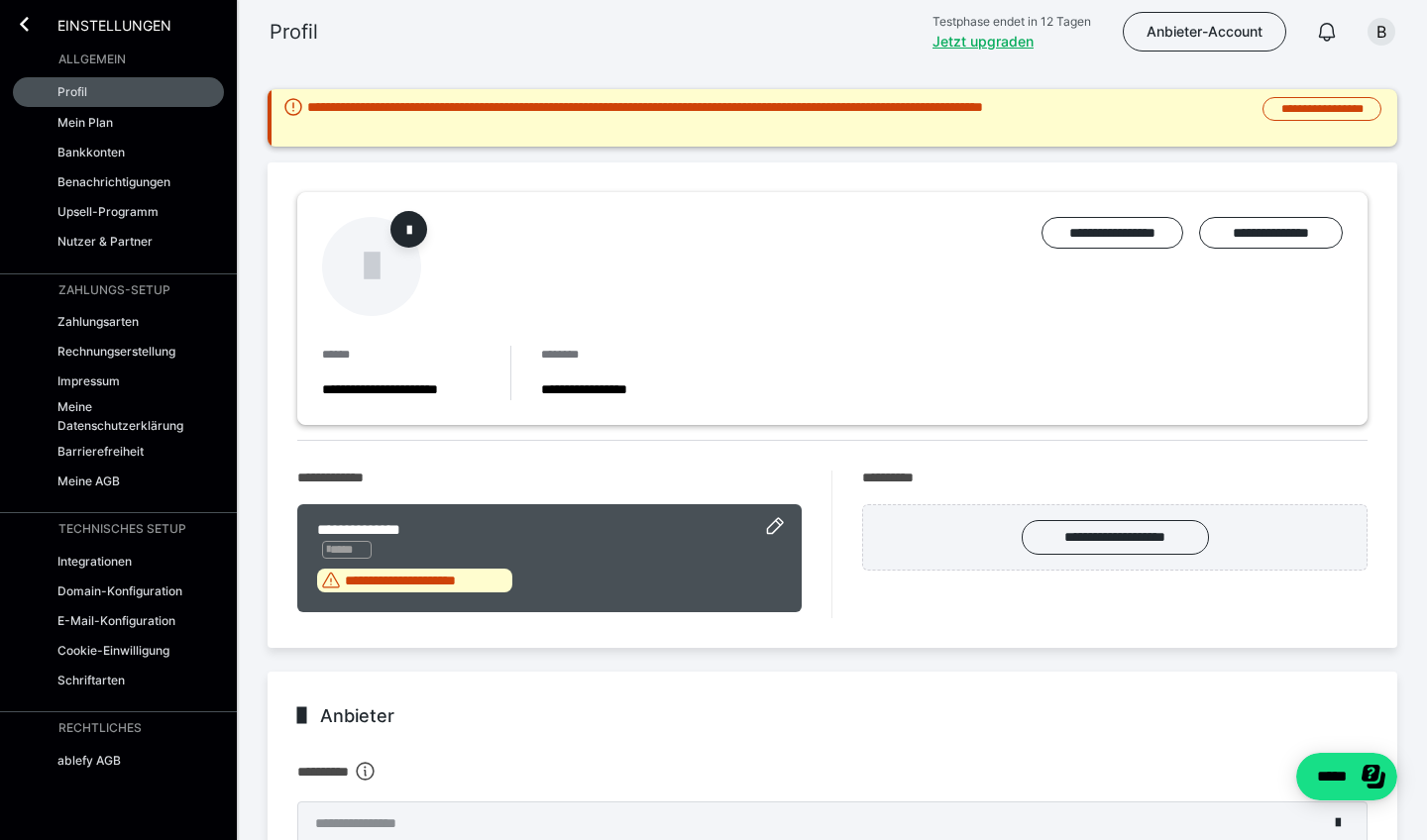 scroll, scrollTop: 0, scrollLeft: 0, axis: both 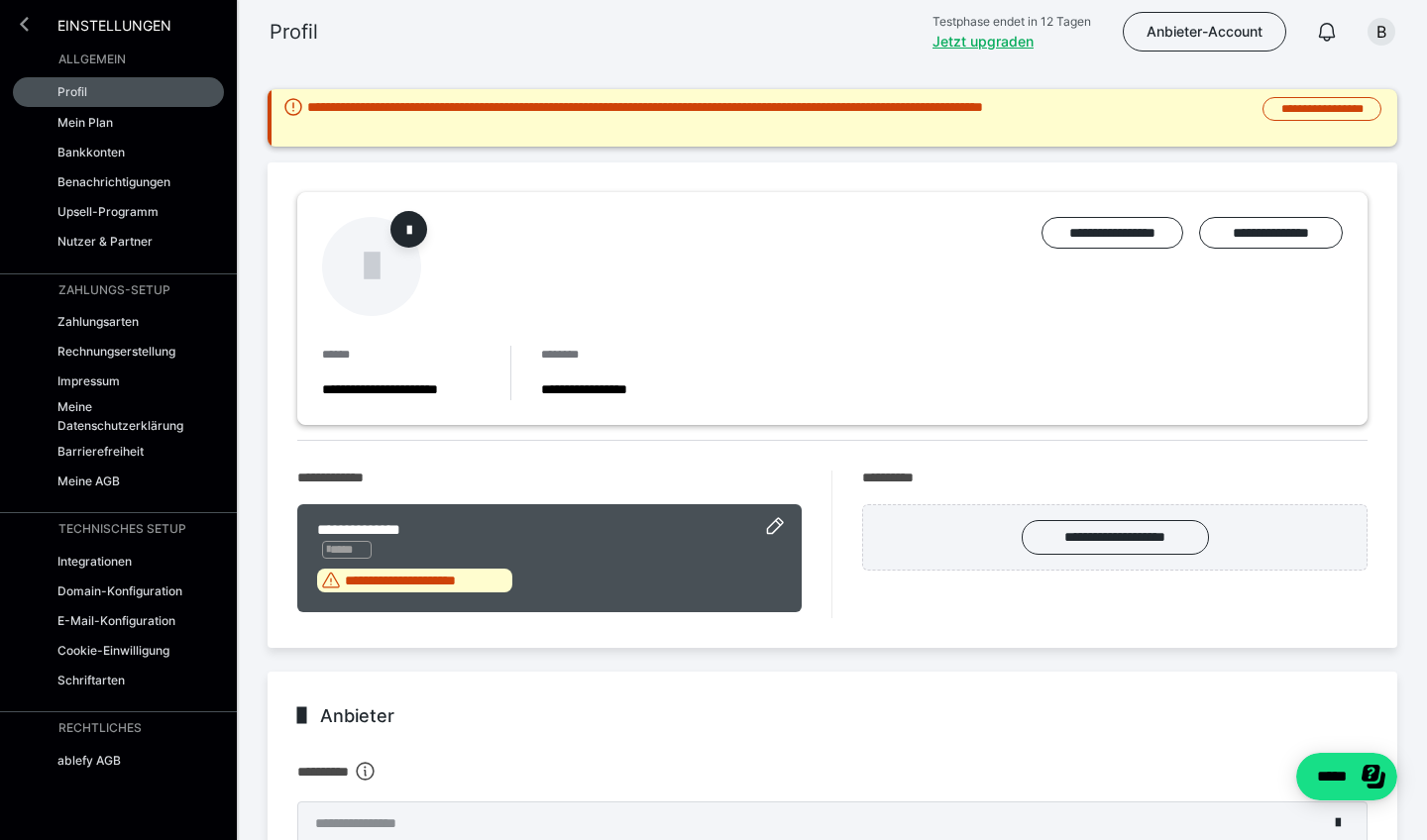 click at bounding box center [24, 24] 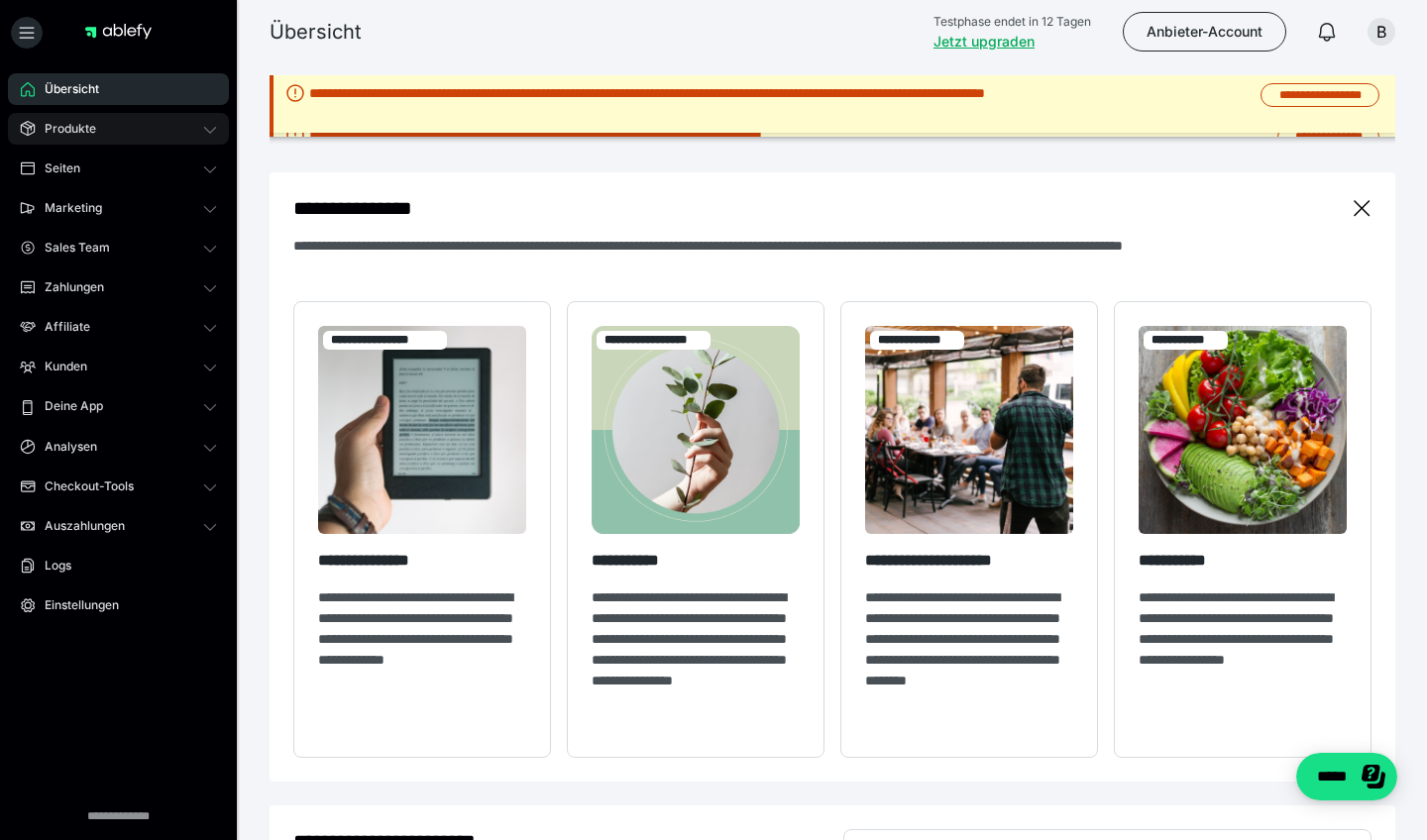 click on "Produkte" at bounding box center (118, 129) 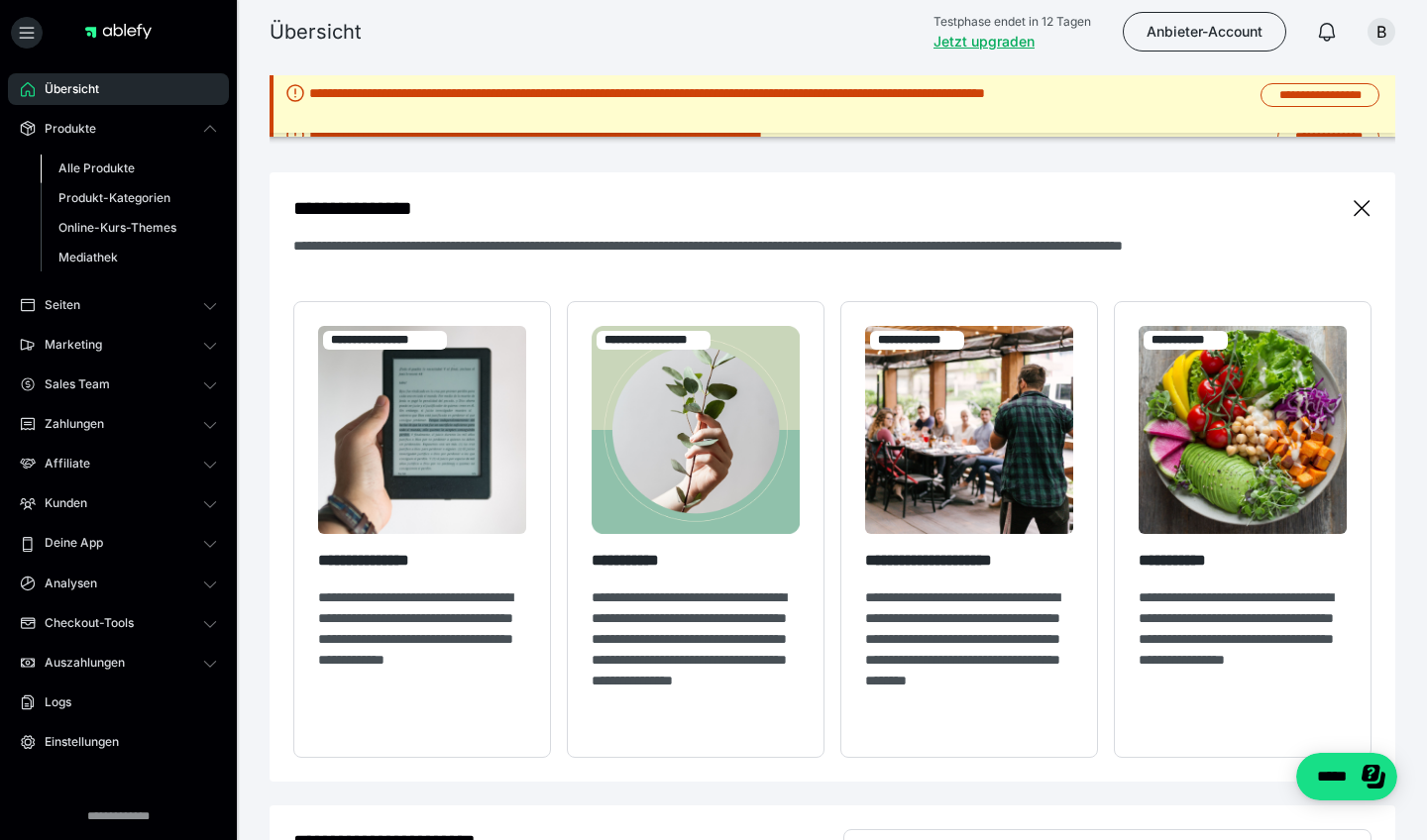 click on "Alle Produkte" at bounding box center [96, 167] 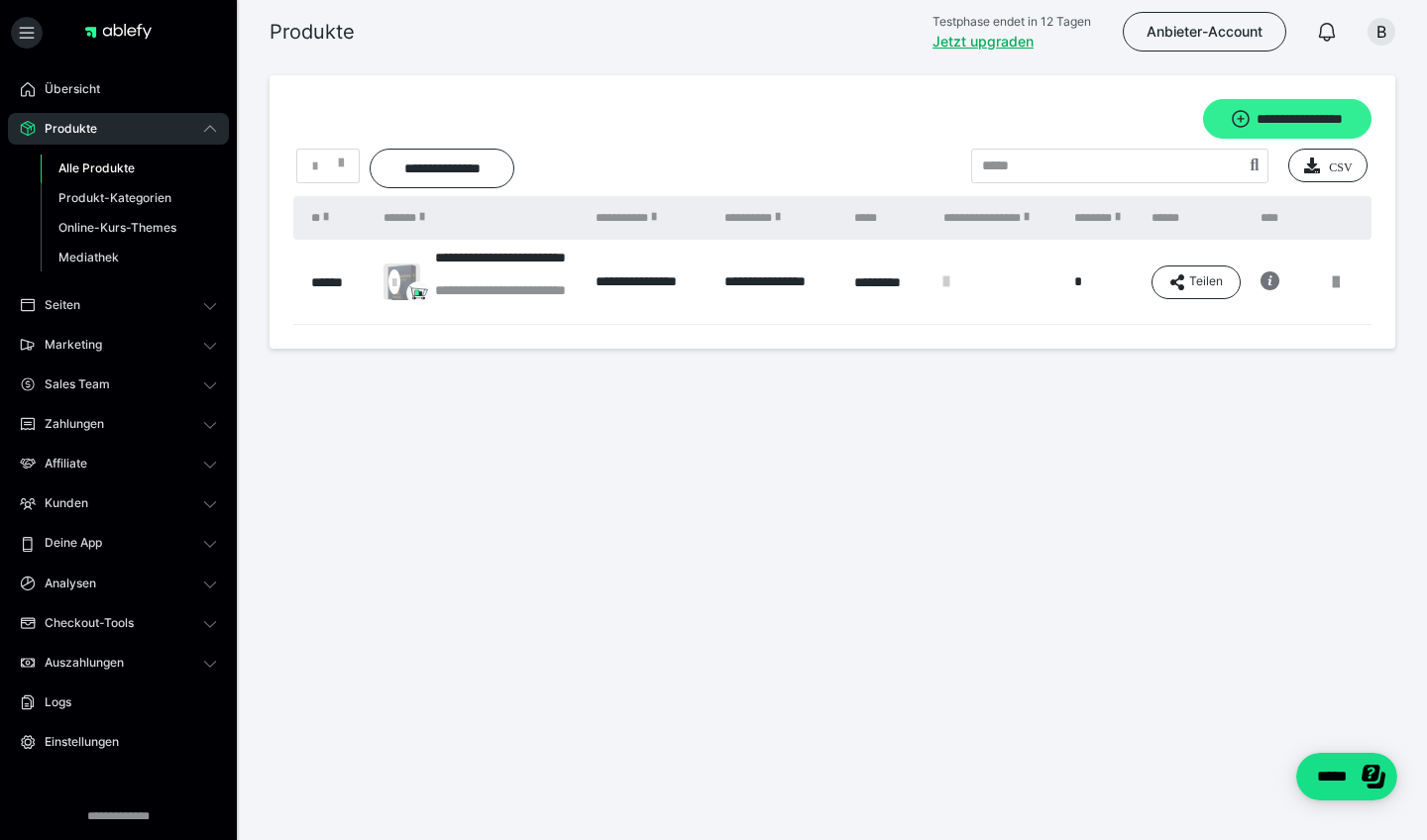 click on "**********" at bounding box center [1287, 119] 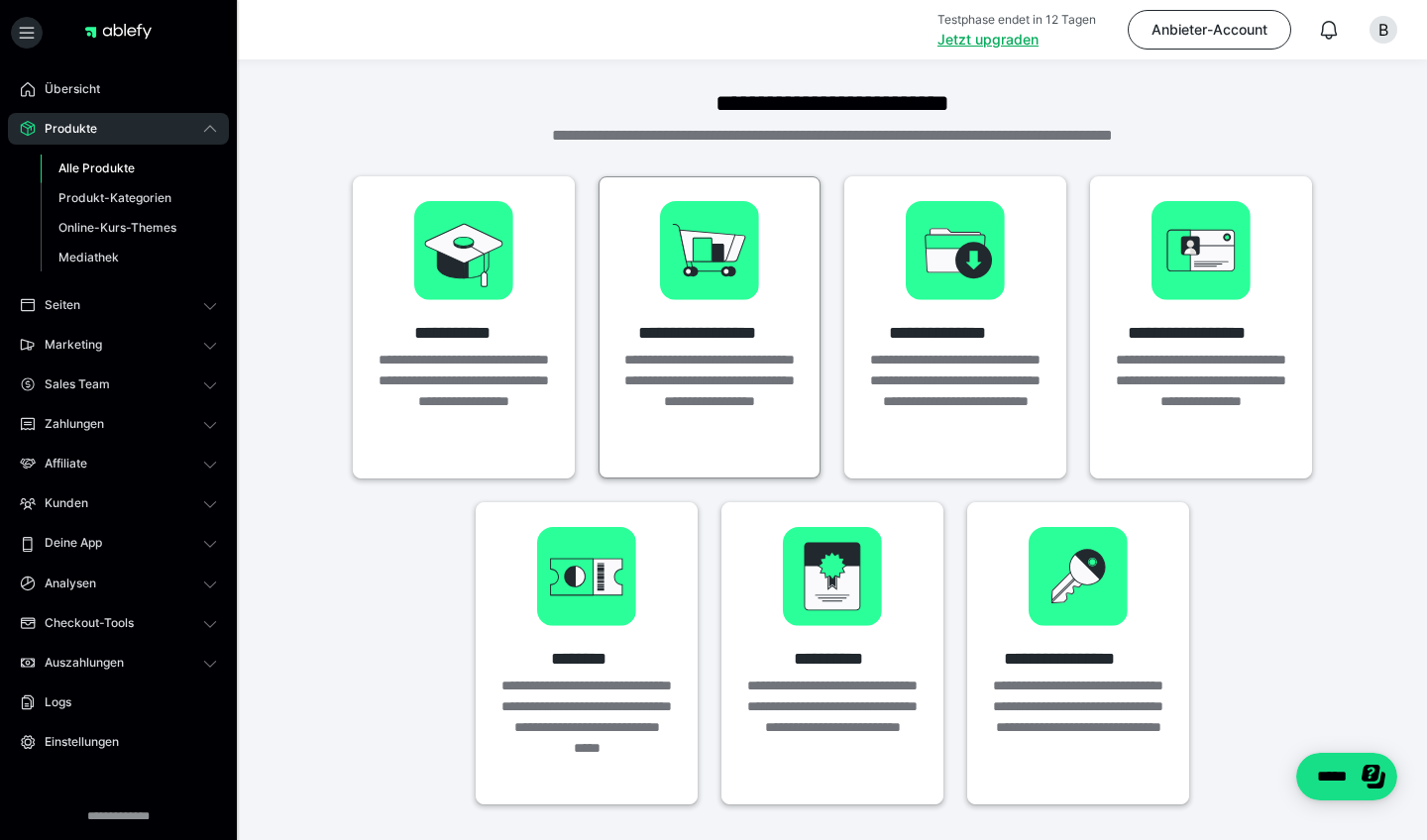 click on "**********" at bounding box center (710, 391) 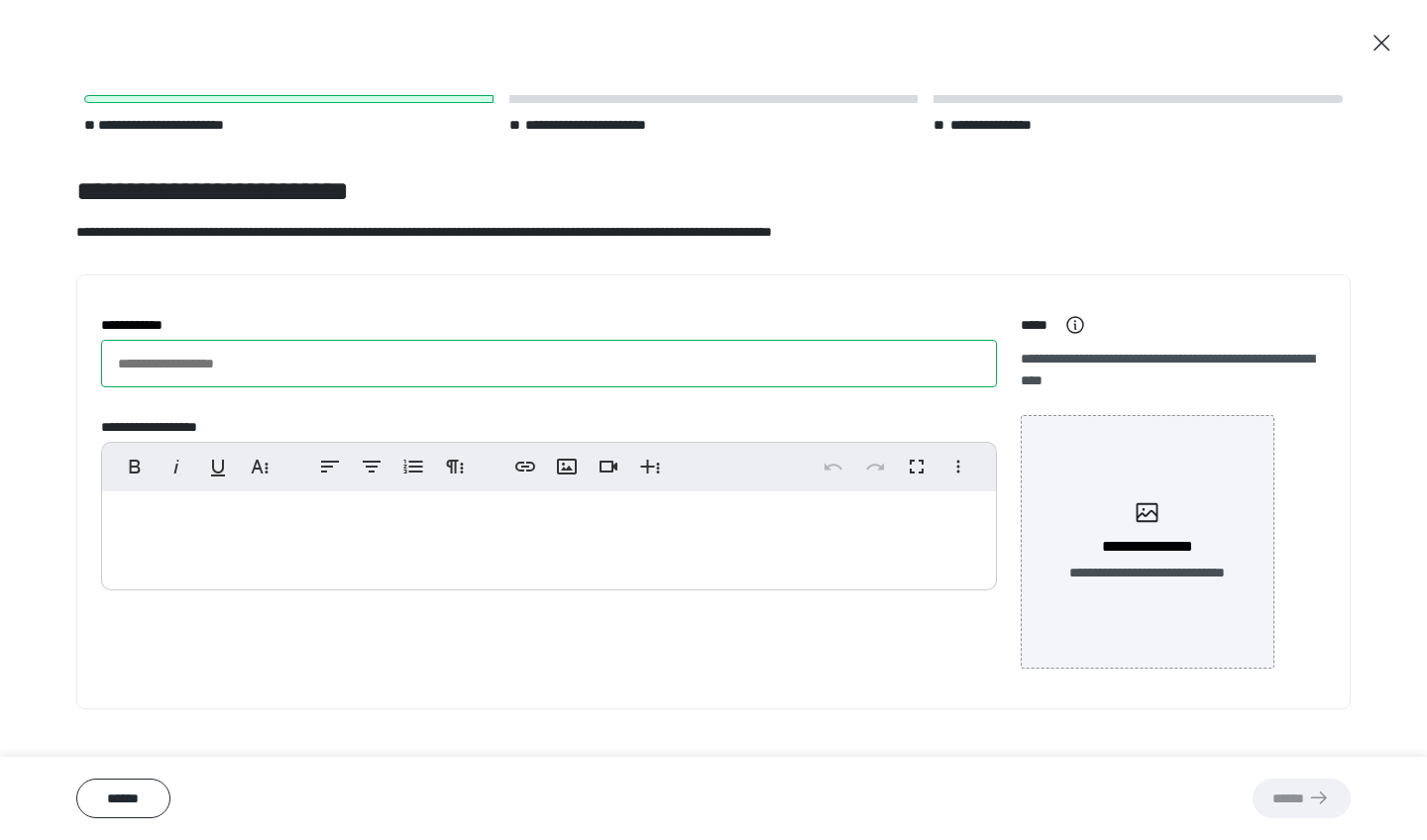 click on "**********" at bounding box center [549, 364] 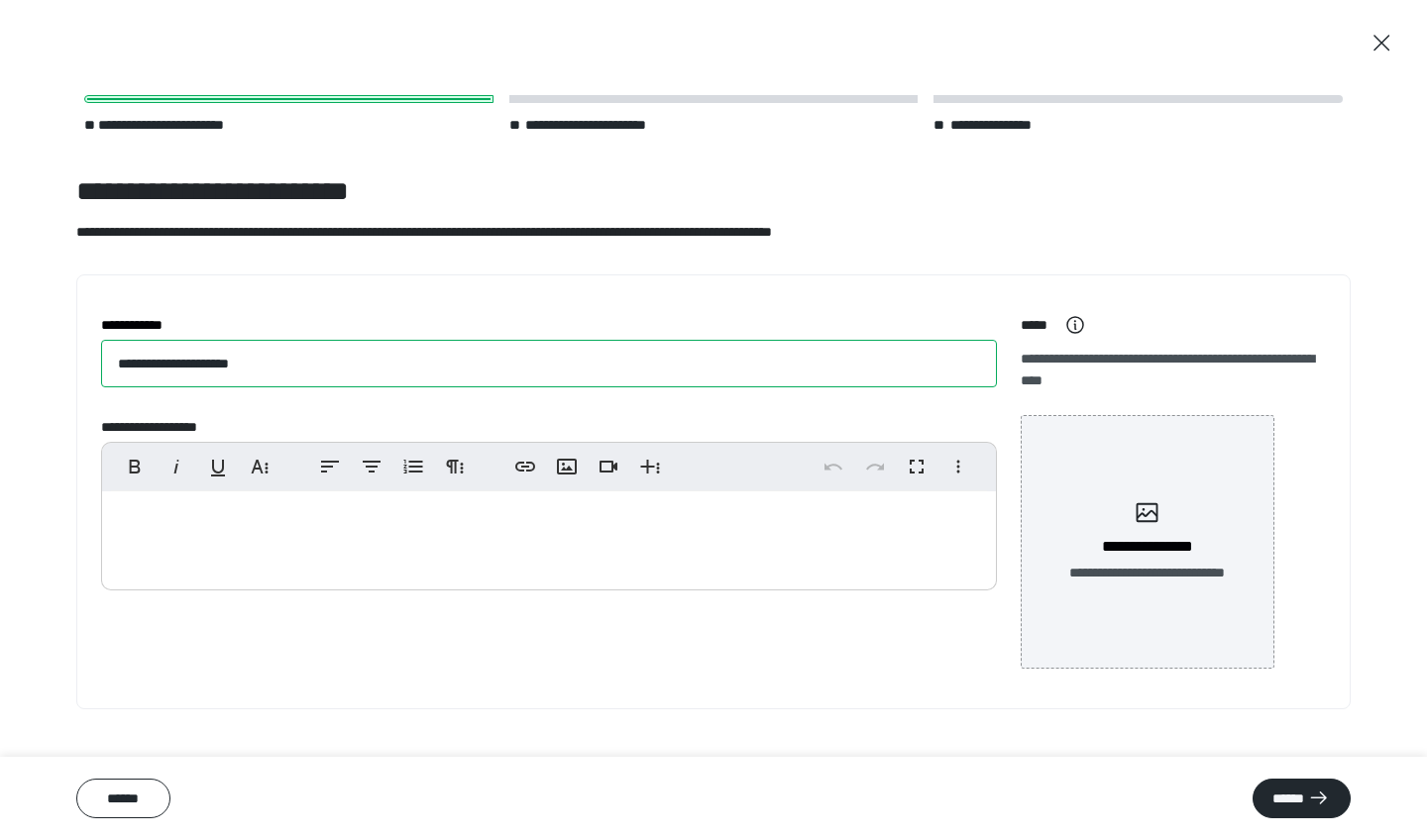 type on "**********" 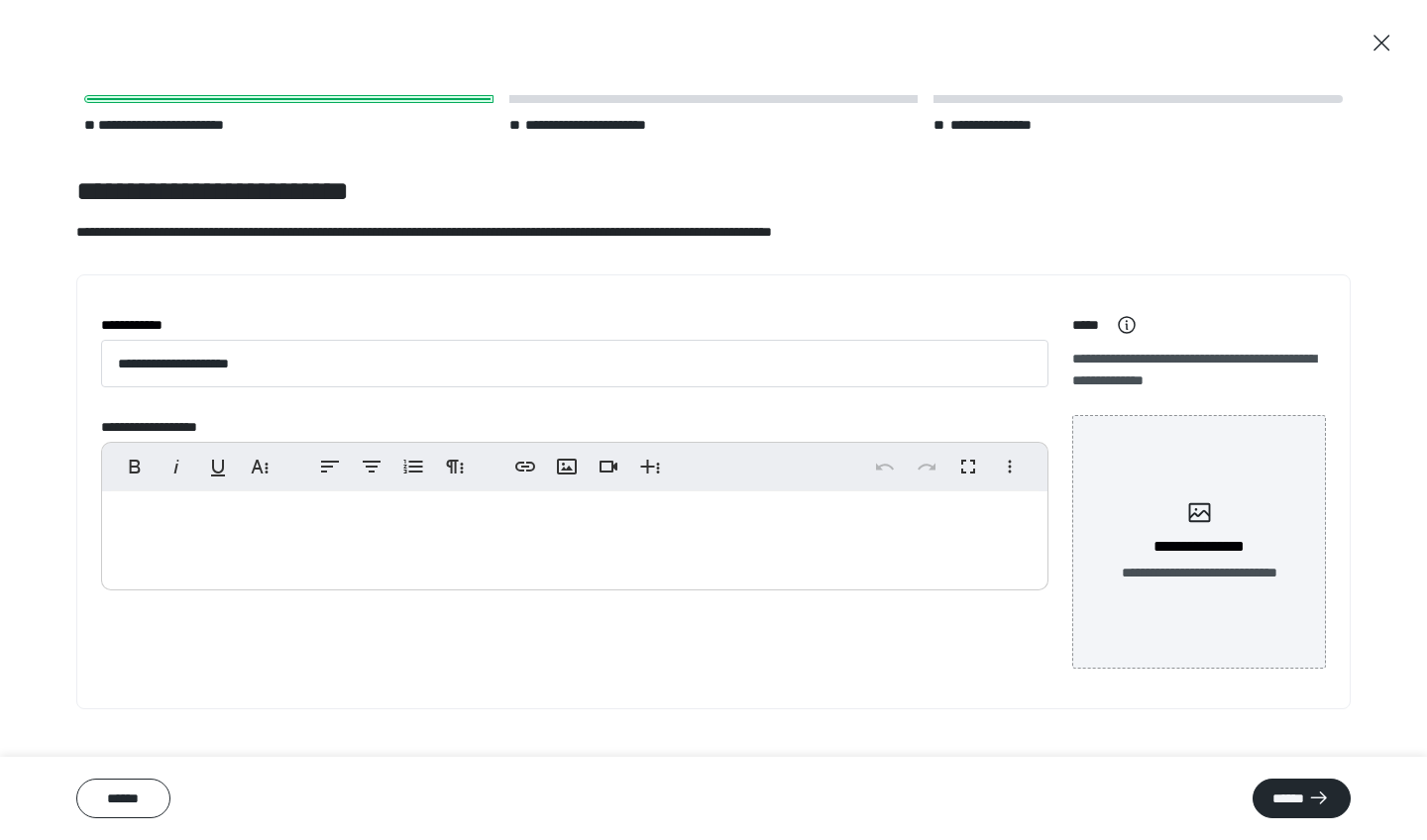 click at bounding box center (575, 536) 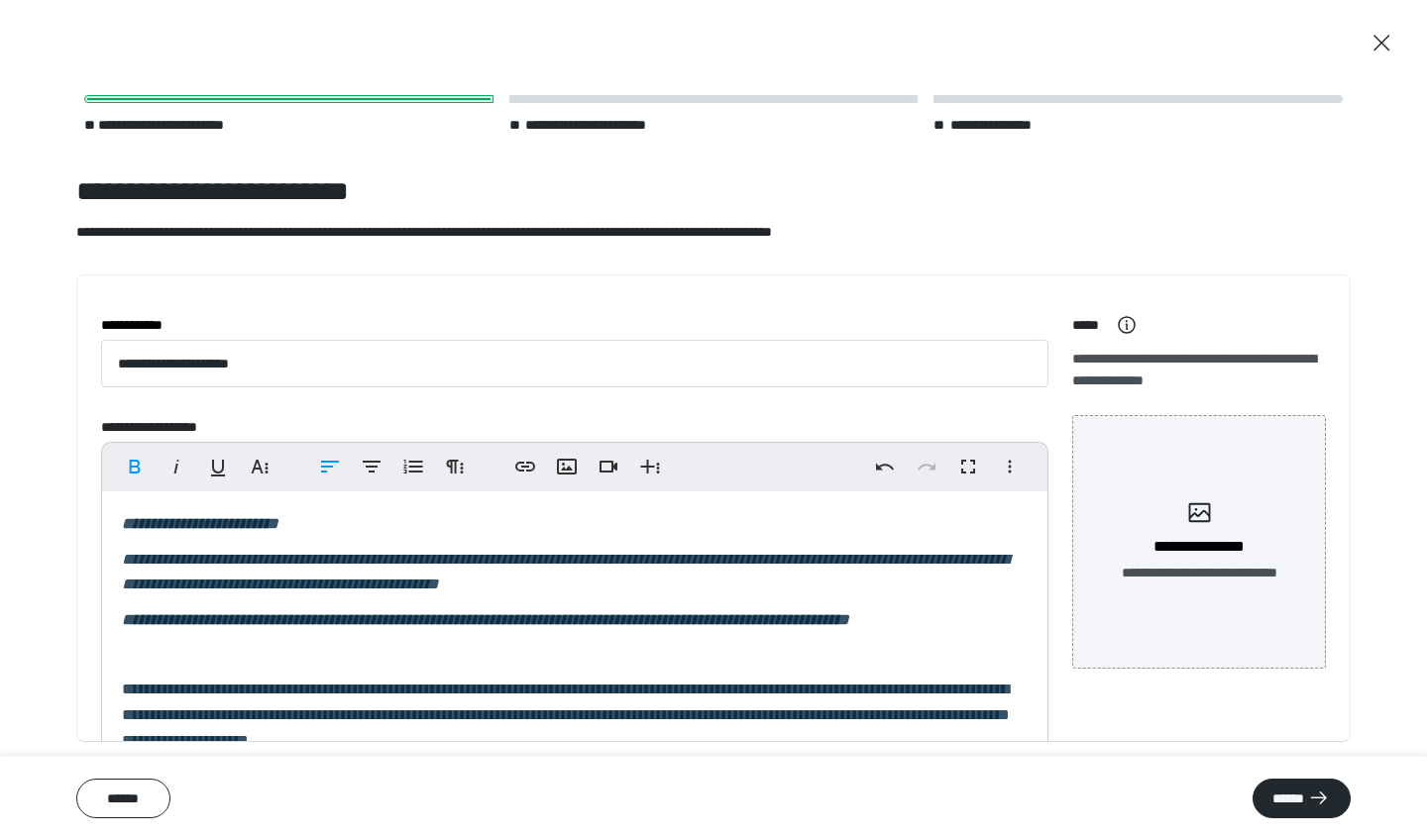 scroll, scrollTop: 0, scrollLeft: 0, axis: both 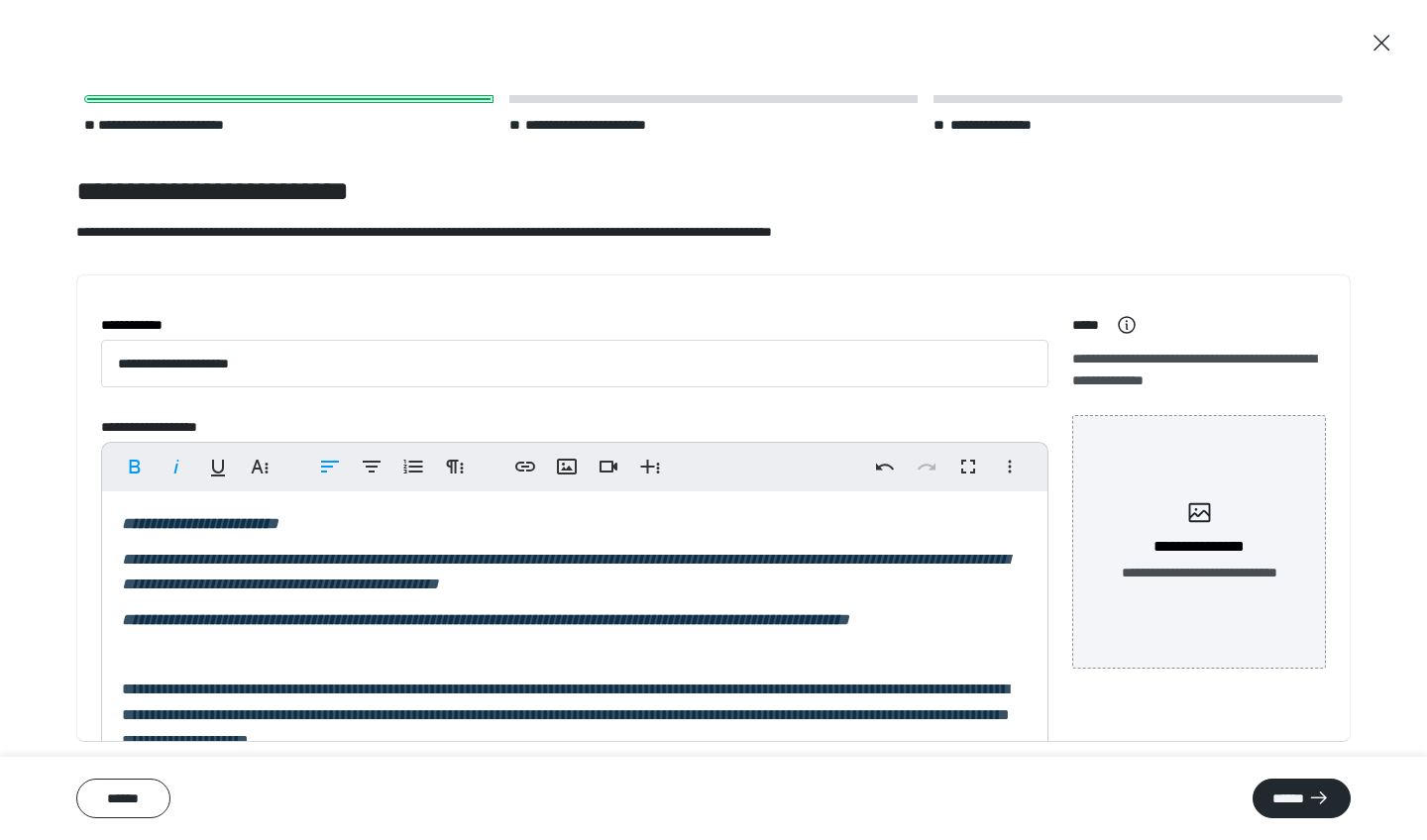 click on "**********" at bounding box center (200, 523) 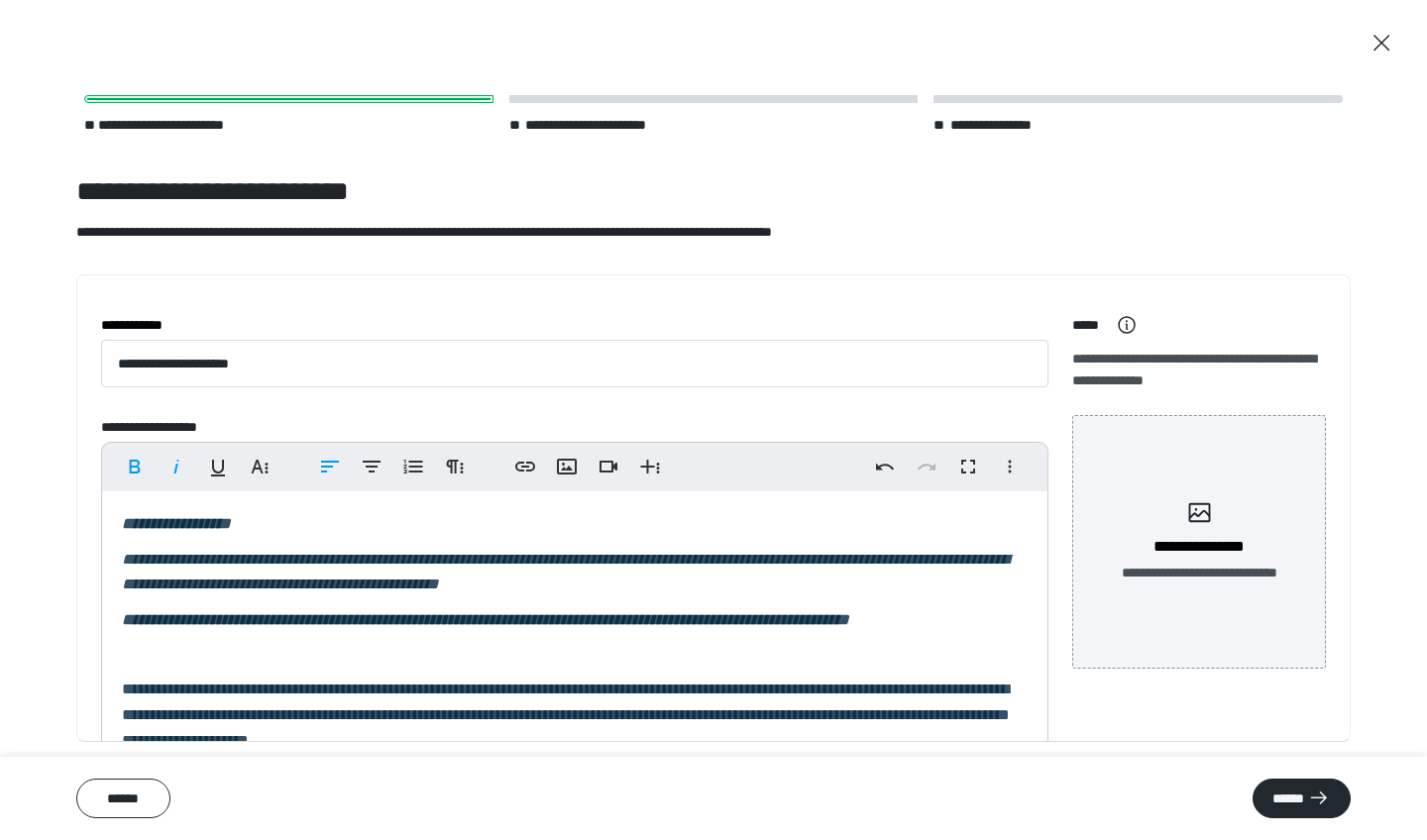 type 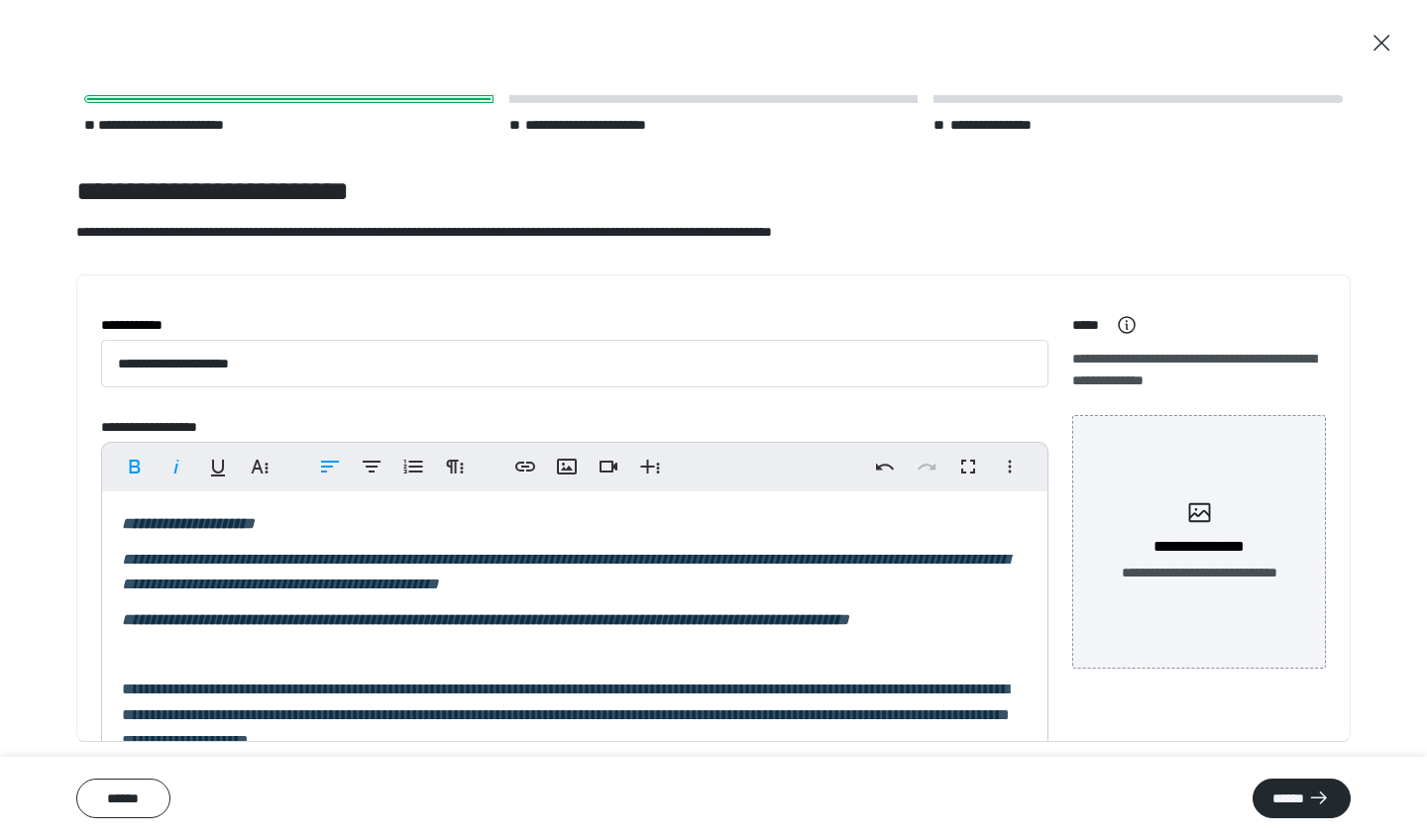 scroll, scrollTop: 0, scrollLeft: 0, axis: both 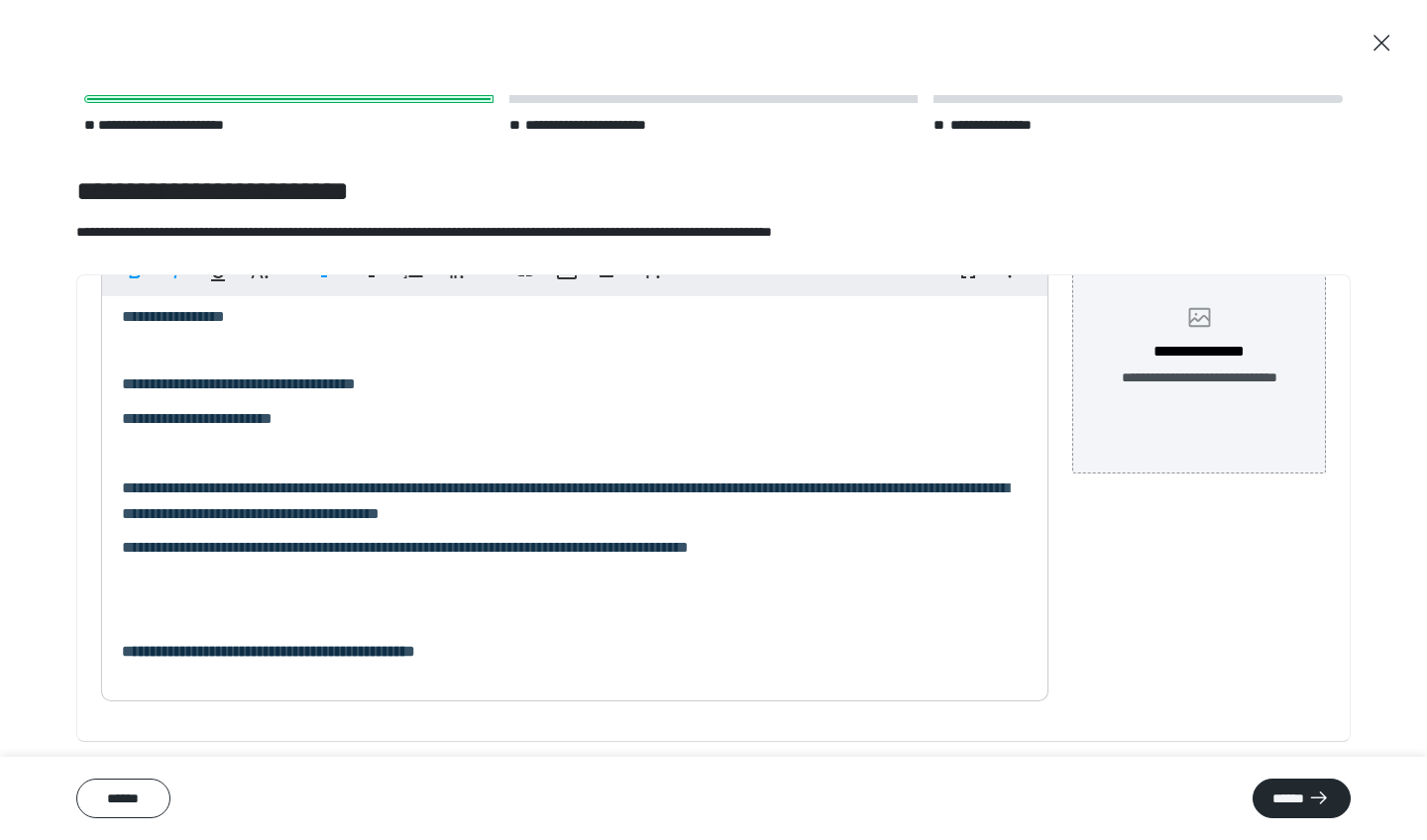 click on "**********" at bounding box center (1199, 347) 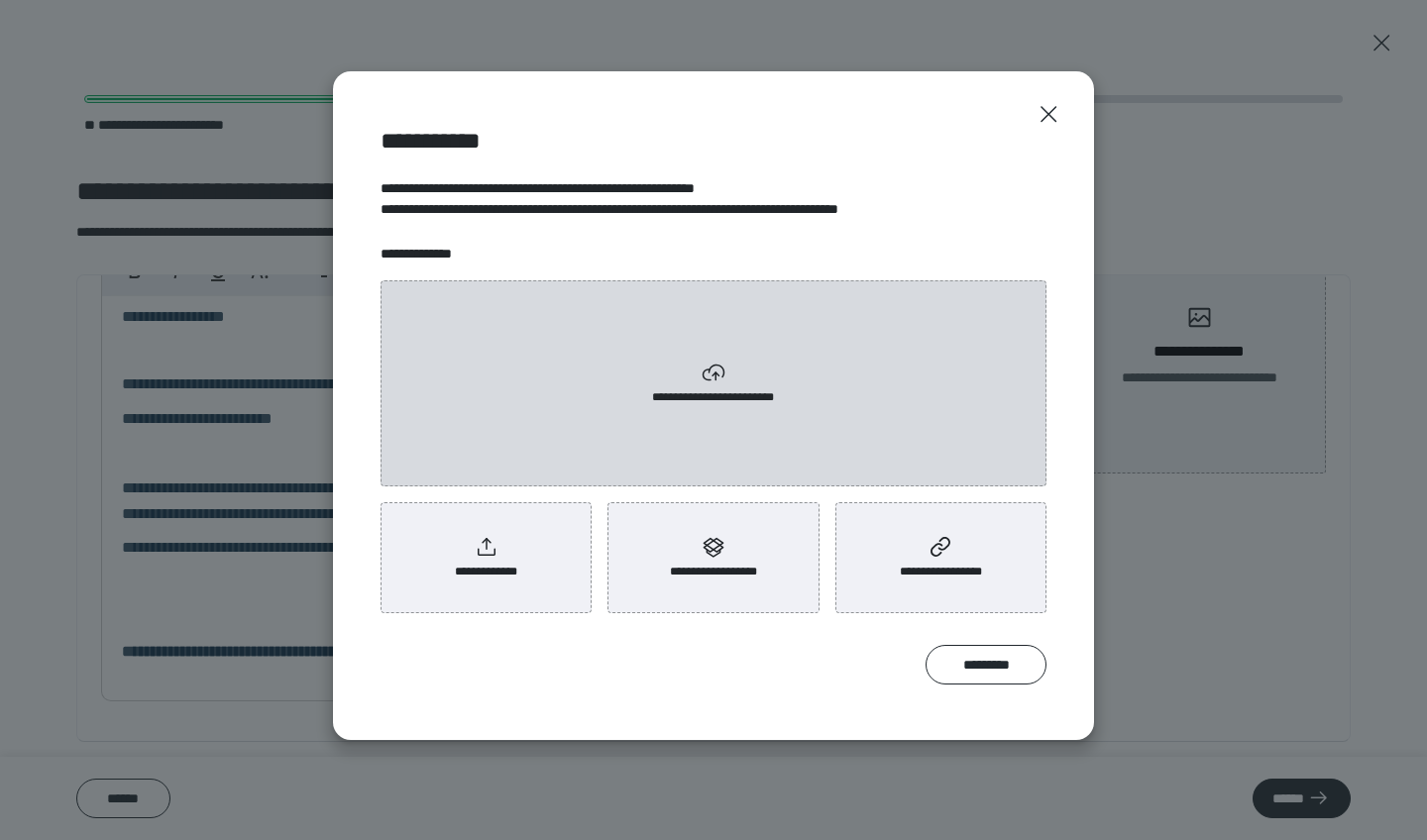 click on "**********" at bounding box center [714, 383] 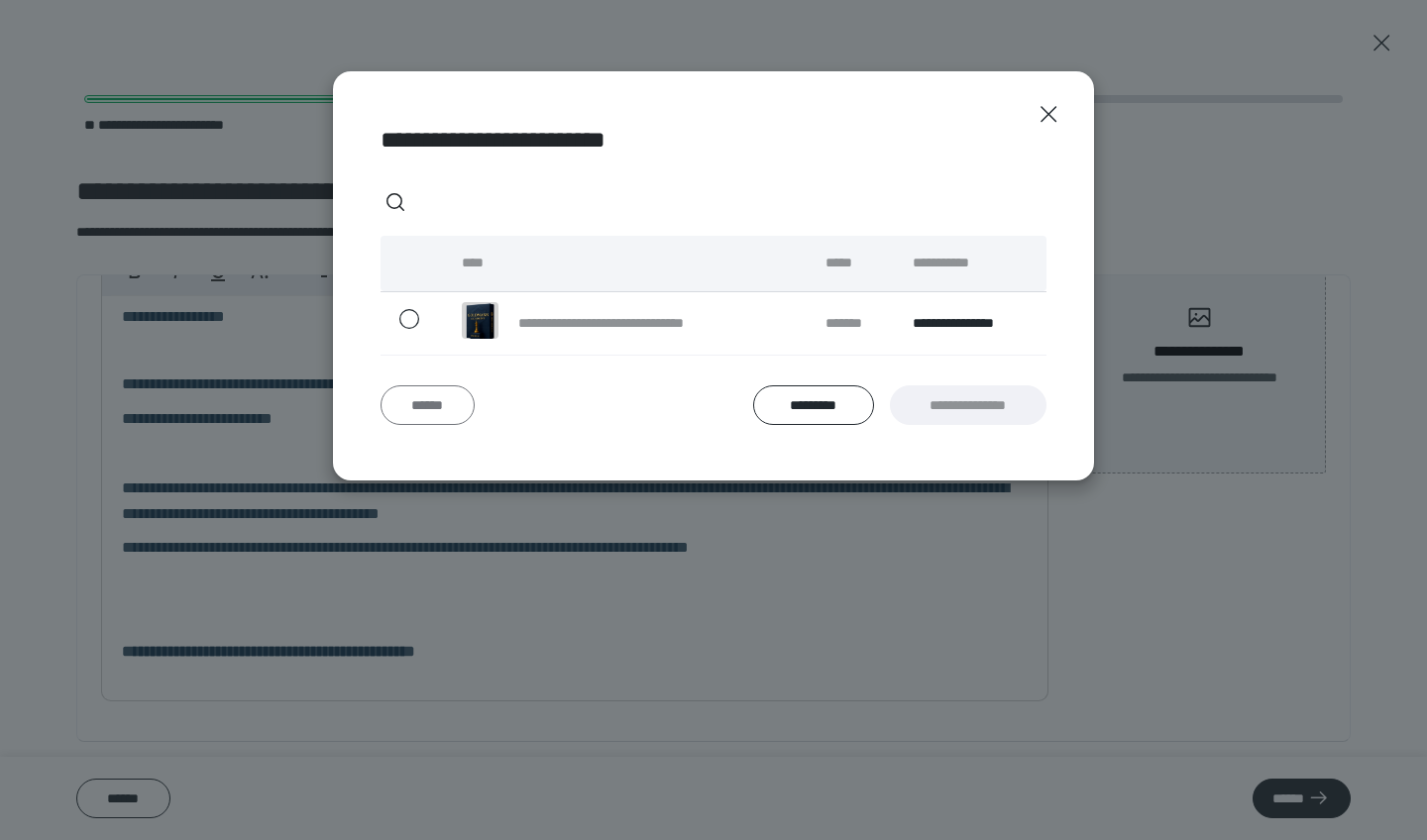 click on "******" at bounding box center [427, 405] 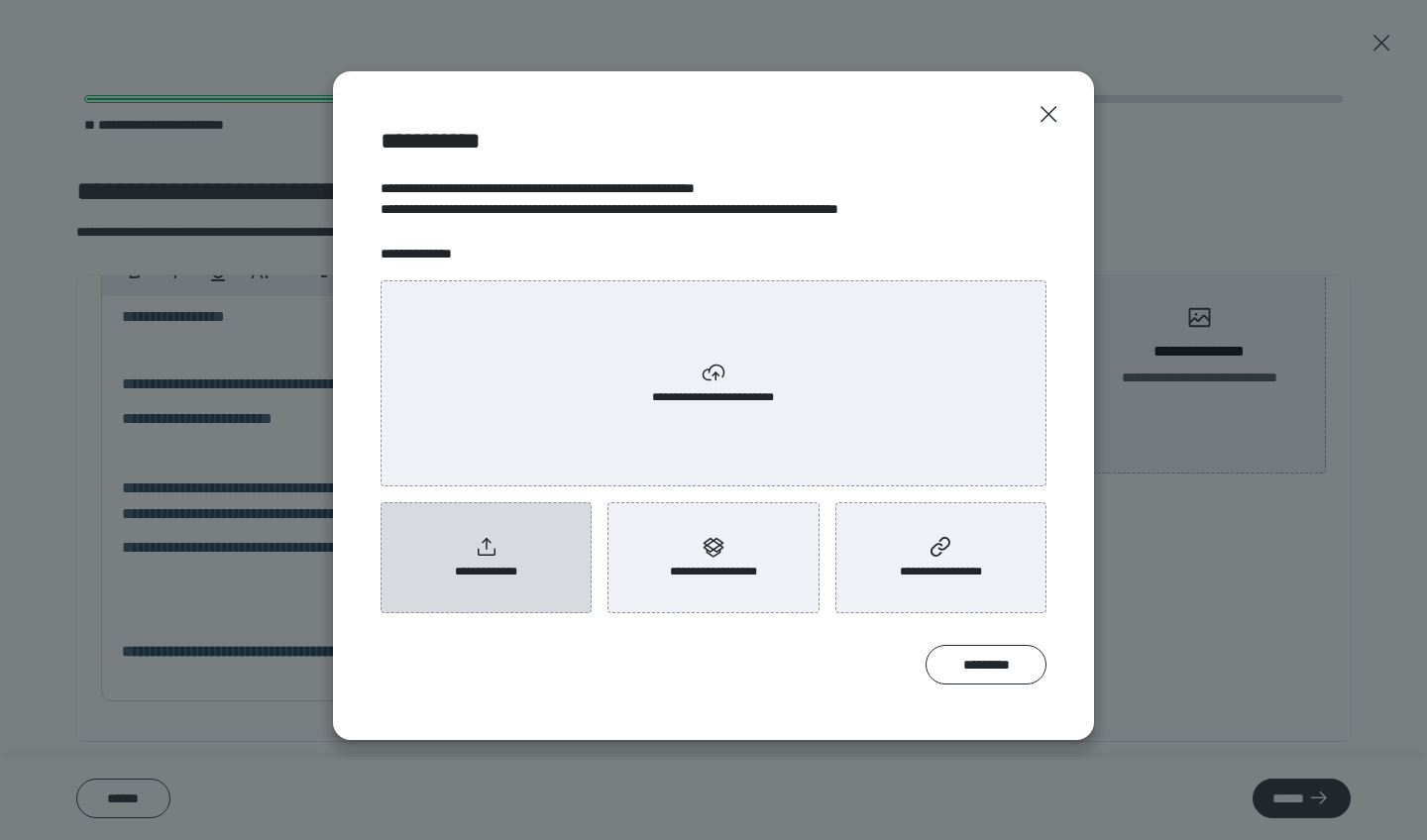 click on "**********" at bounding box center [486, 558] 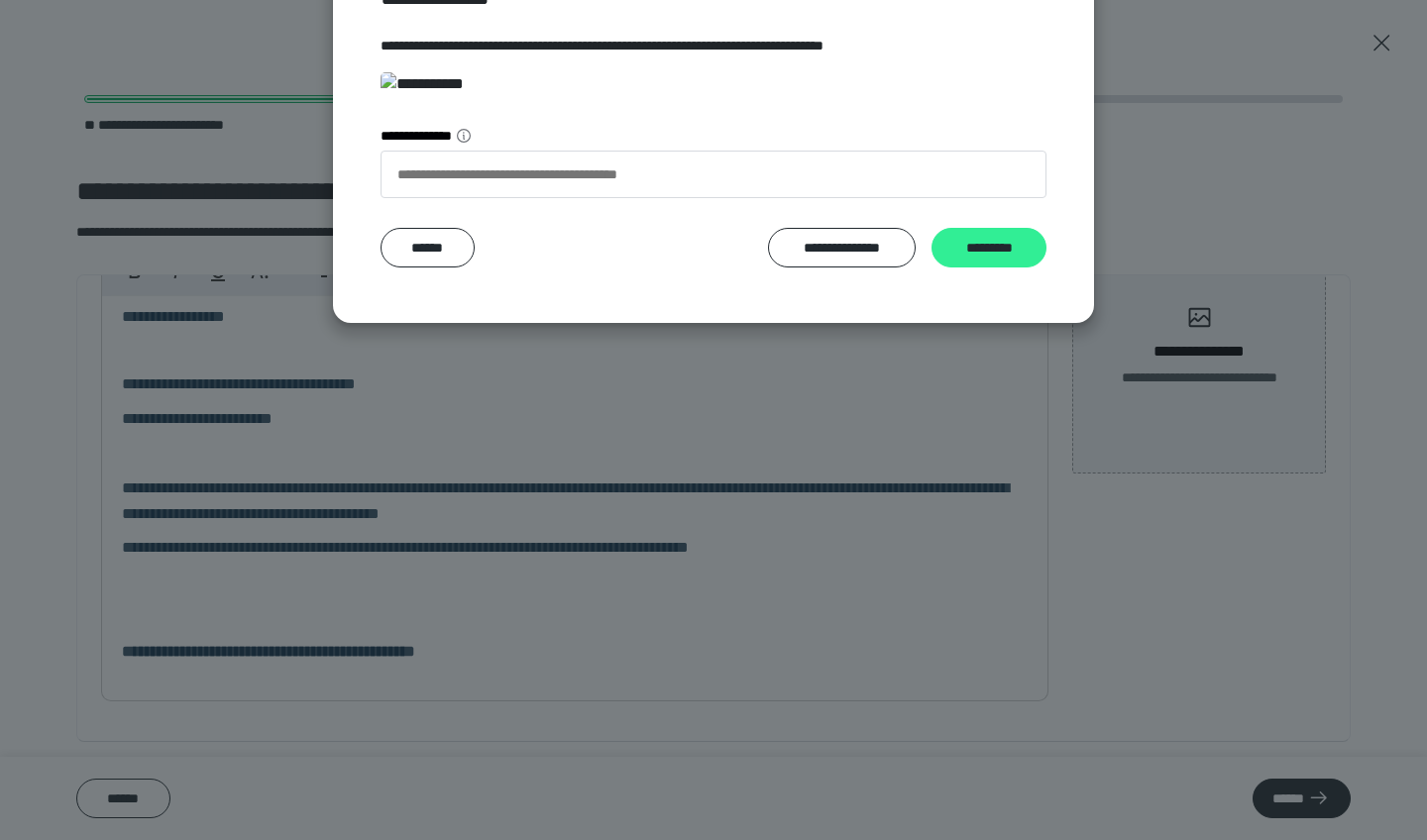 scroll, scrollTop: 267, scrollLeft: 0, axis: vertical 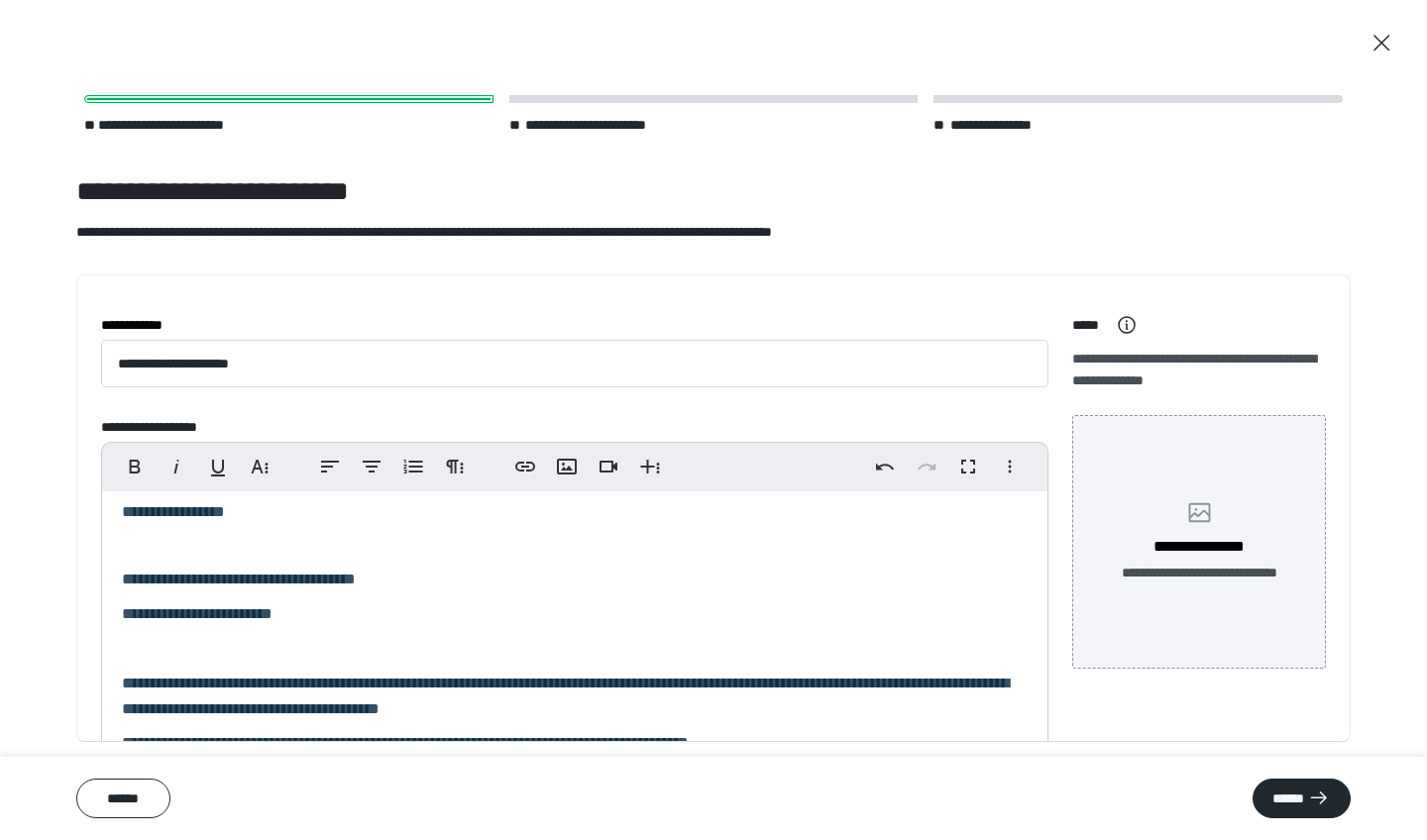 click on "**********" at bounding box center [1199, 547] 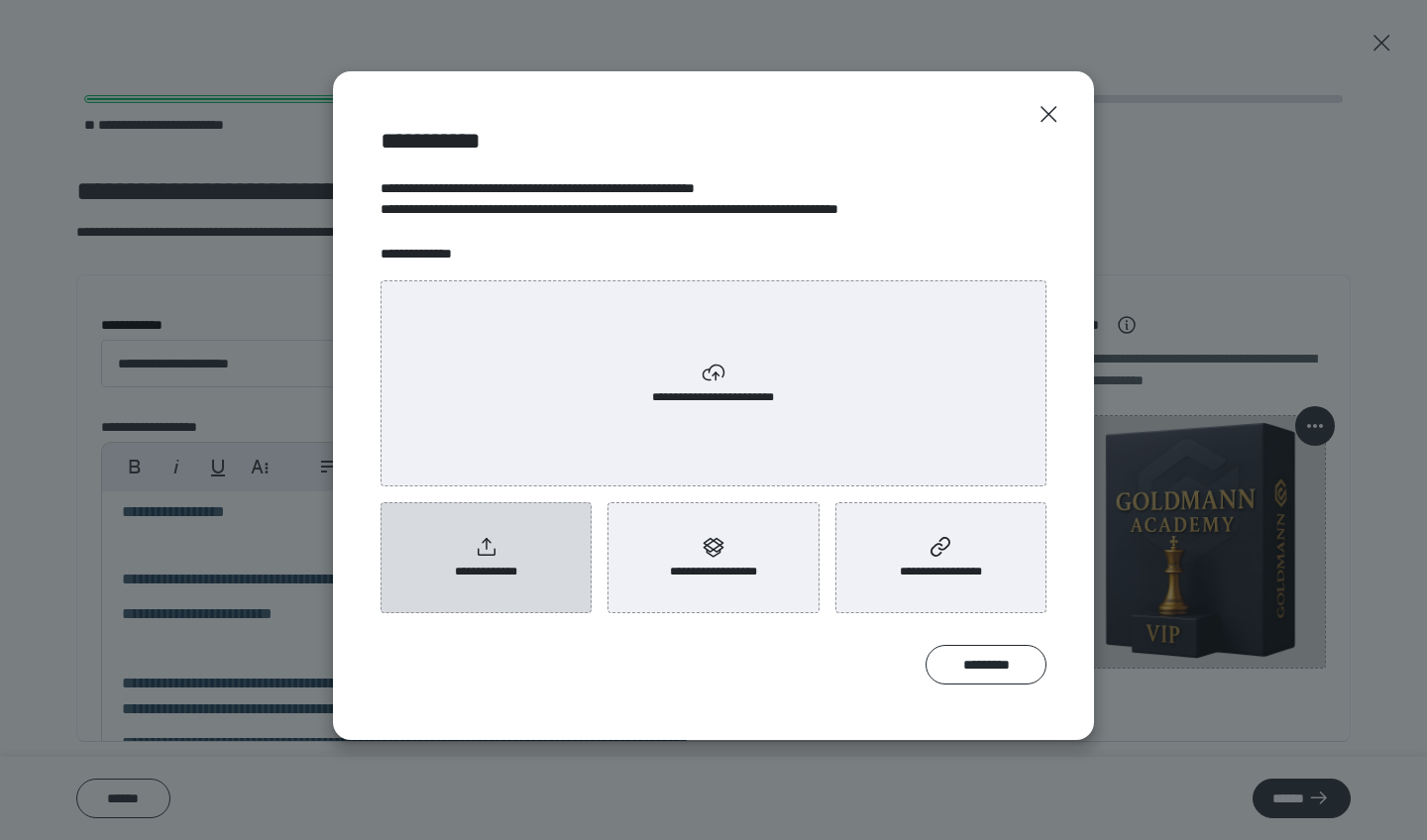 click on "**********" at bounding box center [487, 572] 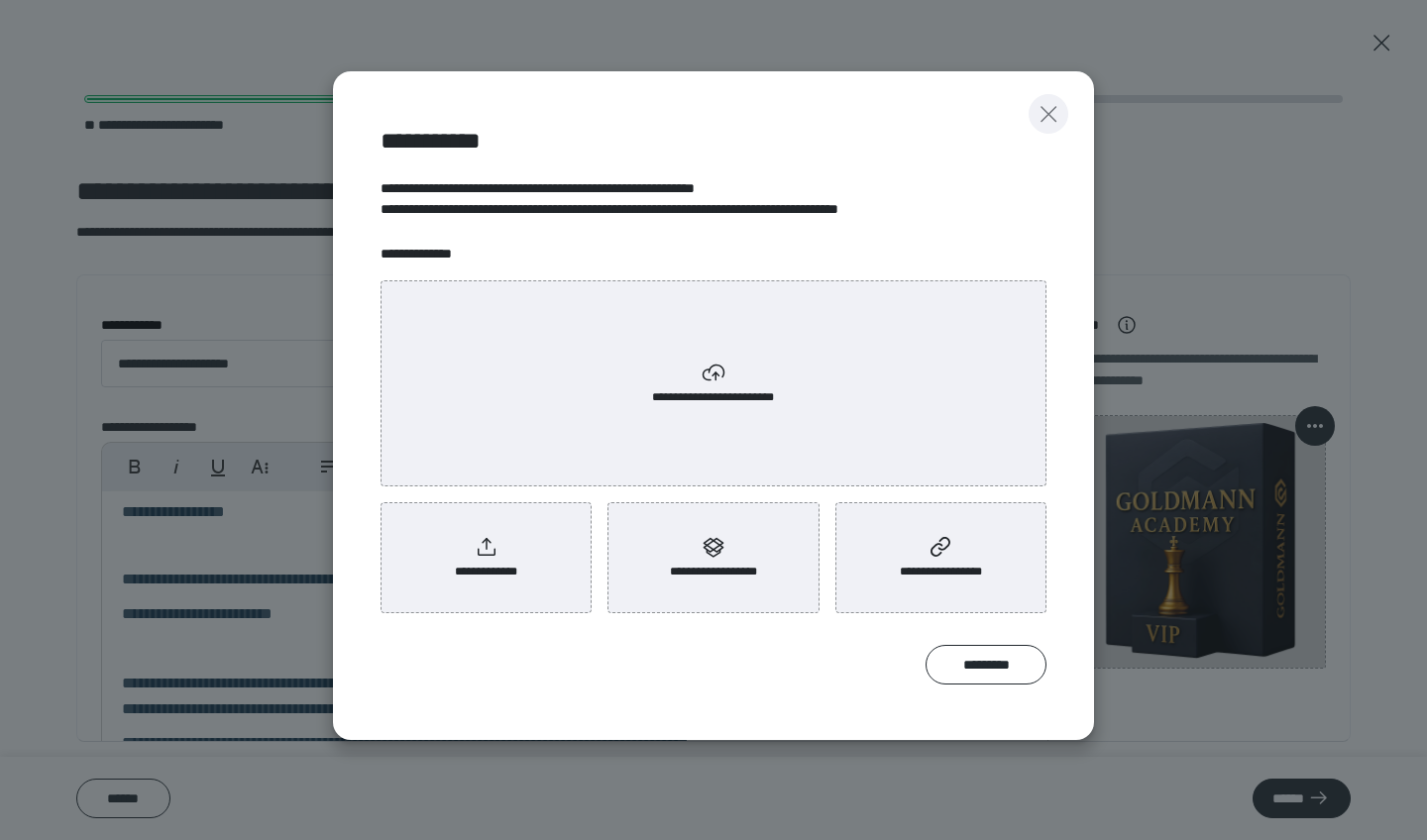 click 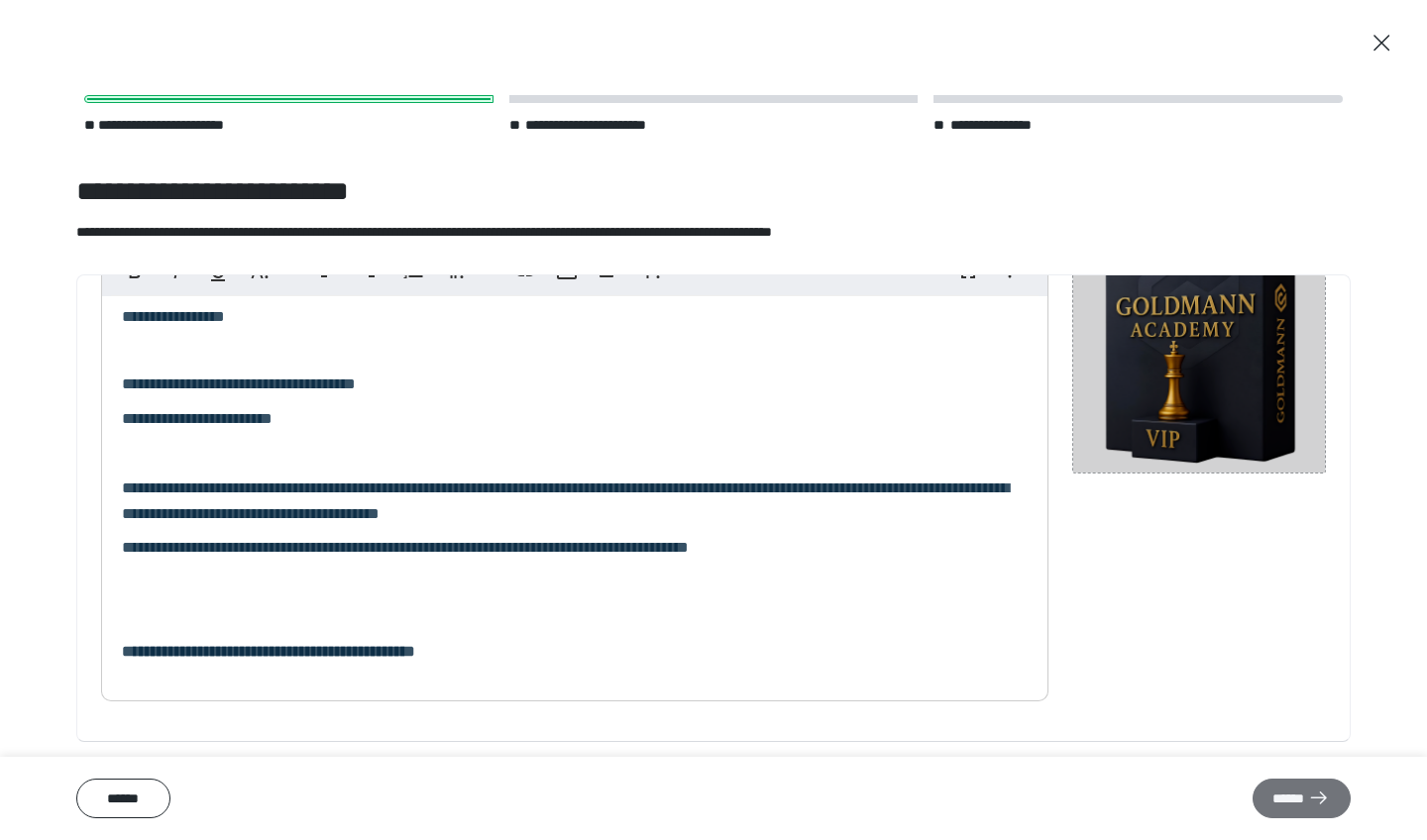 scroll, scrollTop: 195, scrollLeft: 0, axis: vertical 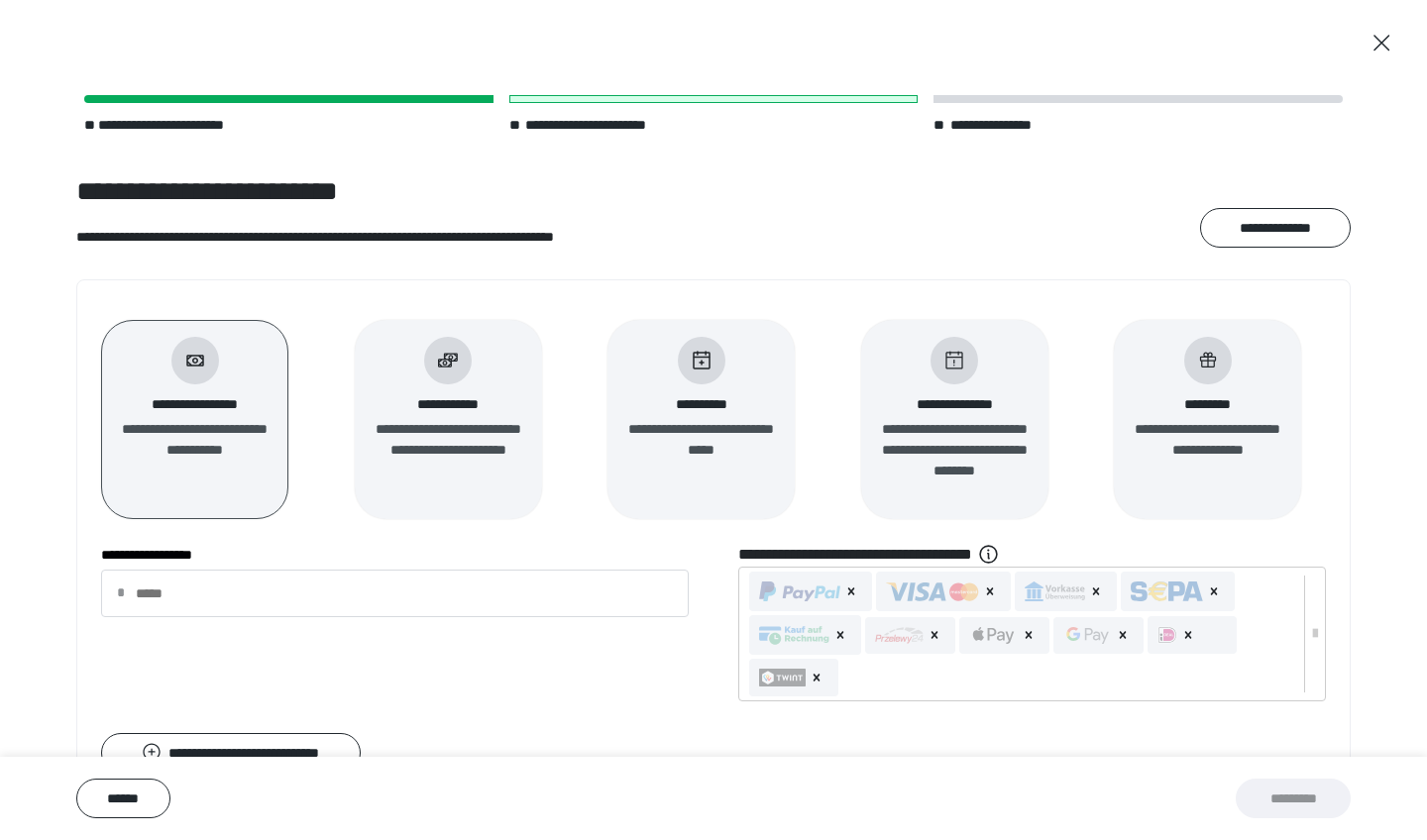 click on "**********" at bounding box center [394, 555] 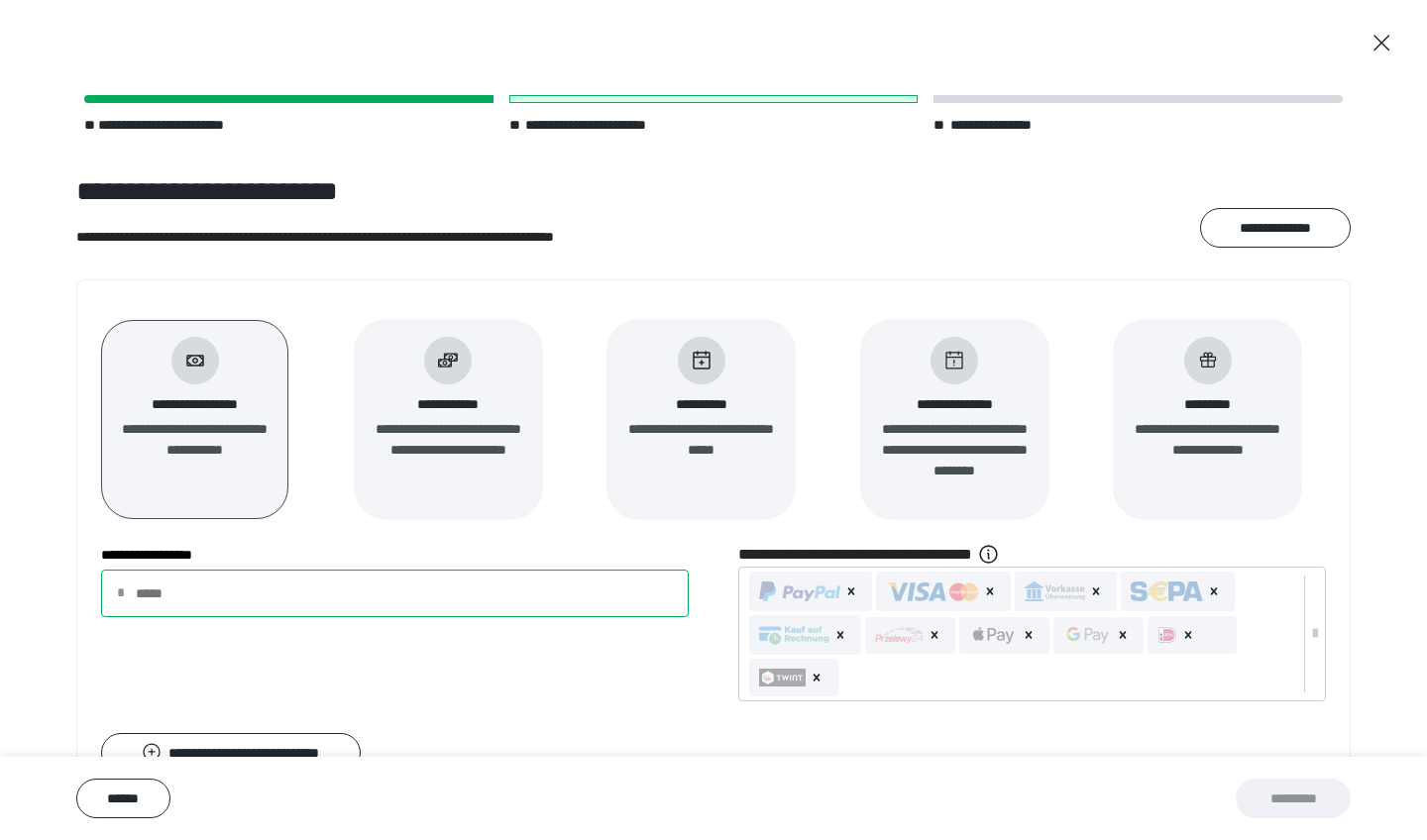click on "**********" at bounding box center (394, 593) 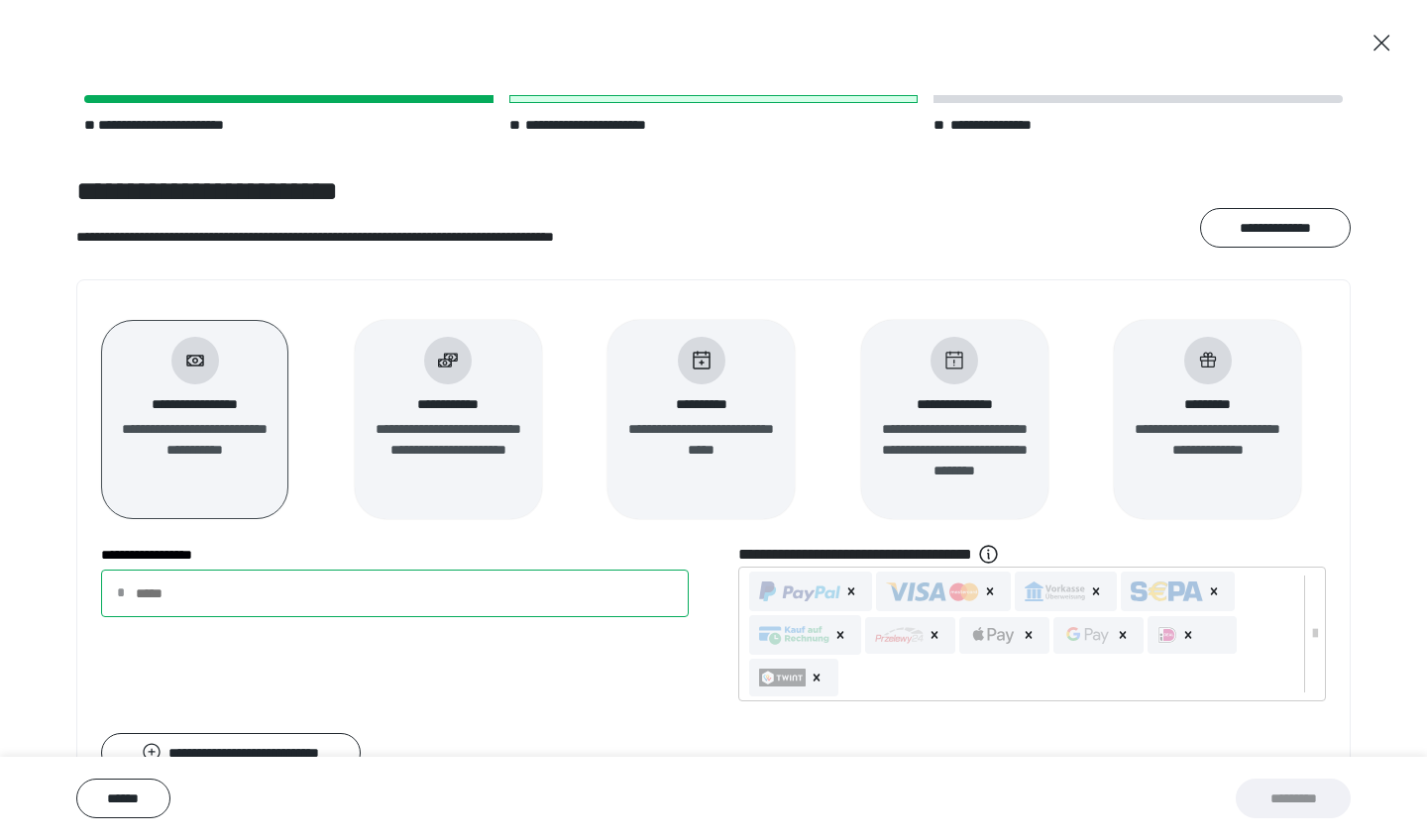type on "*" 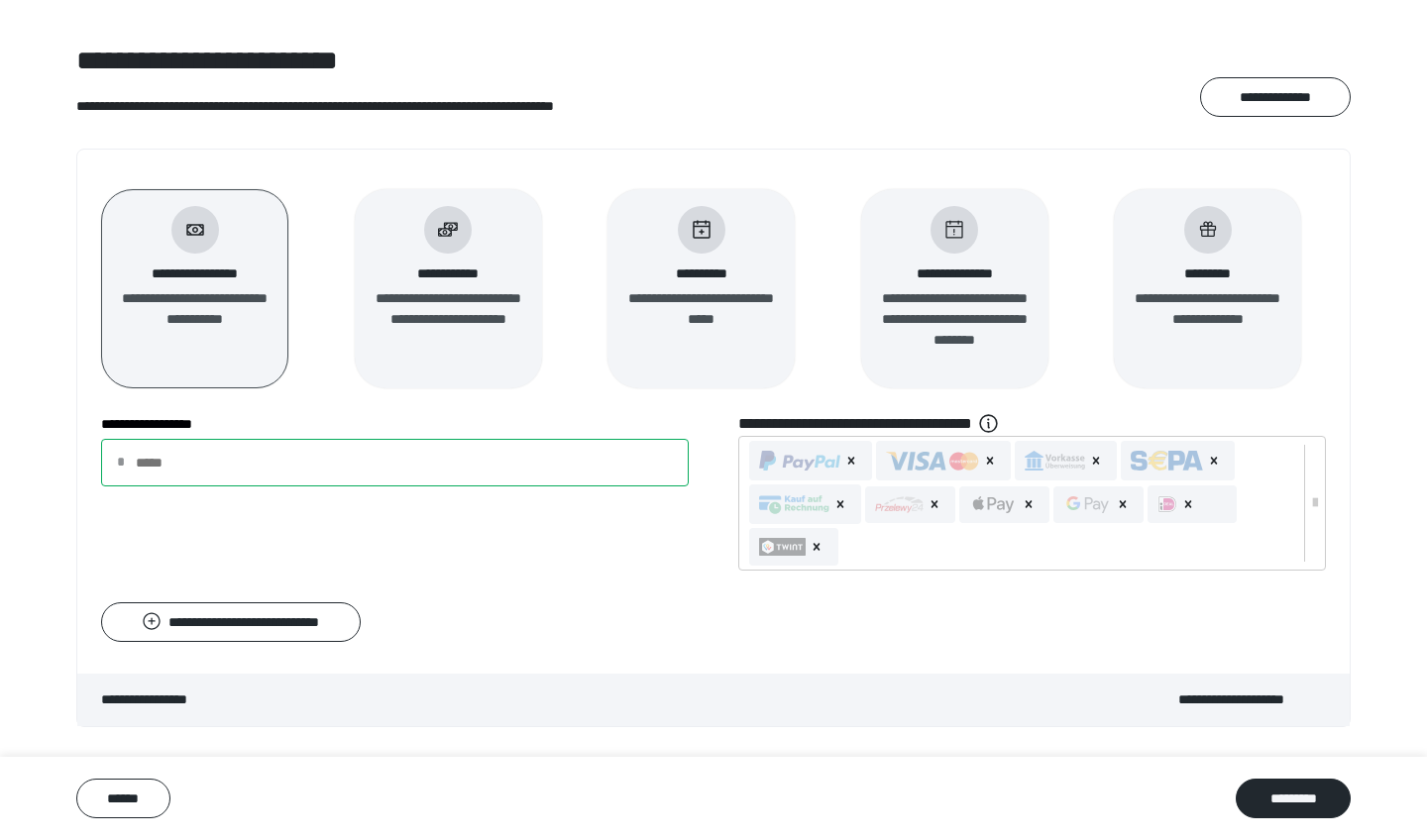 scroll, scrollTop: 131, scrollLeft: 0, axis: vertical 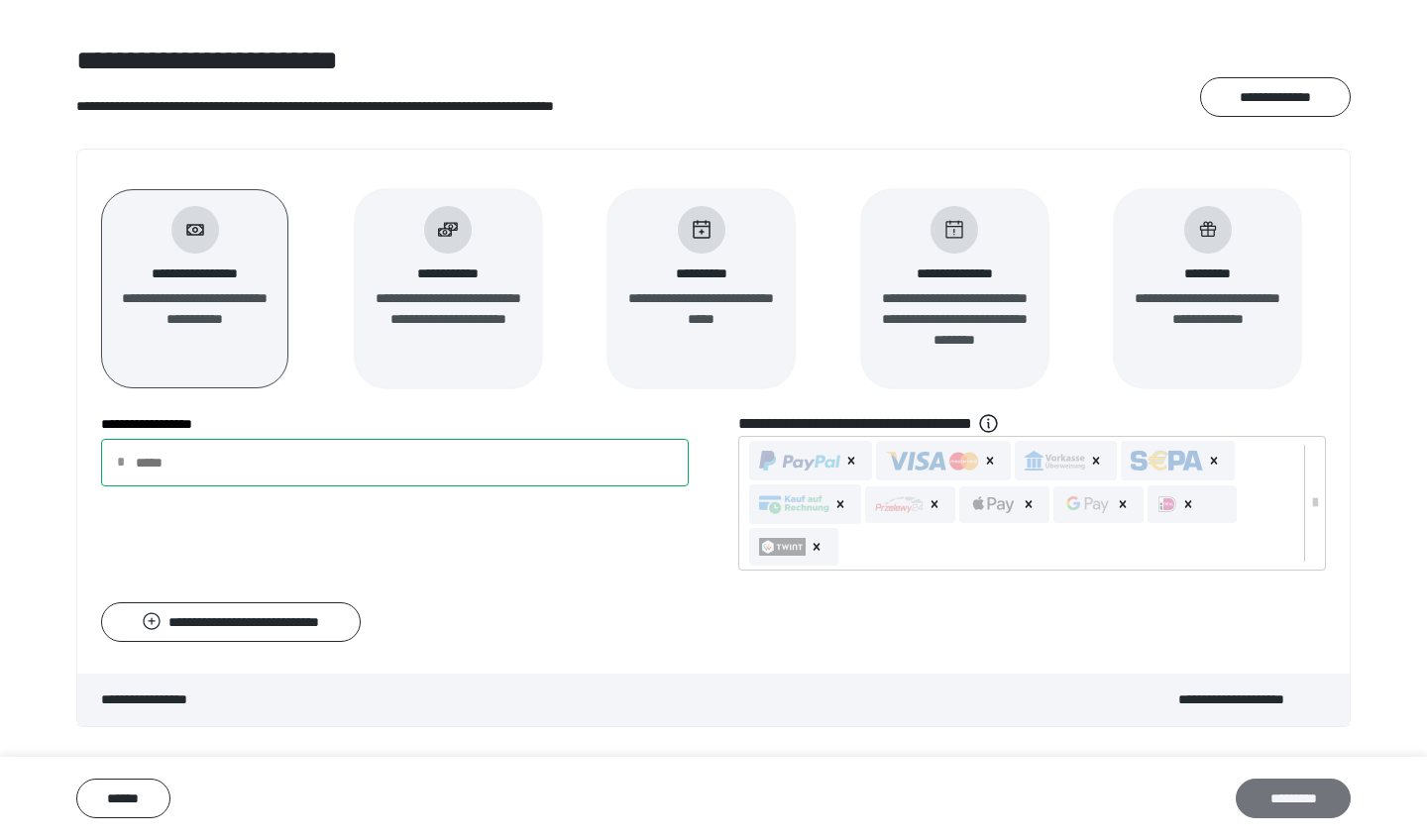 type on "****" 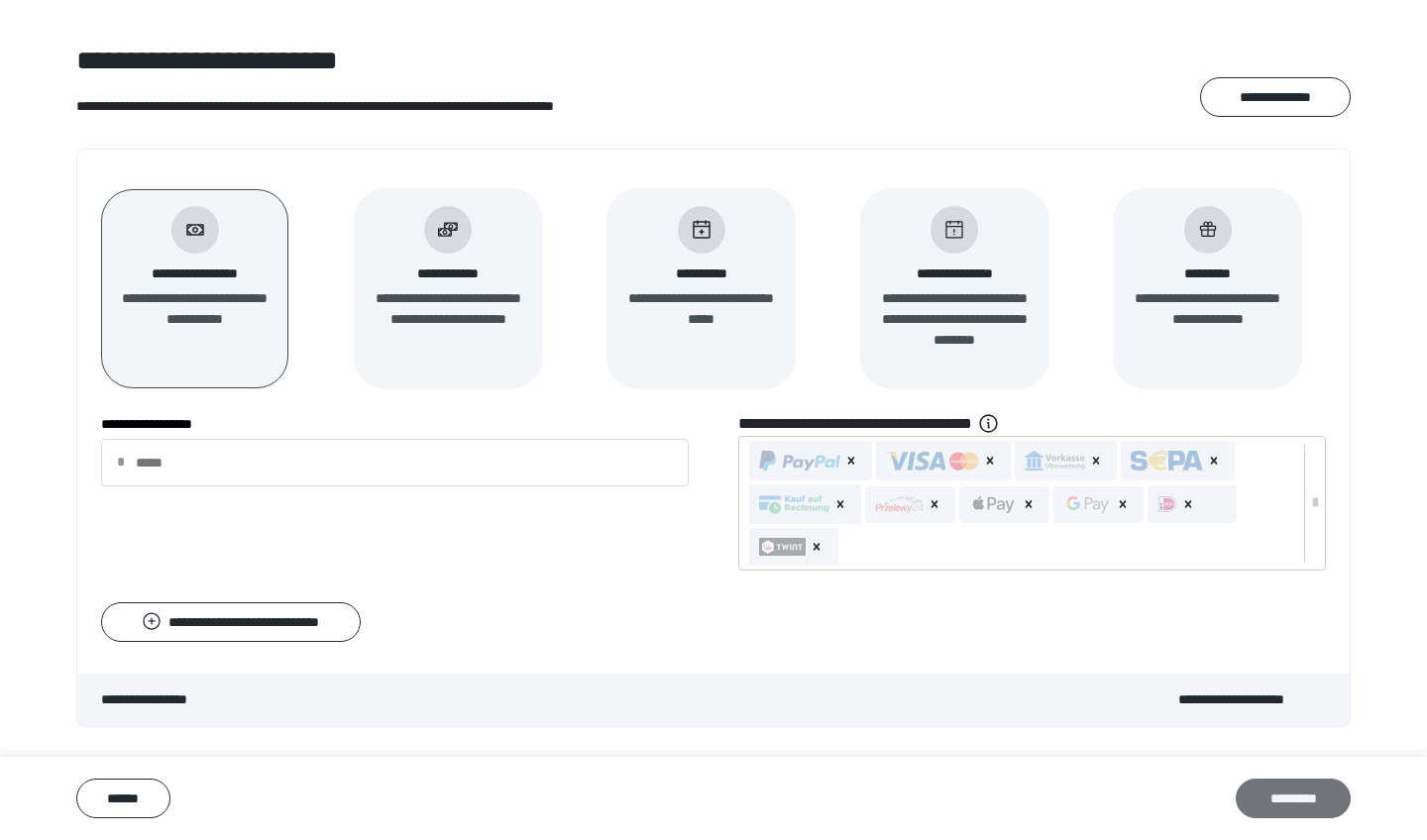 click on "*********" at bounding box center [1293, 798] 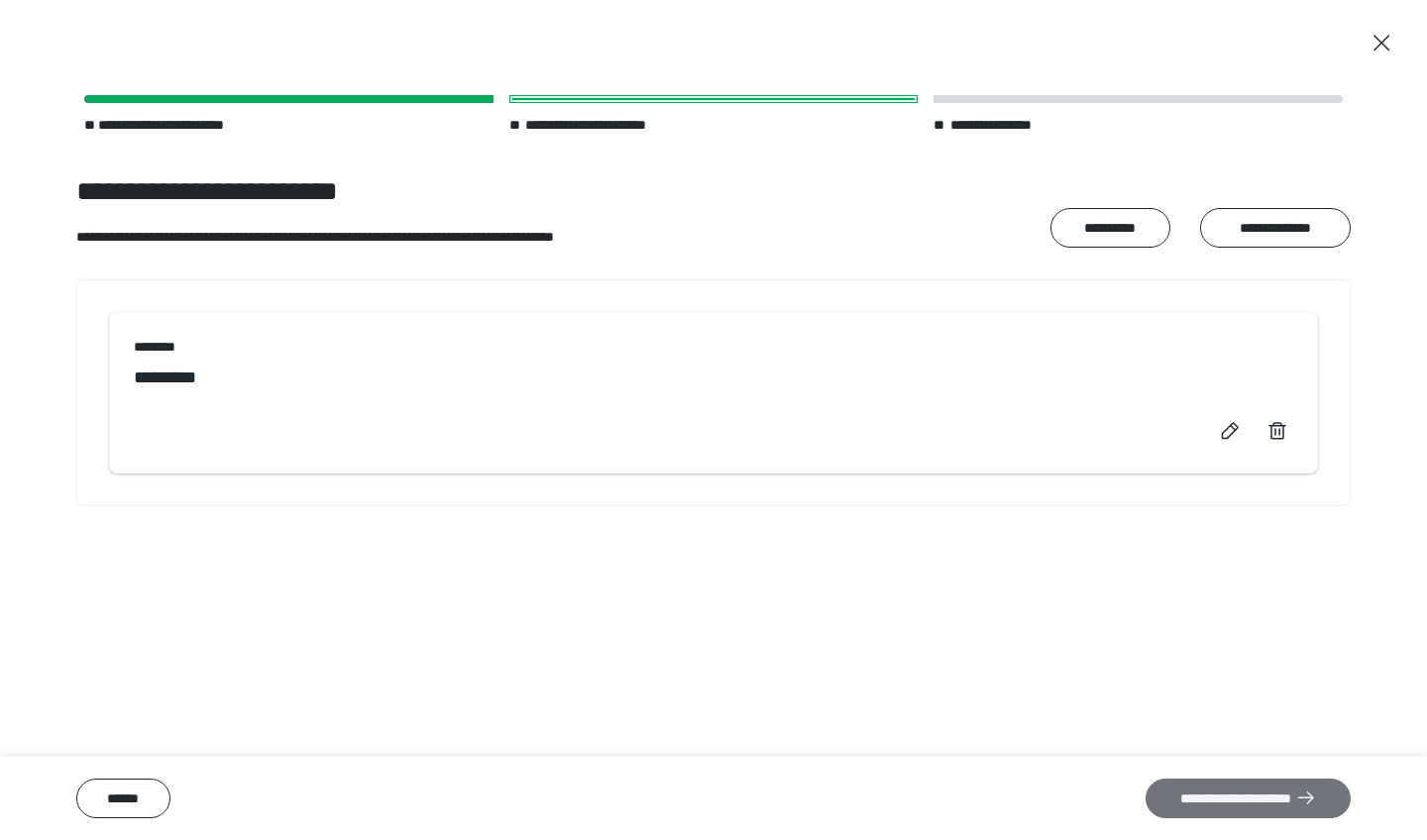 click on "**********" at bounding box center (1248, 798) 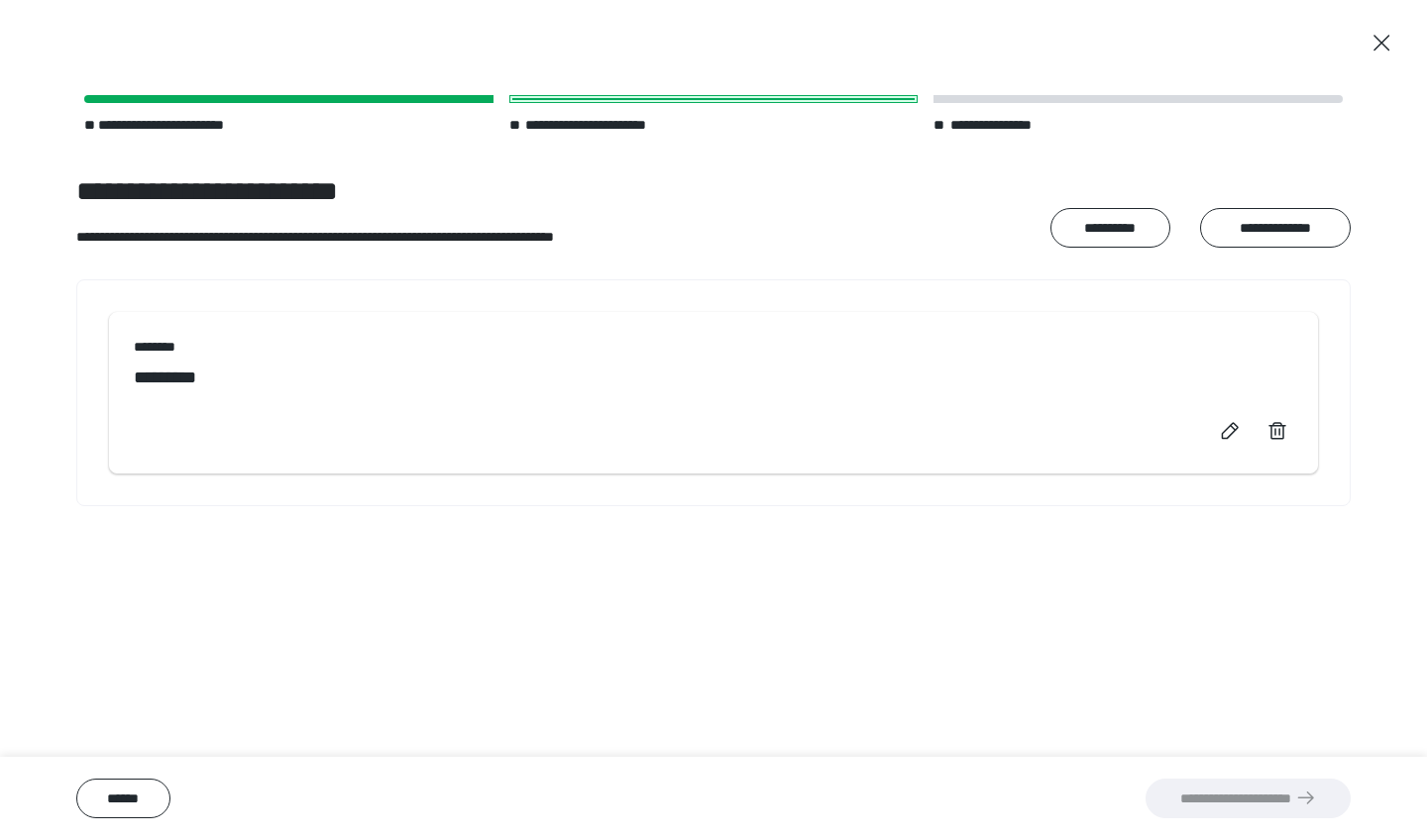 scroll, scrollTop: 0, scrollLeft: 0, axis: both 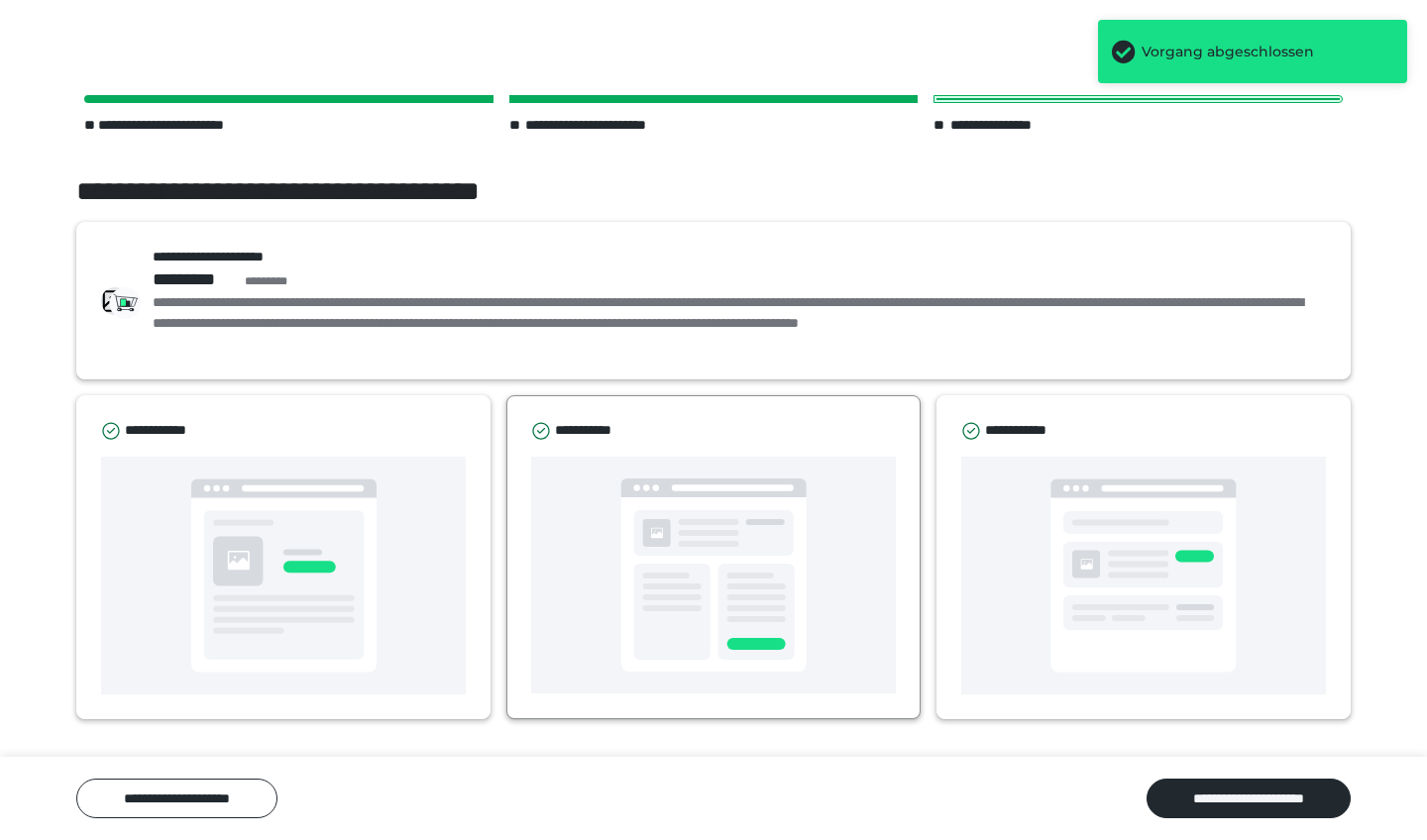 click at bounding box center (714, 575) 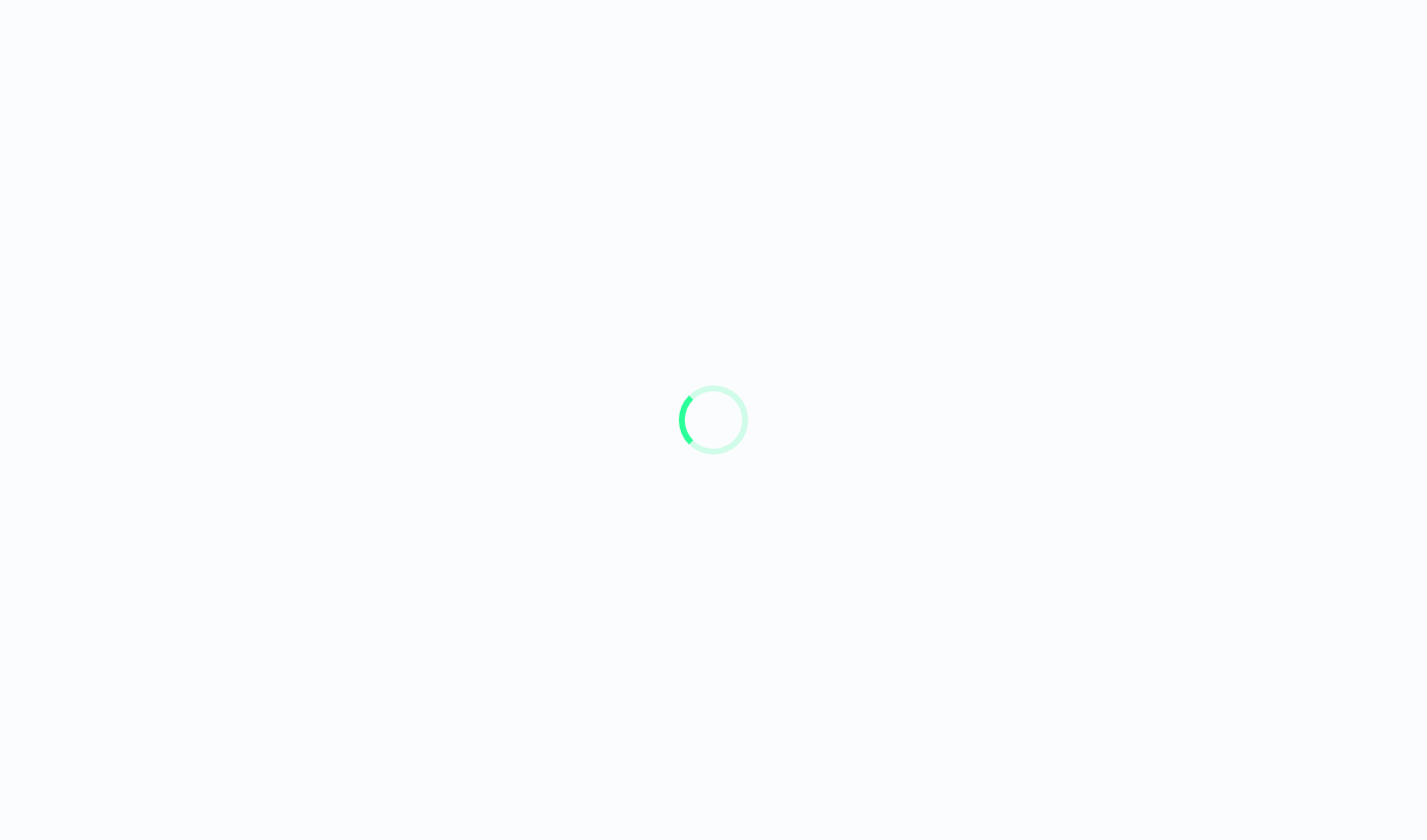 scroll, scrollTop: 0, scrollLeft: 0, axis: both 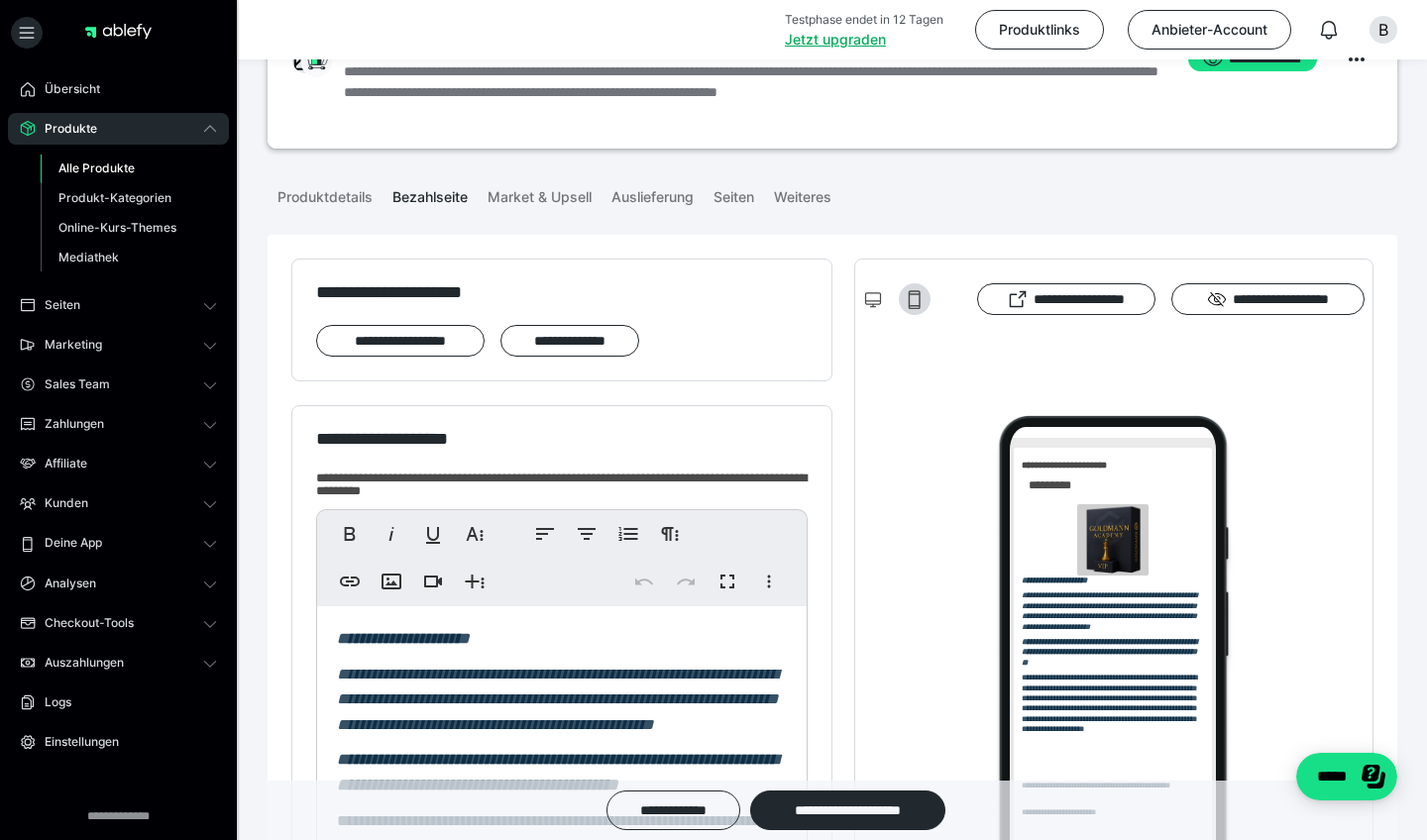 drag, startPoint x: 380, startPoint y: 620, endPoint x: 355, endPoint y: 620, distance: 25 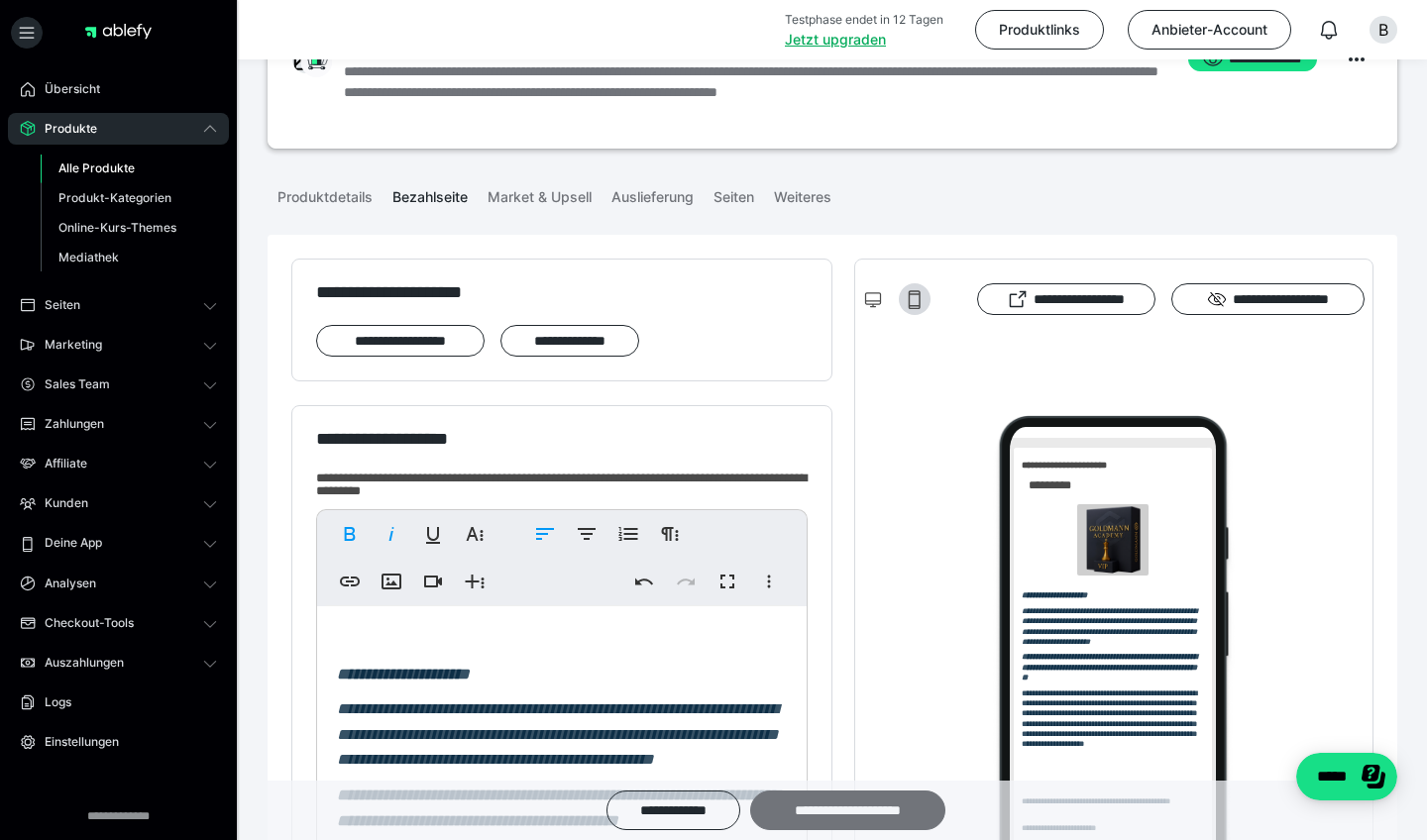 click on "**********" at bounding box center [847, 810] 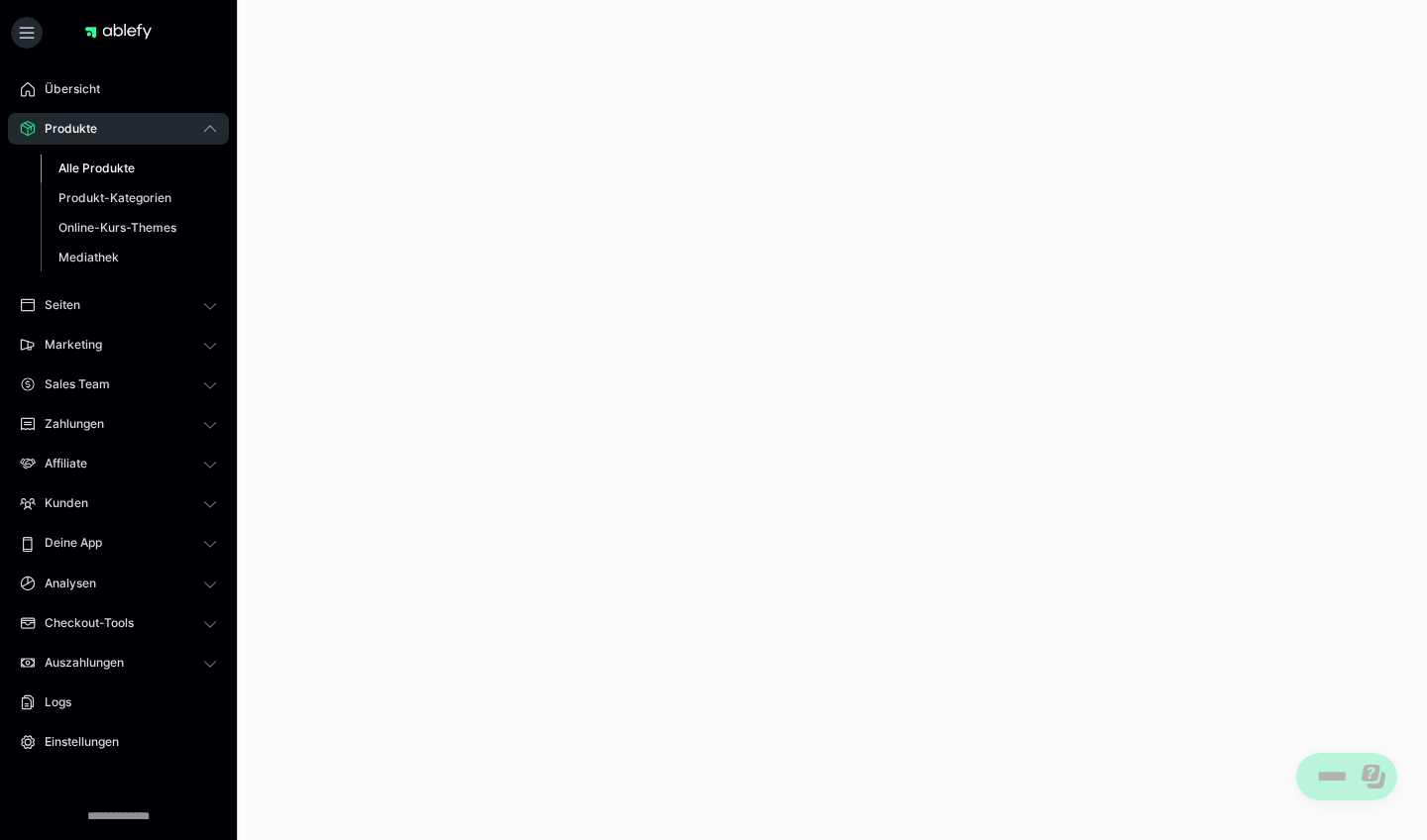 scroll, scrollTop: 0, scrollLeft: 0, axis: both 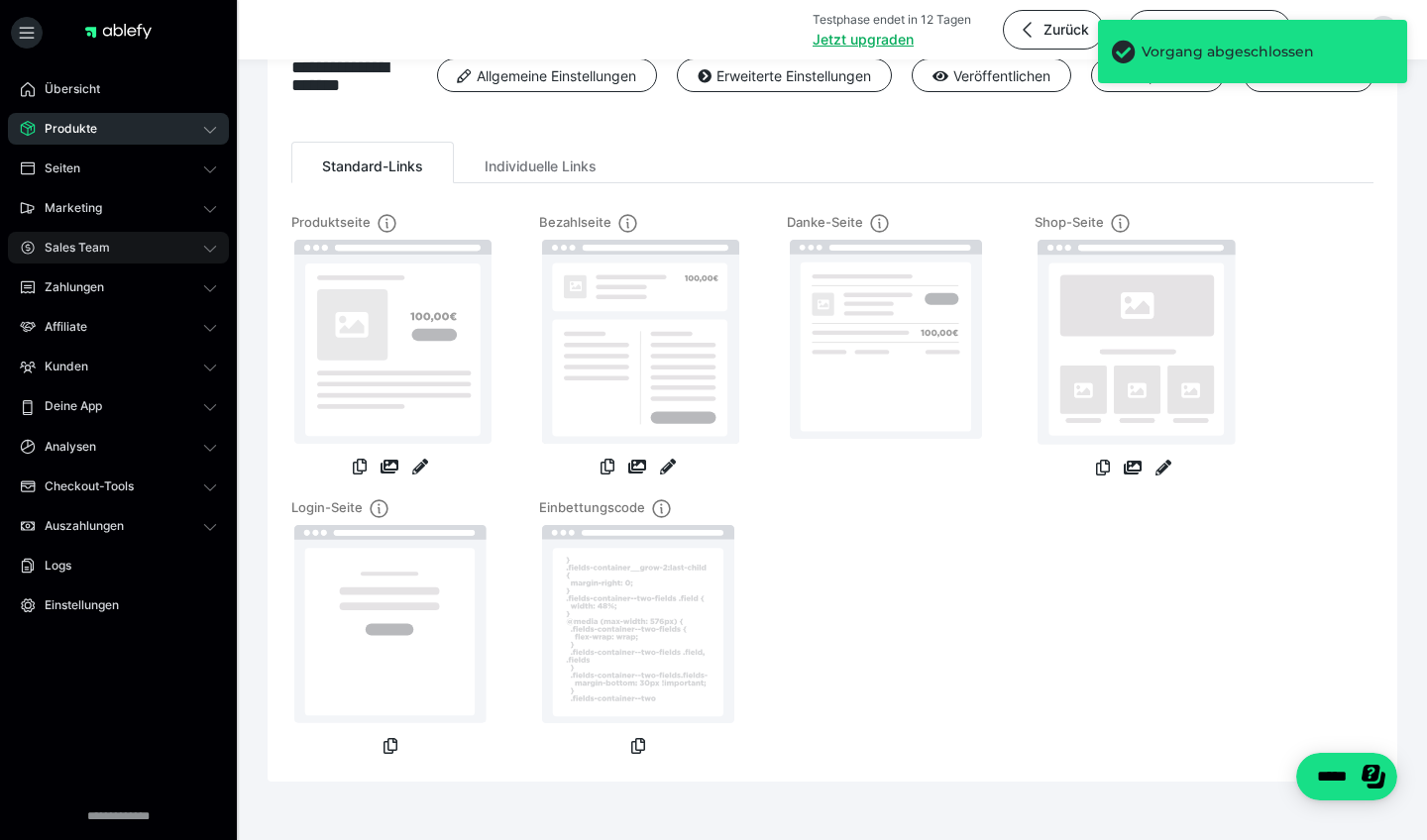 click on "Sales Team" at bounding box center [118, 248] 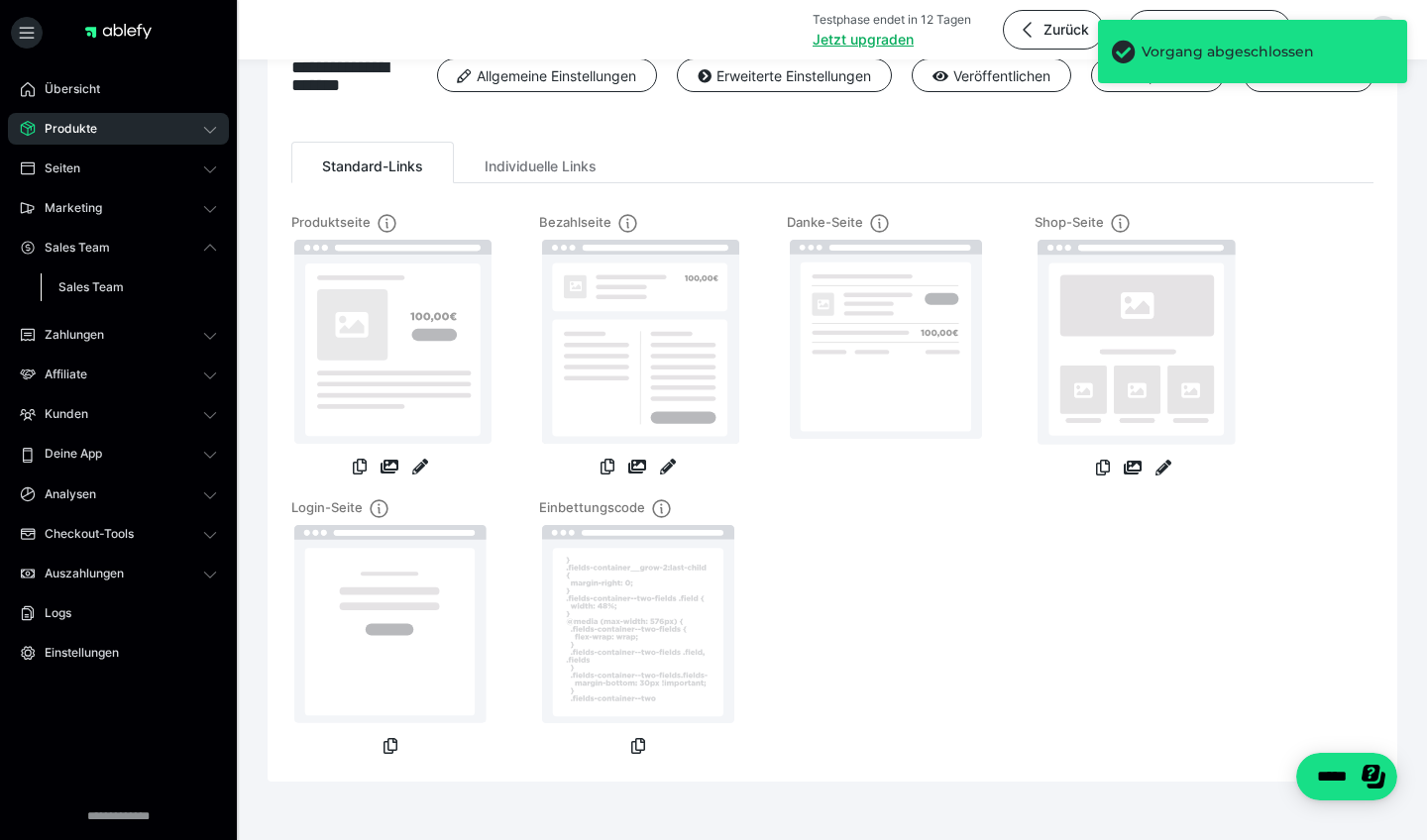 click on "Sales Team" at bounding box center (91, 286) 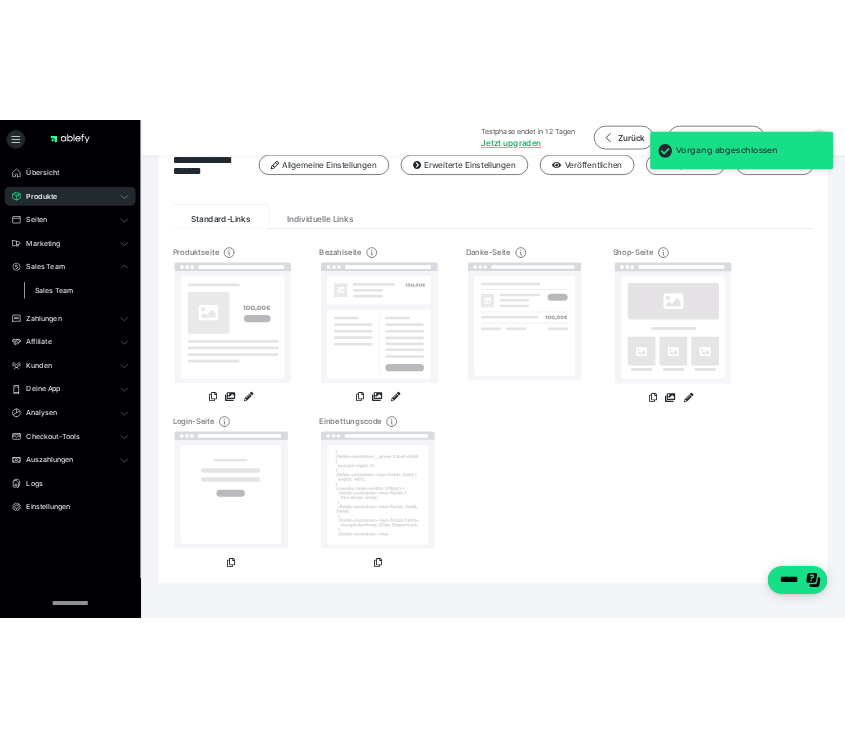 scroll, scrollTop: 0, scrollLeft: 0, axis: both 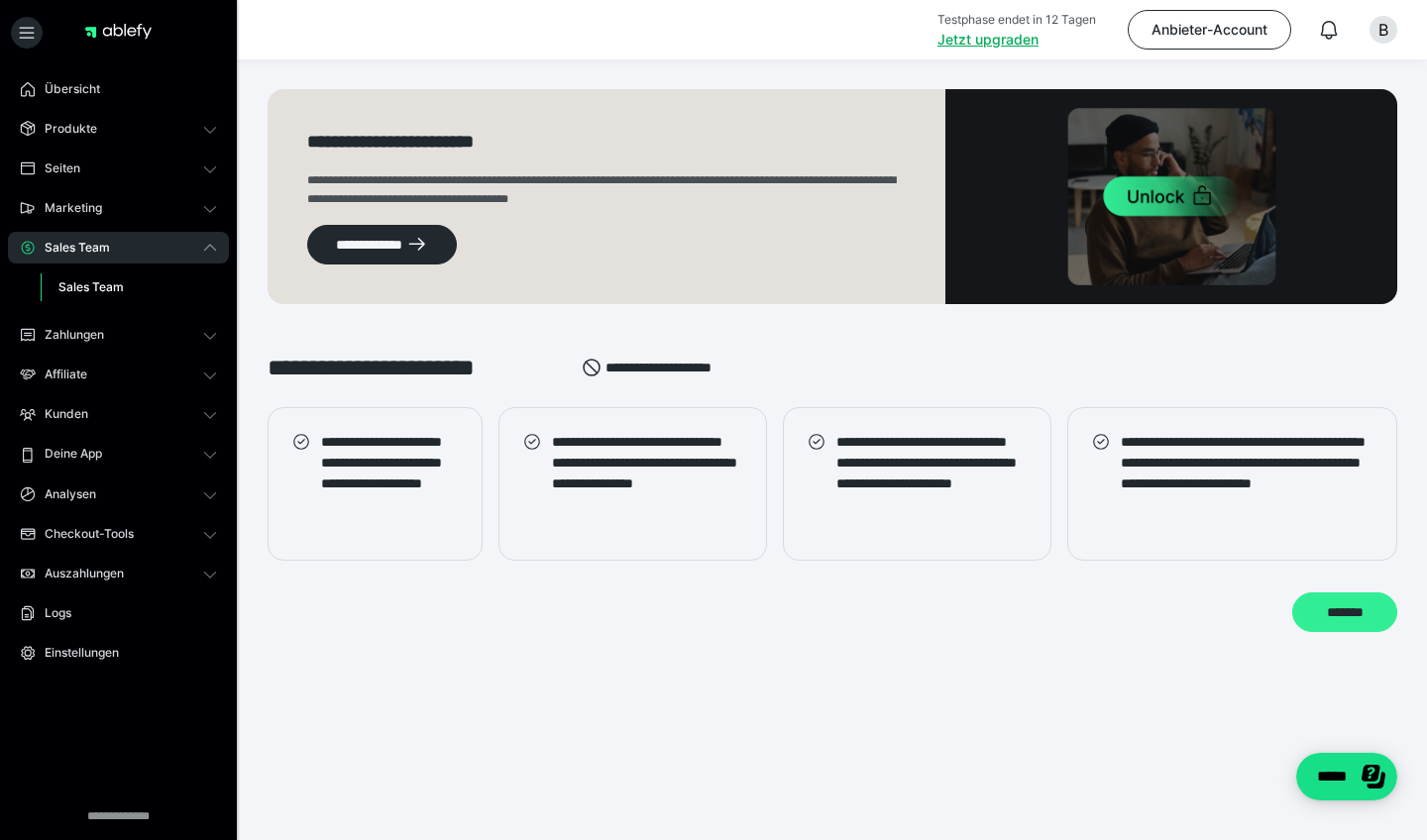 click on "*******" at bounding box center [1345, 612] 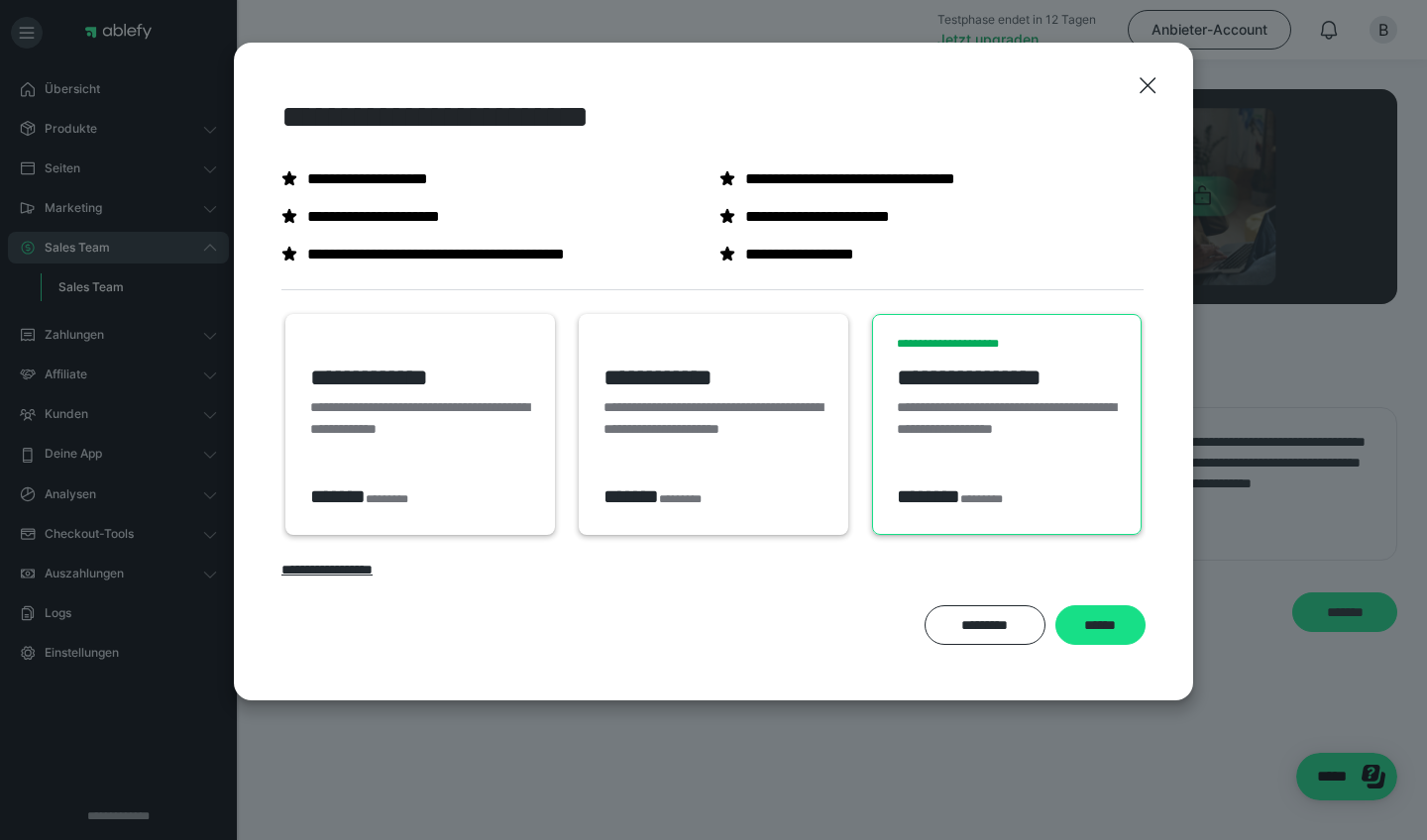 click on "**********" at bounding box center [420, 418] 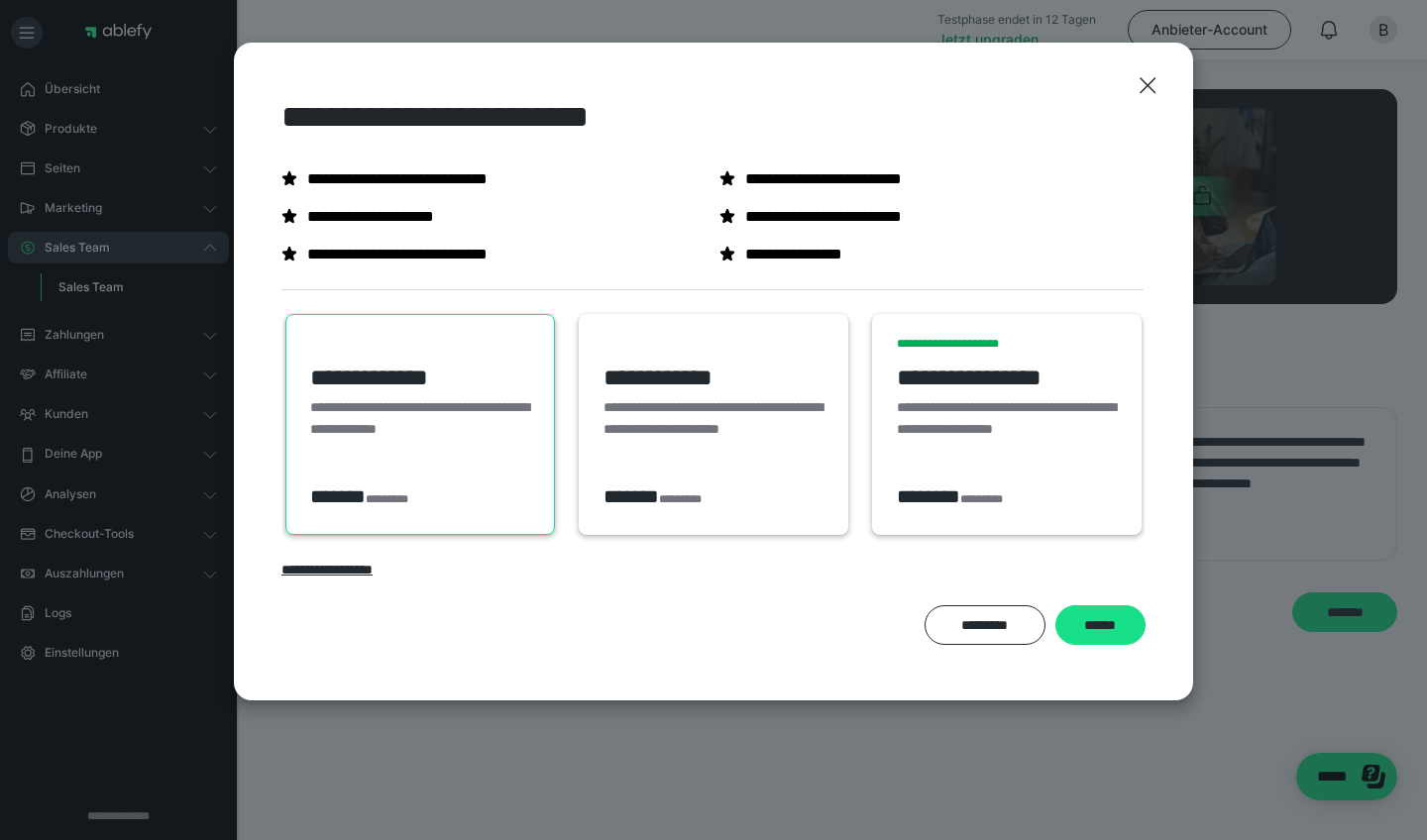 click on "**********" at bounding box center (420, 418) 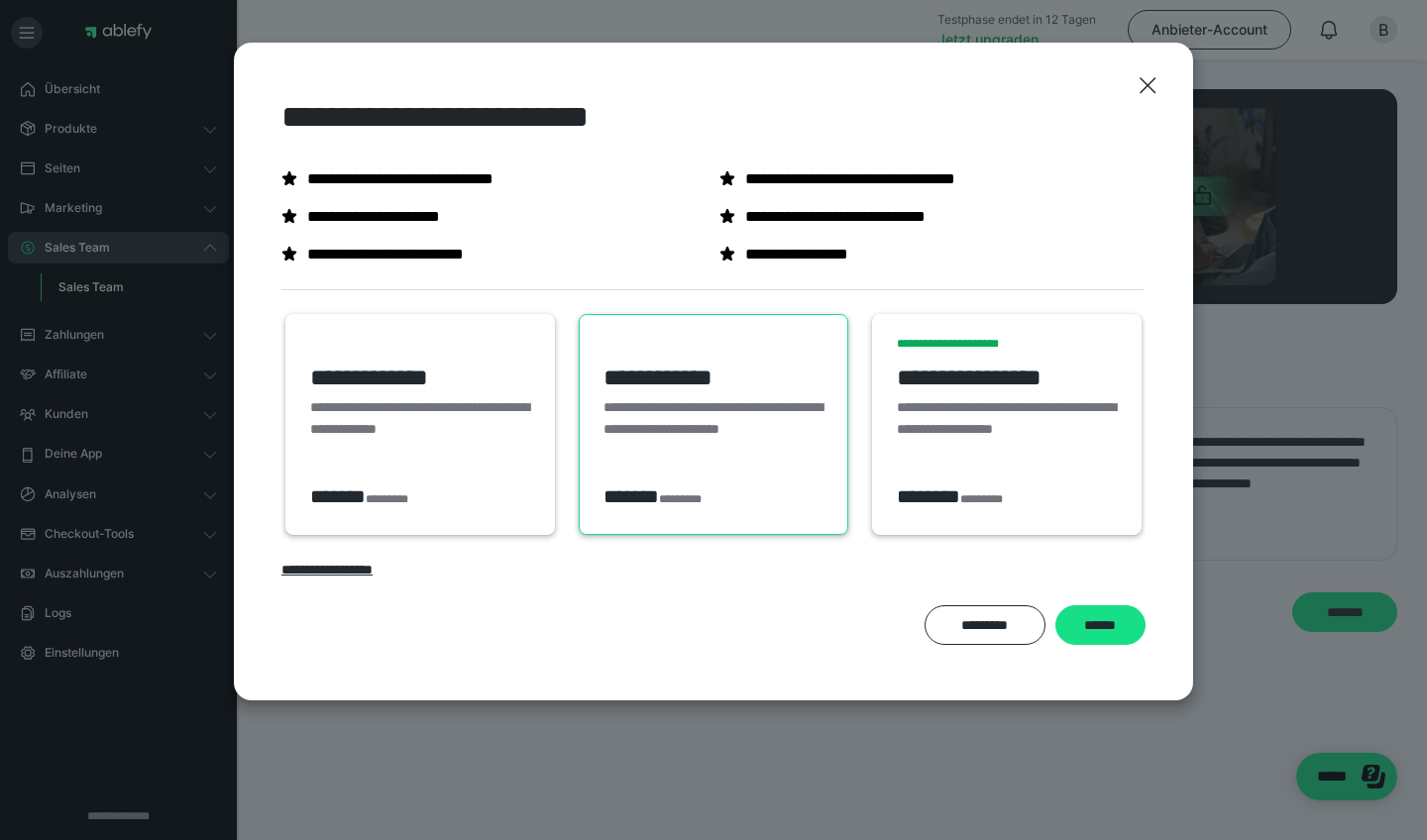 click on "**********" at bounding box center [420, 418] 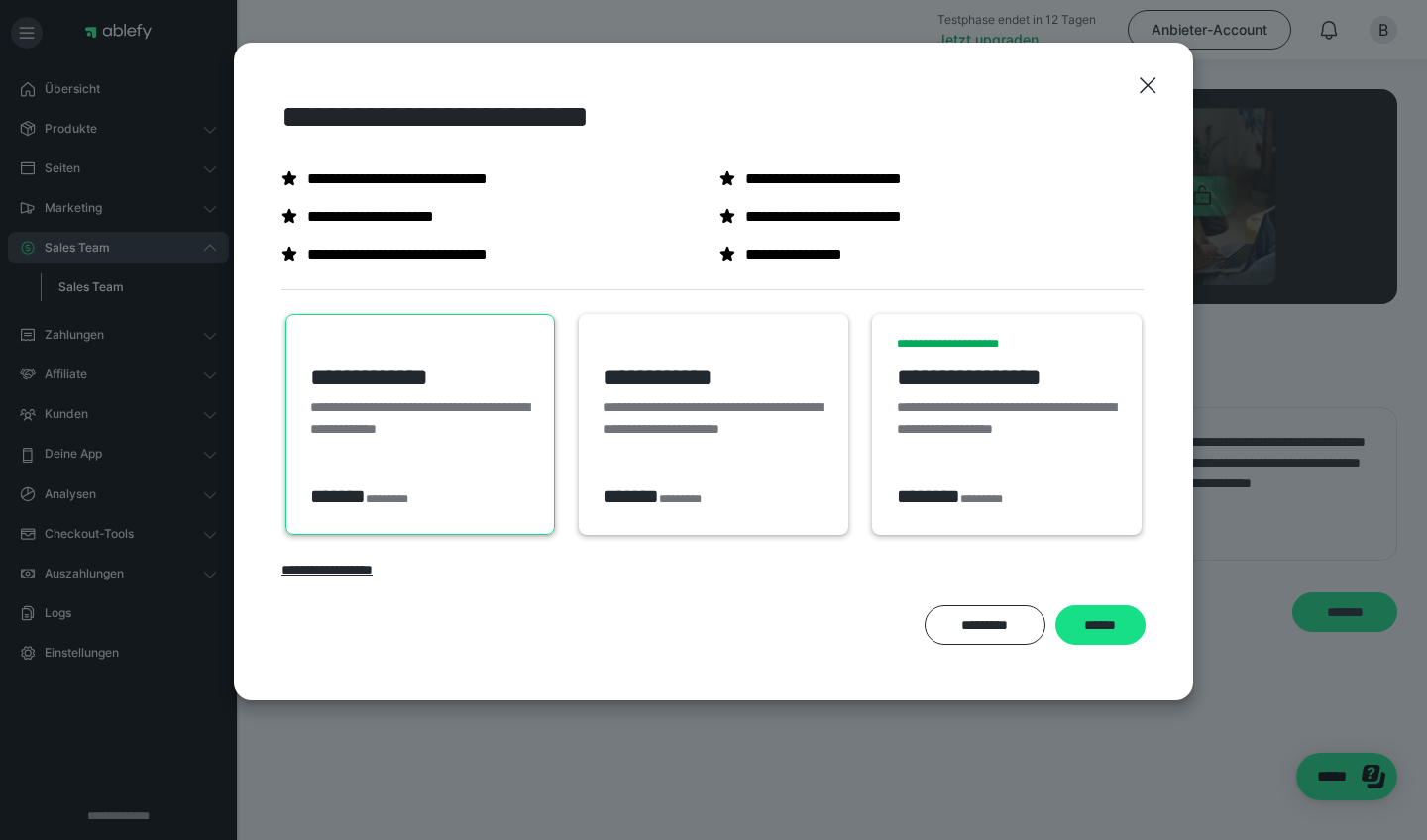 click on "**********" at bounding box center [420, 377] 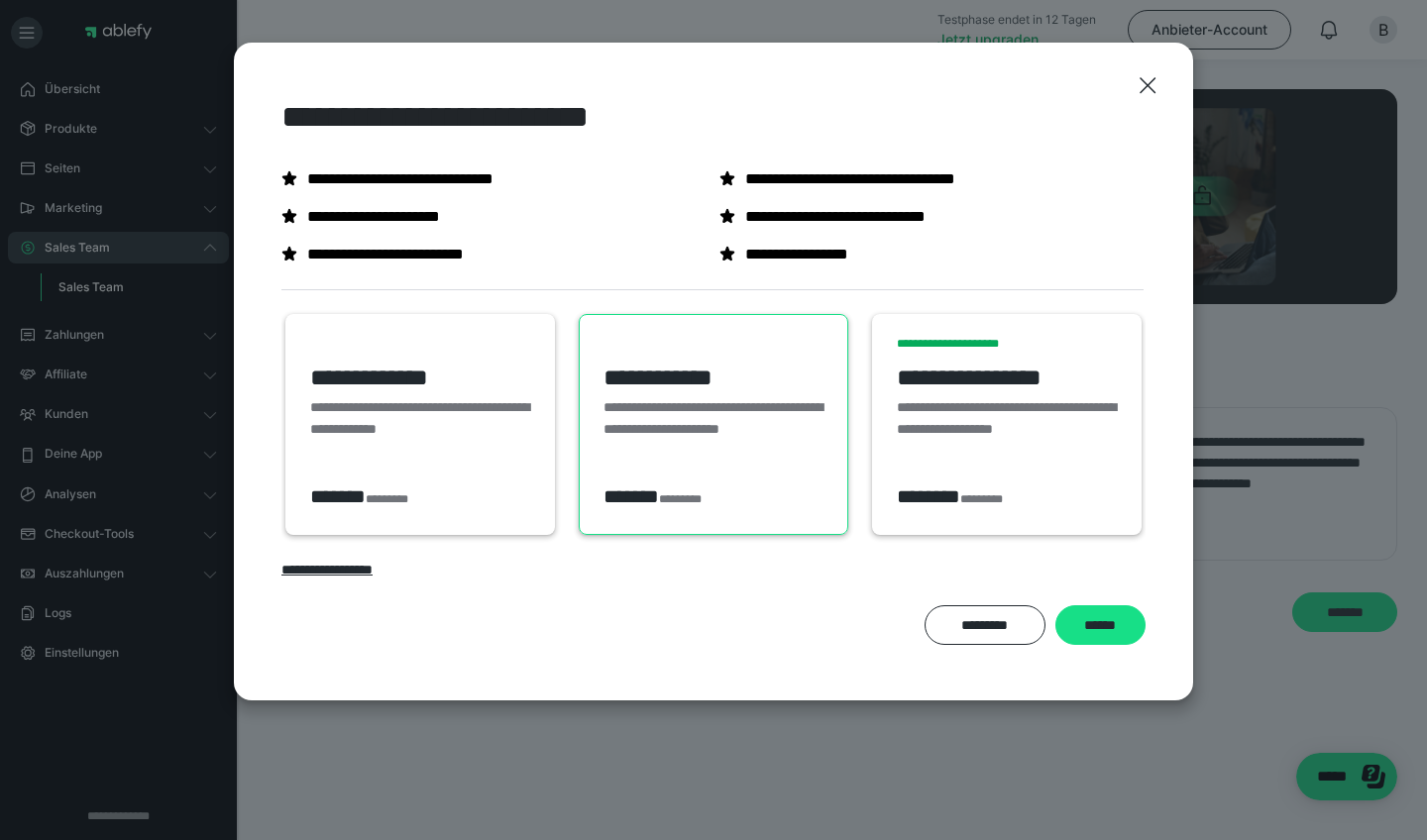 click on "**********" at bounding box center (1007, 424) 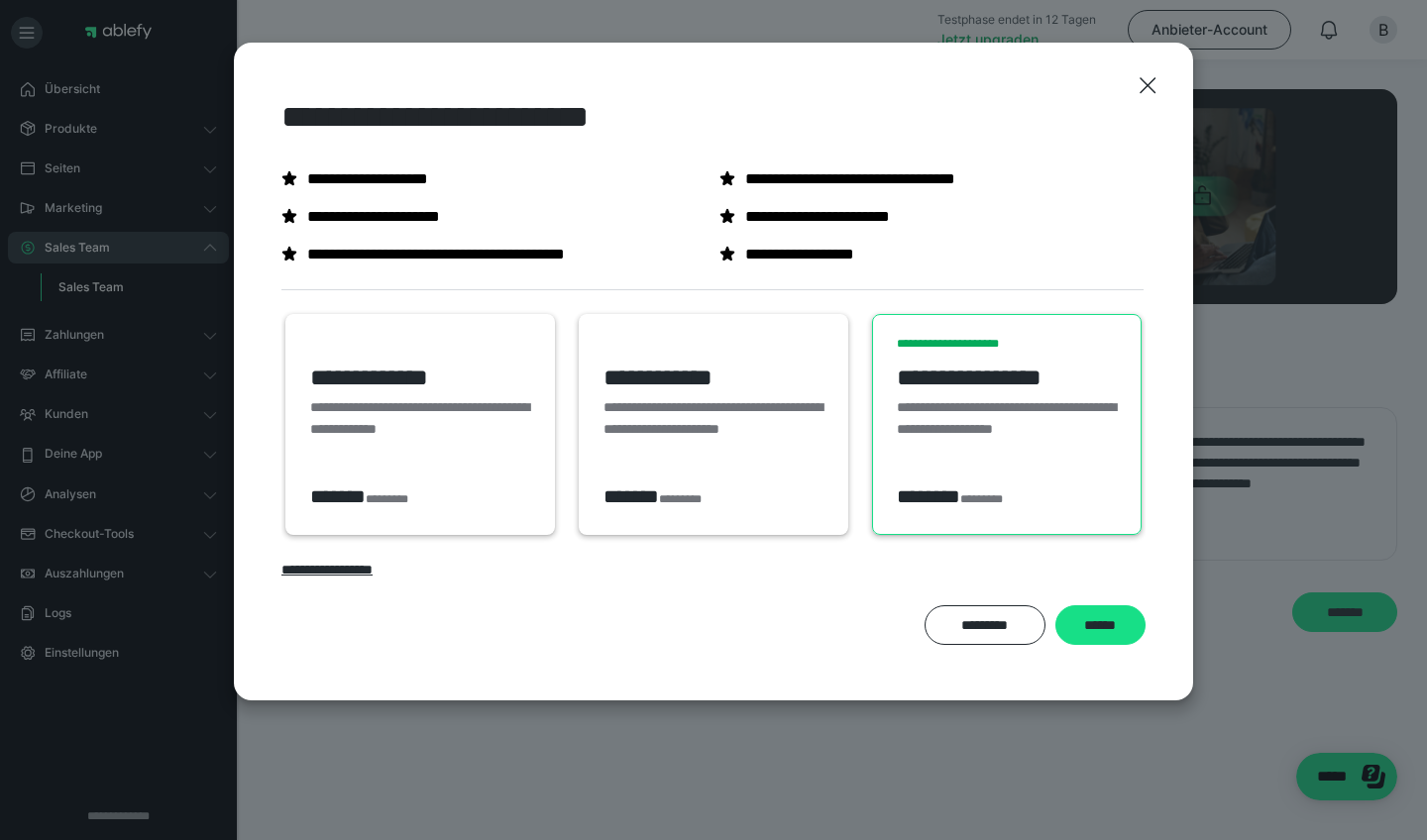 click on "**********" at bounding box center [420, 424] 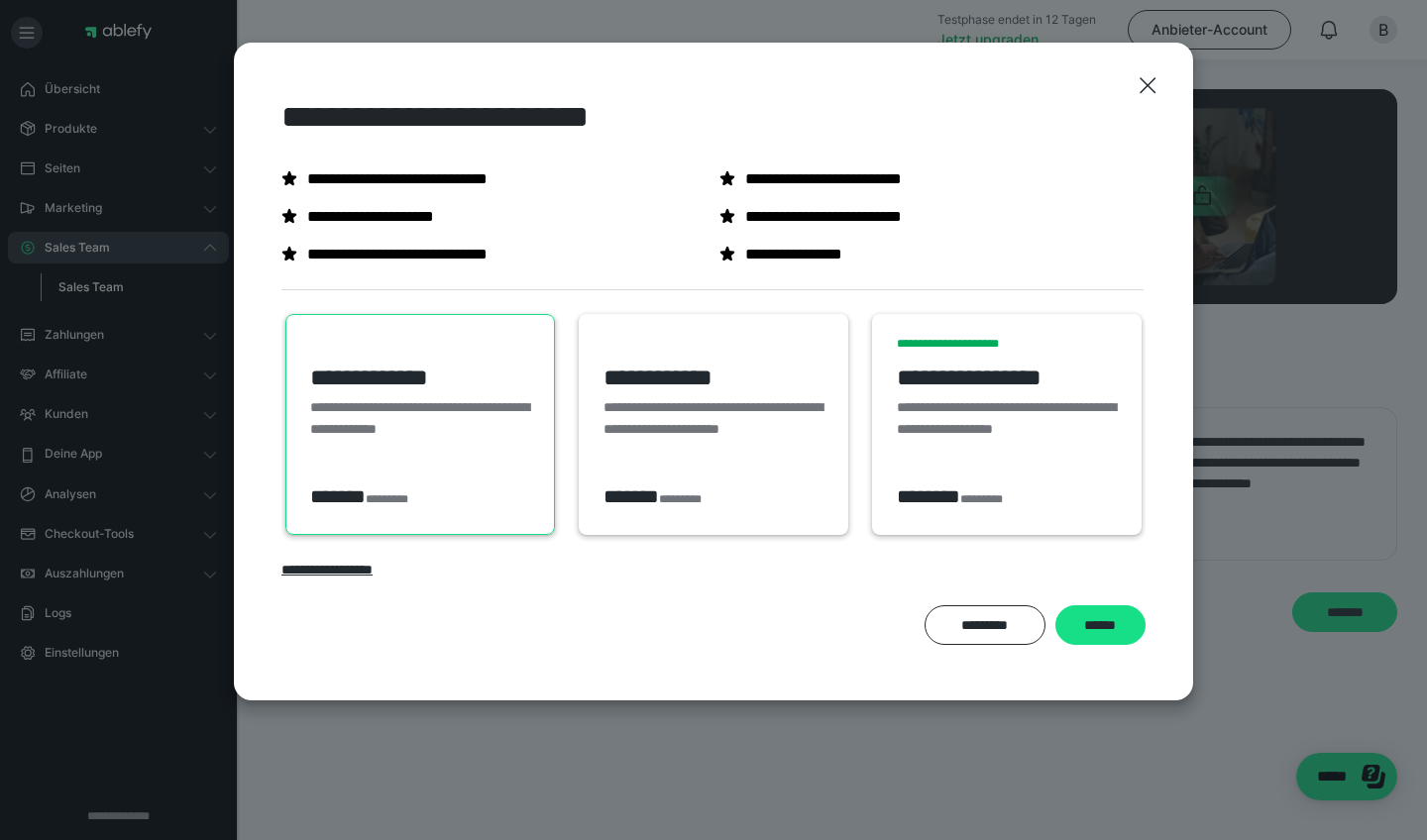 click on "**********" at bounding box center [420, 418] 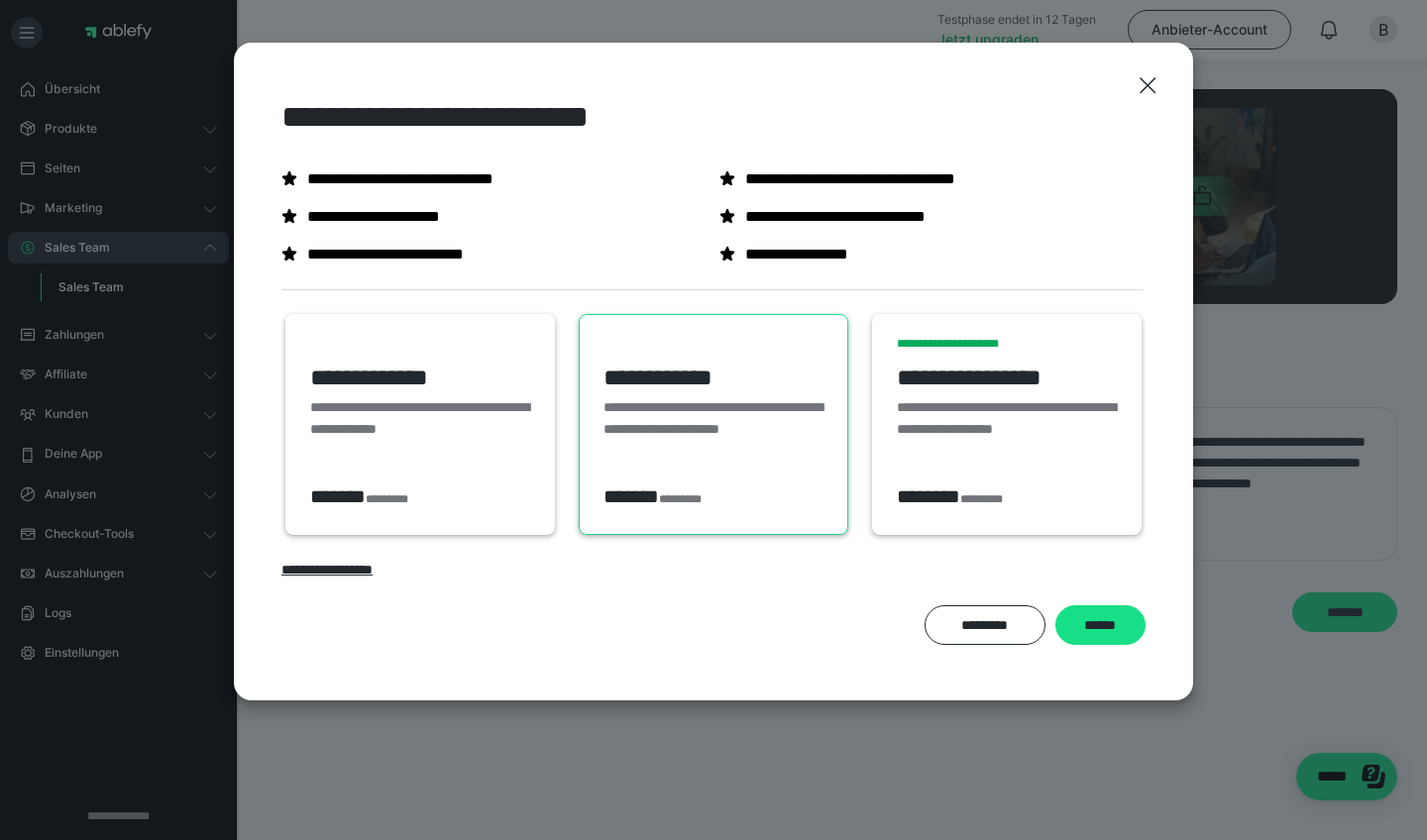 click on "**********" at bounding box center [1007, 429] 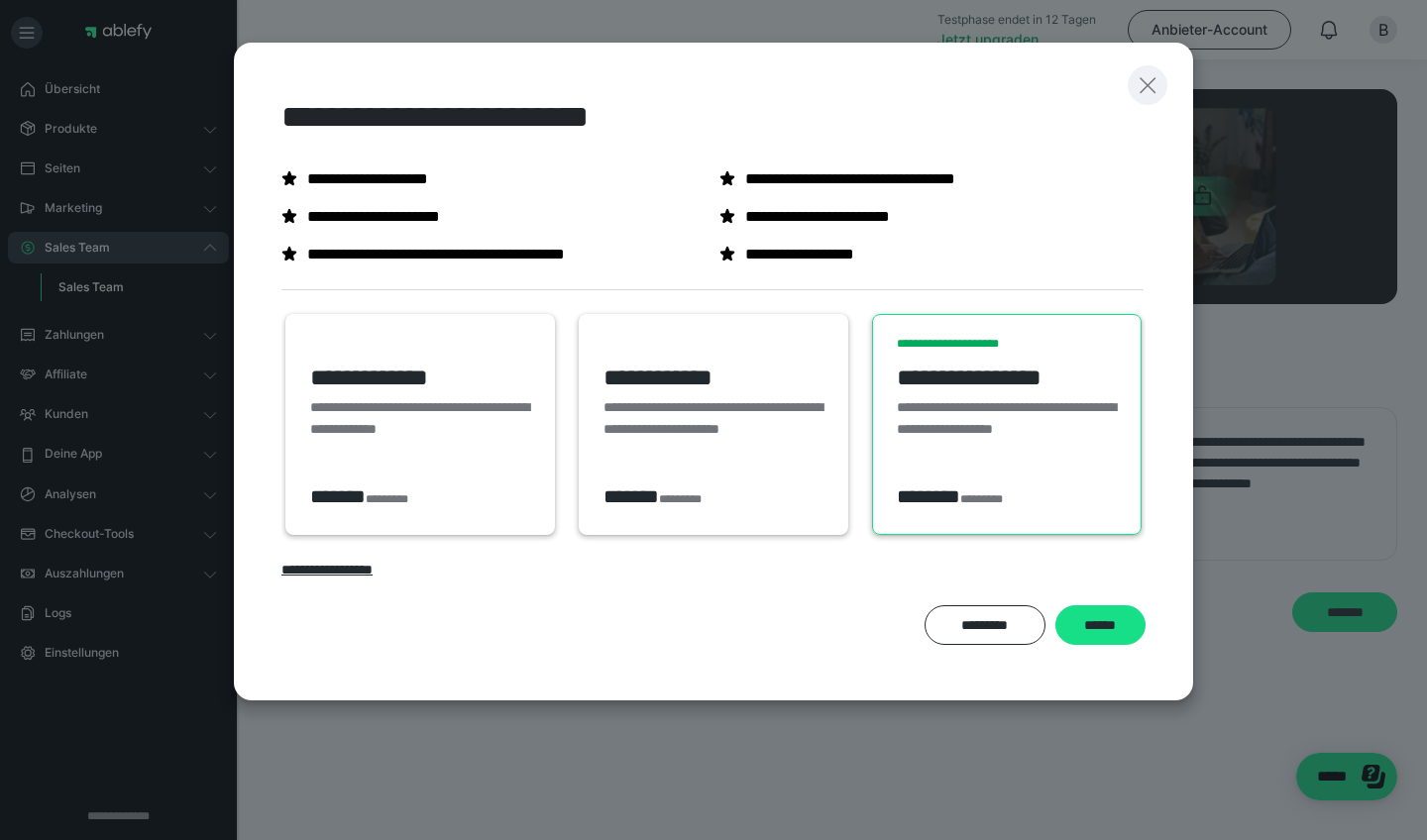 click 